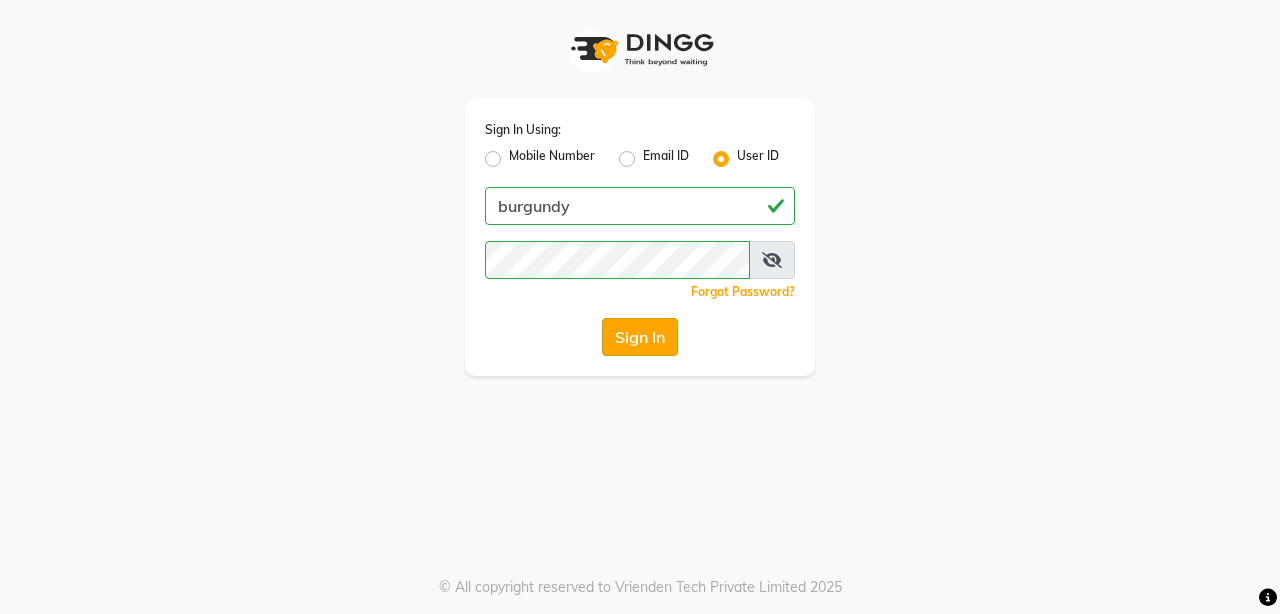 scroll, scrollTop: 0, scrollLeft: 0, axis: both 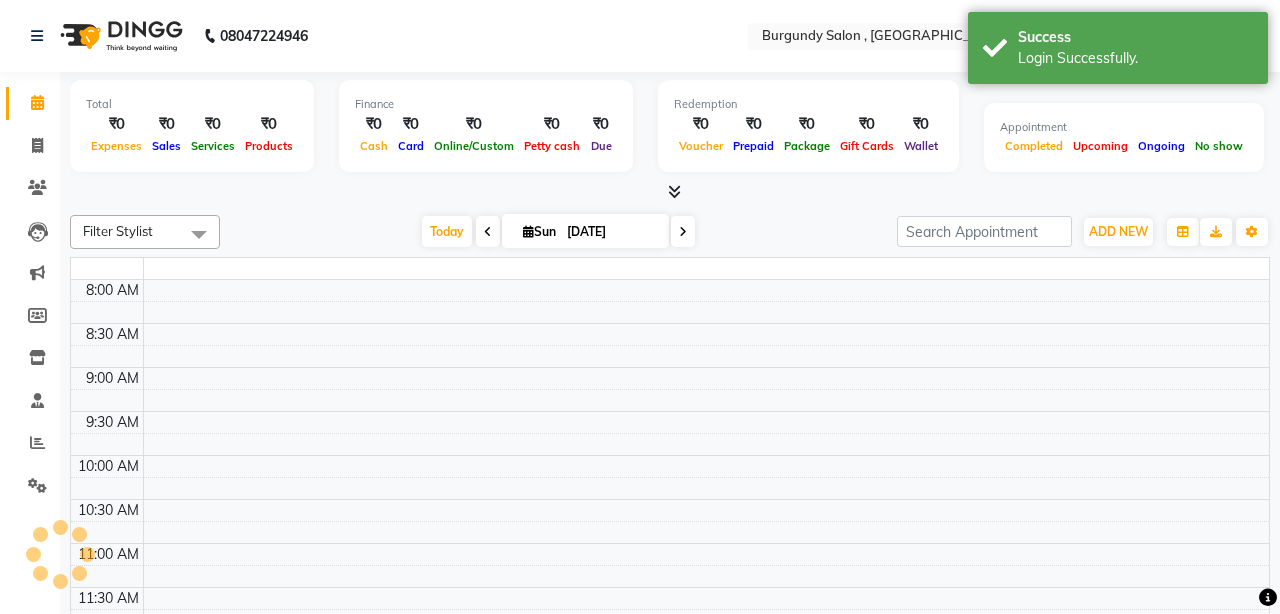 select on "en" 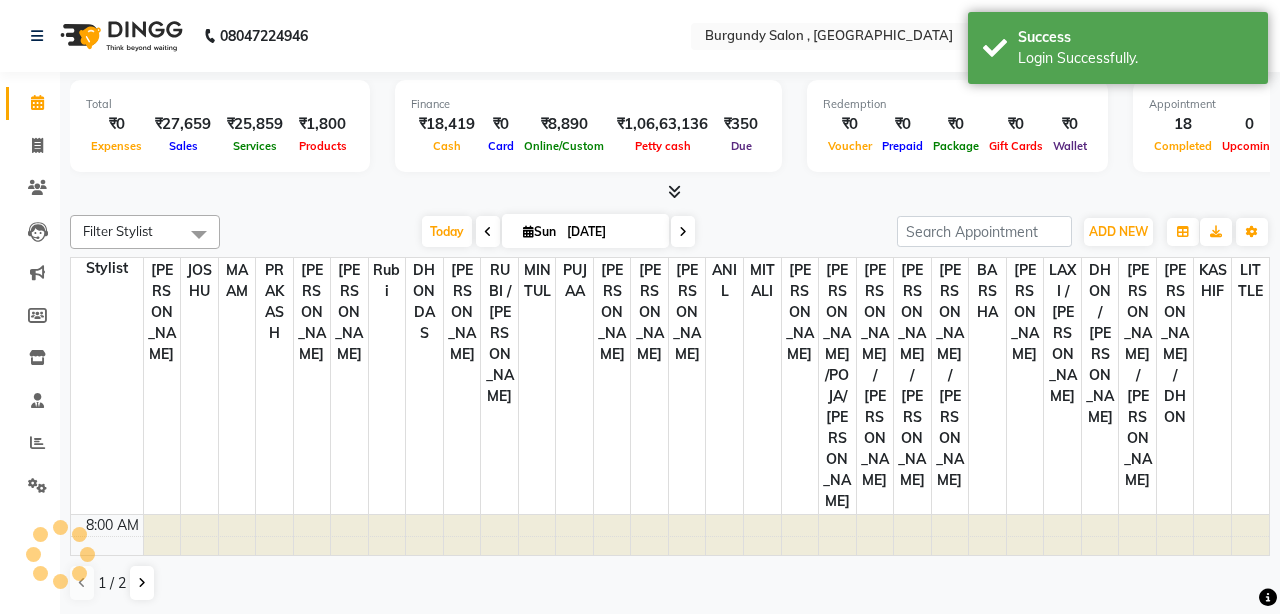 scroll, scrollTop: 0, scrollLeft: 0, axis: both 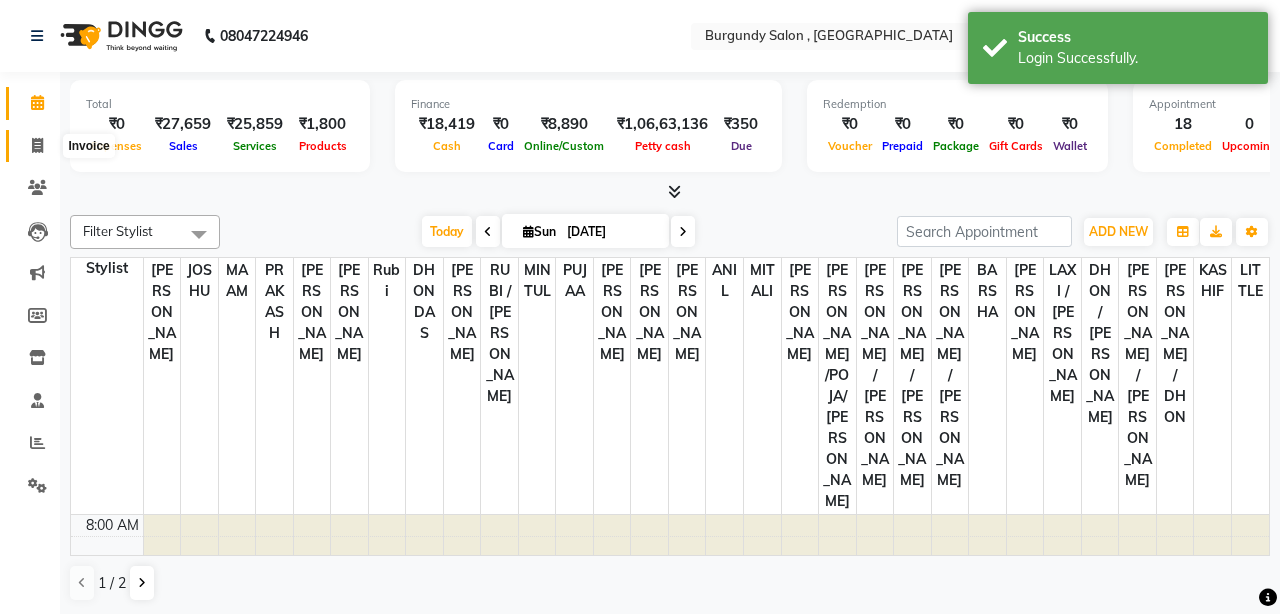 click 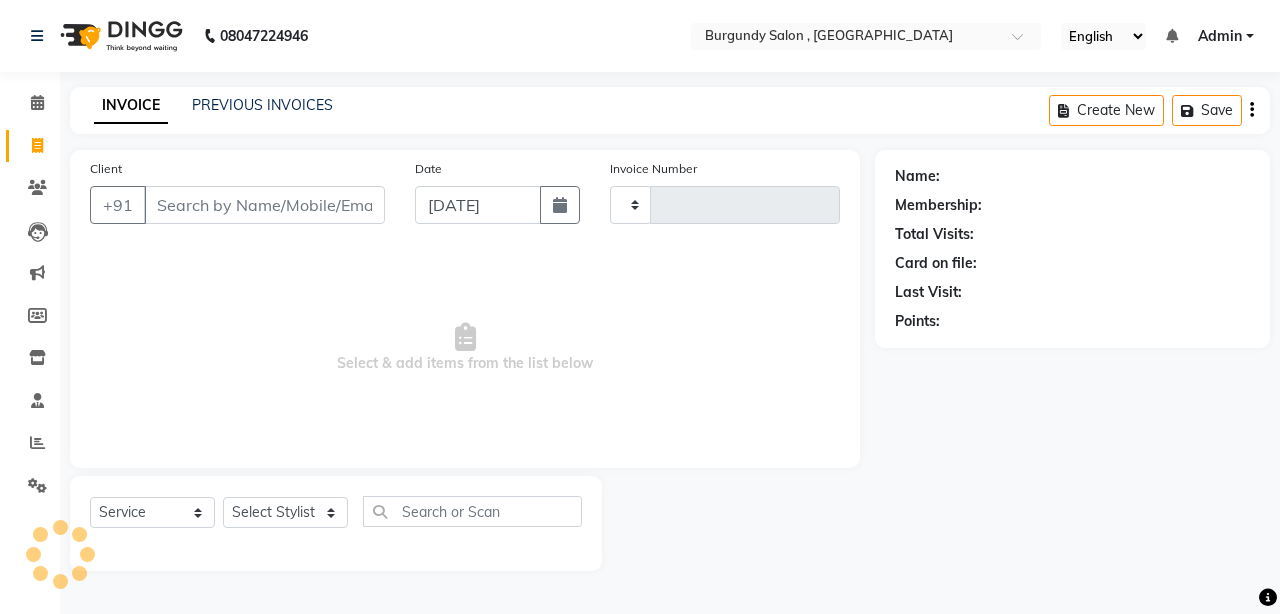 type on "1188" 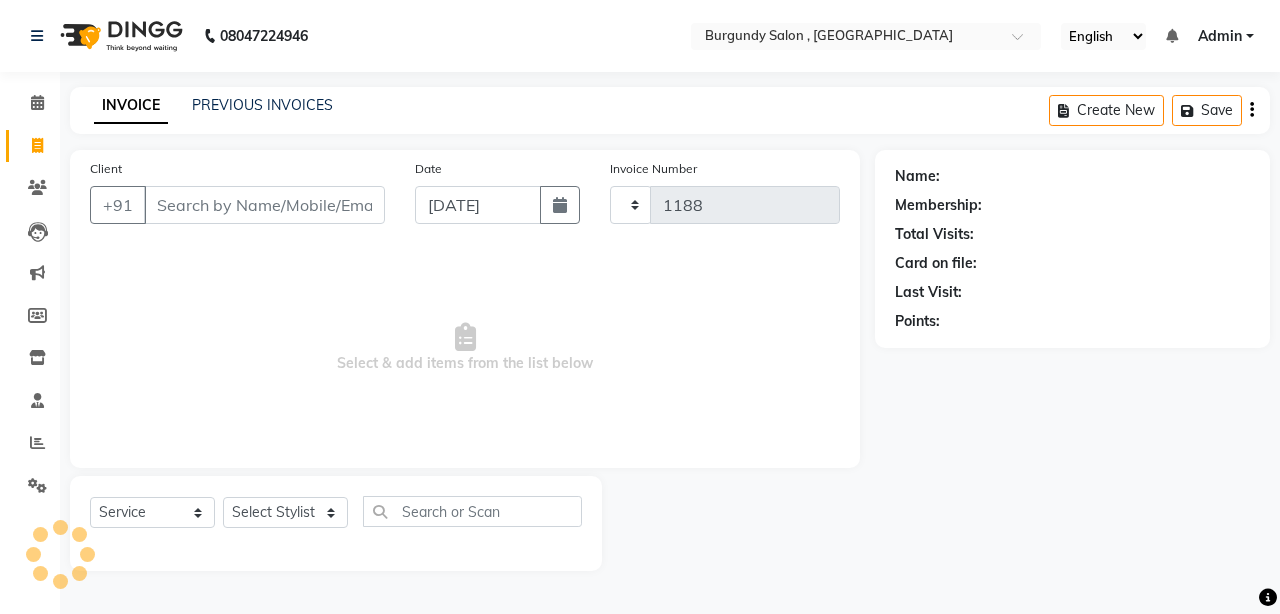 select on "5345" 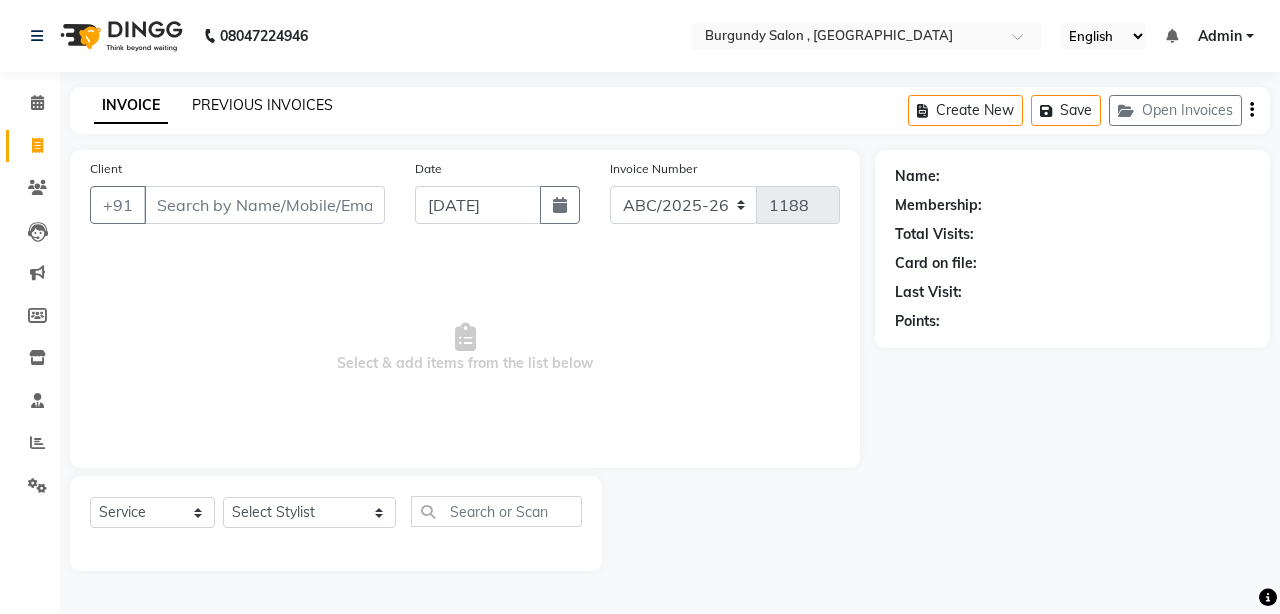 click on "PREVIOUS INVOICES" 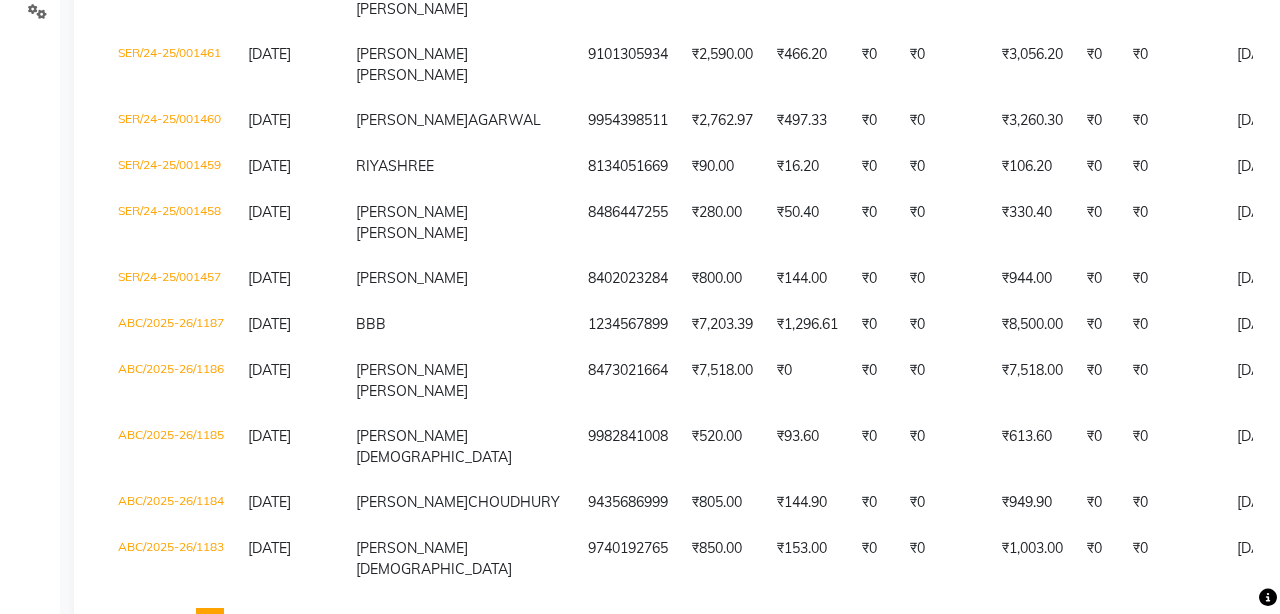 scroll, scrollTop: 486, scrollLeft: 0, axis: vertical 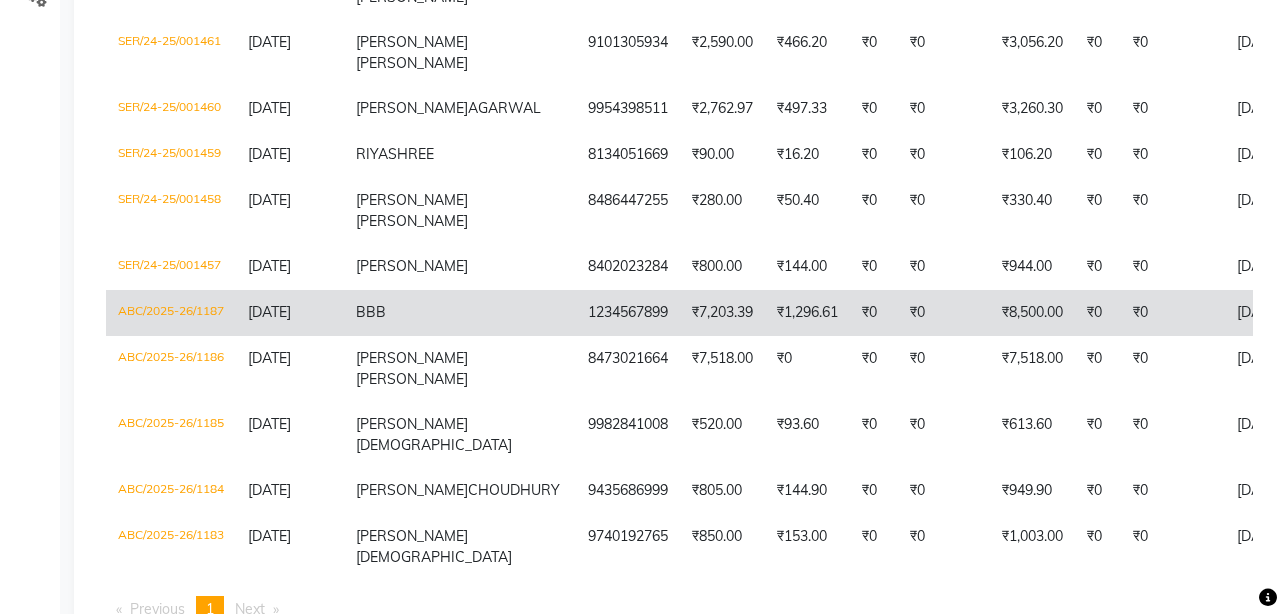click on "1234567899" 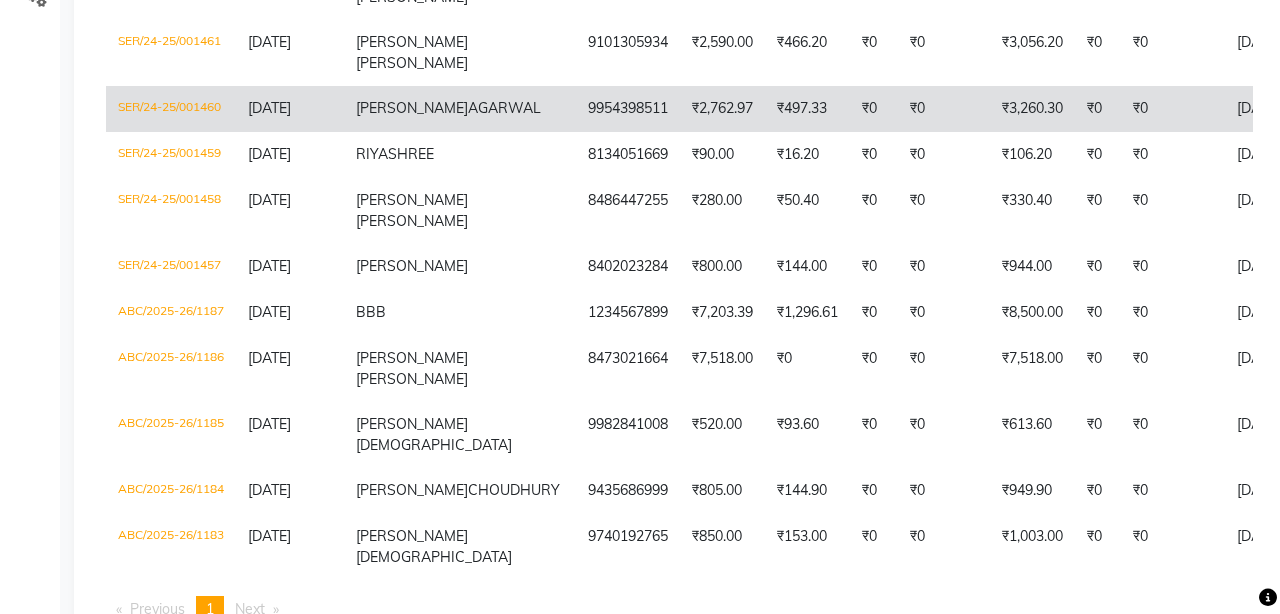 scroll, scrollTop: 0, scrollLeft: 0, axis: both 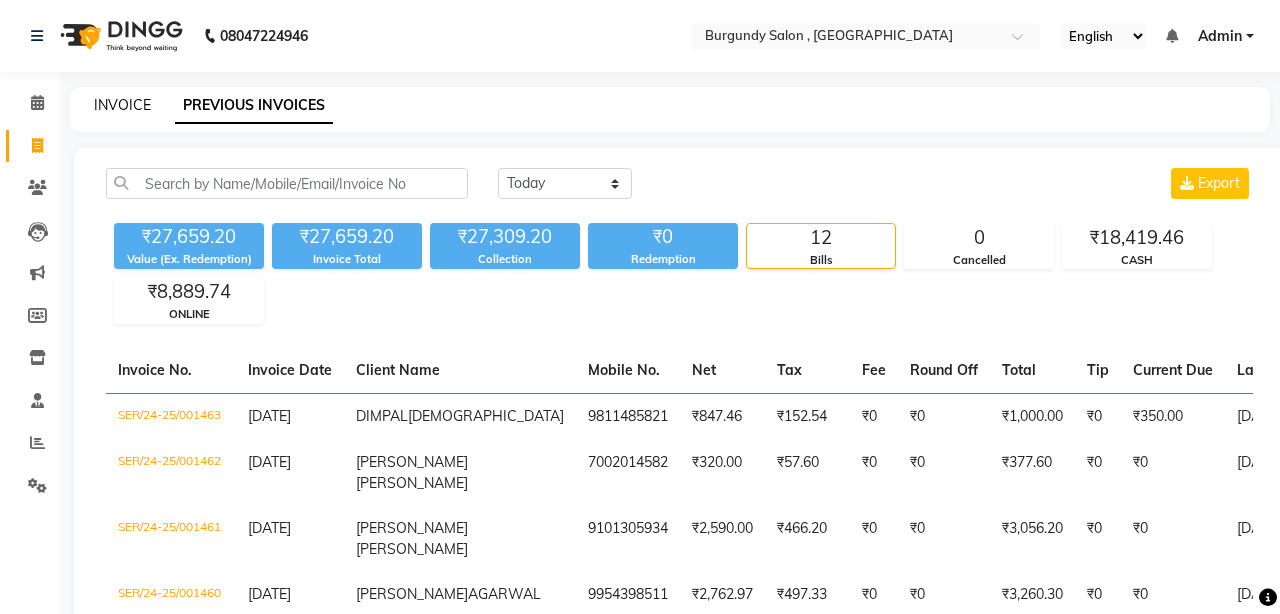 click on "INVOICE" 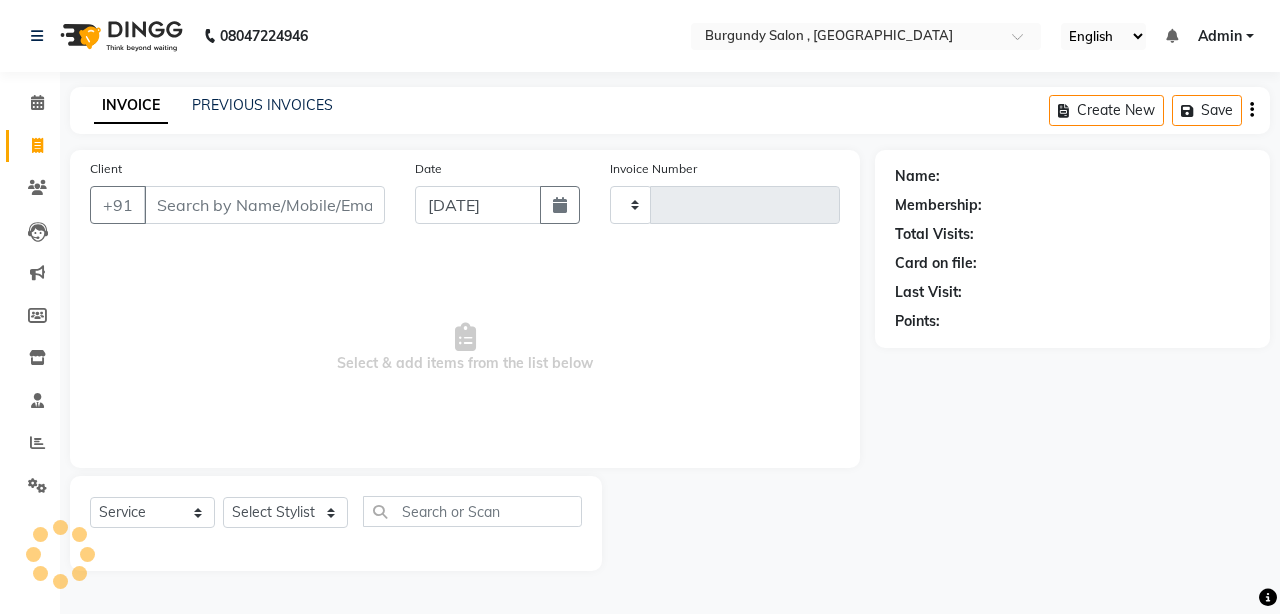 type on "1188" 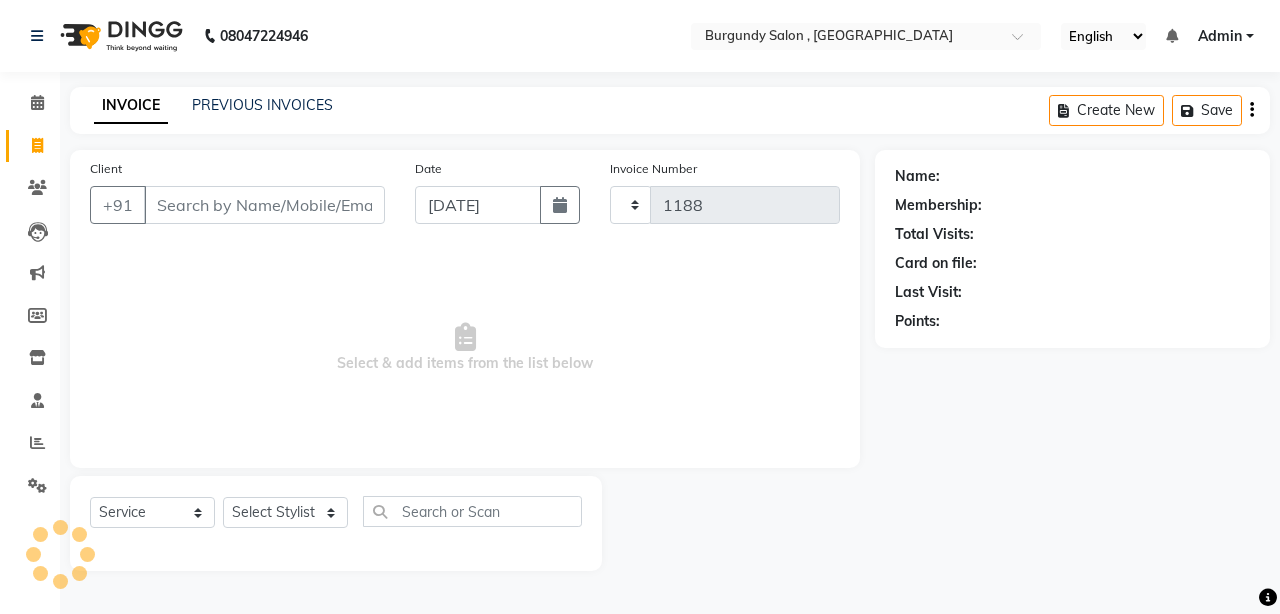 select on "5345" 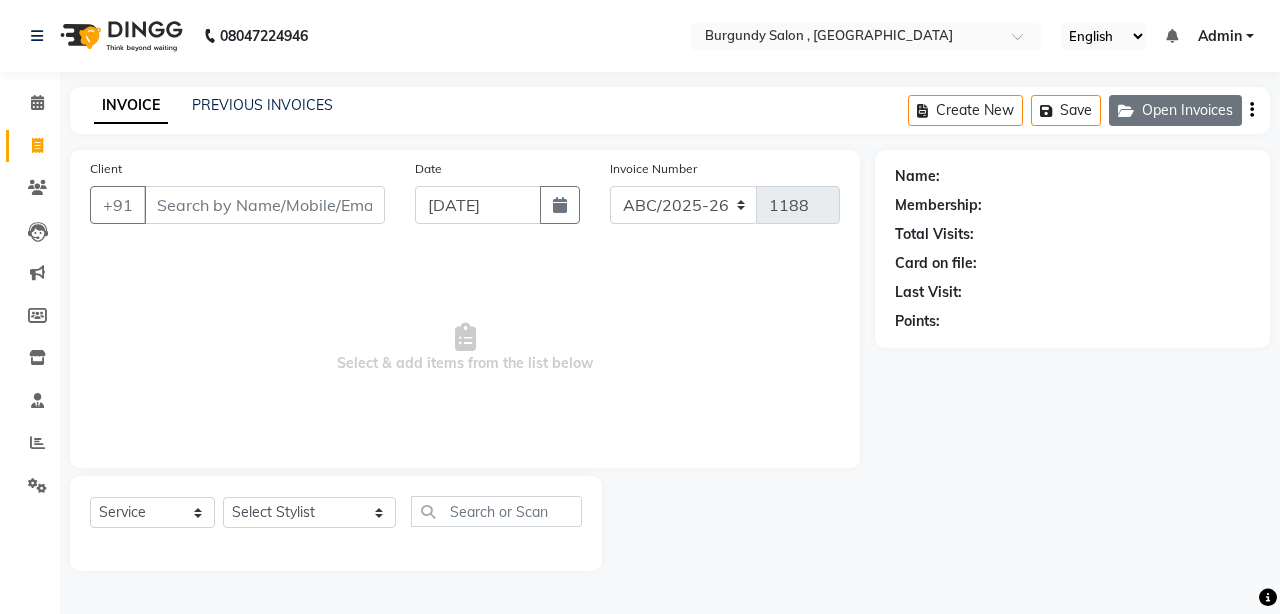 click on "Open Invoices" 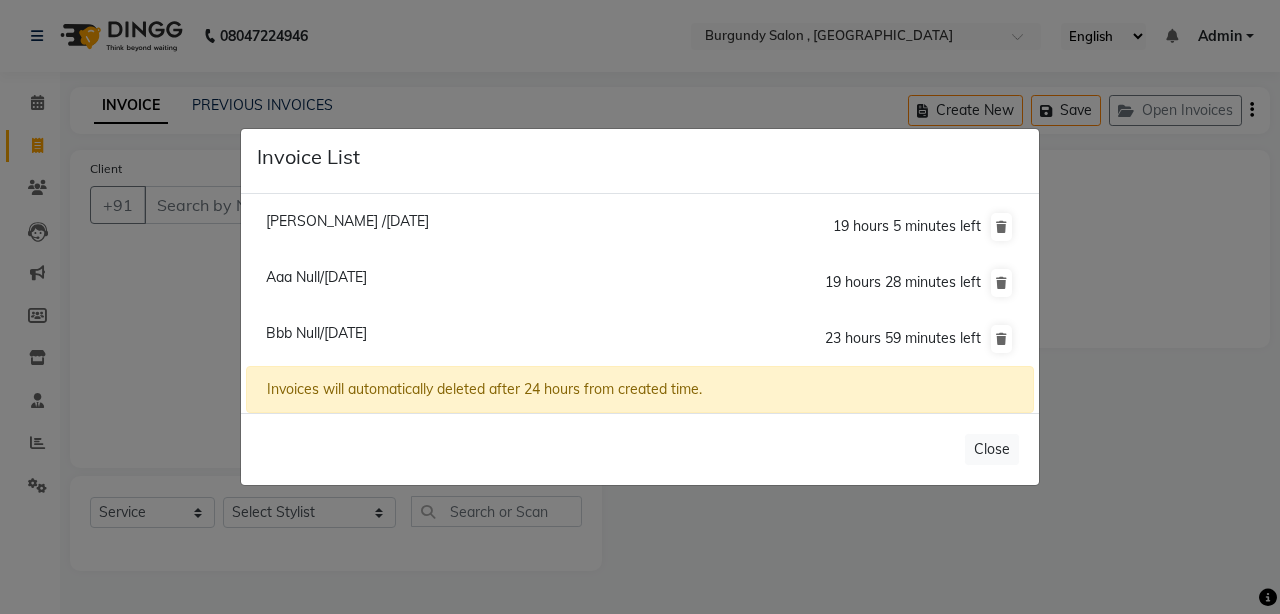 click on "Bbb Null/[DATE]" 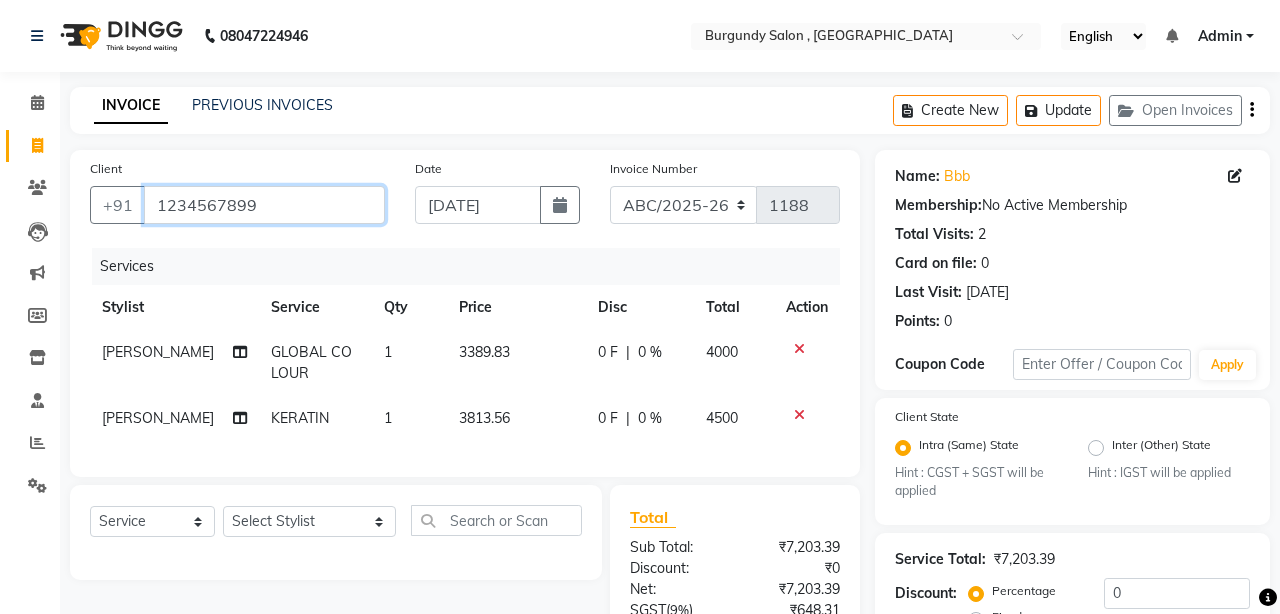 click on "1234567899" at bounding box center (264, 205) 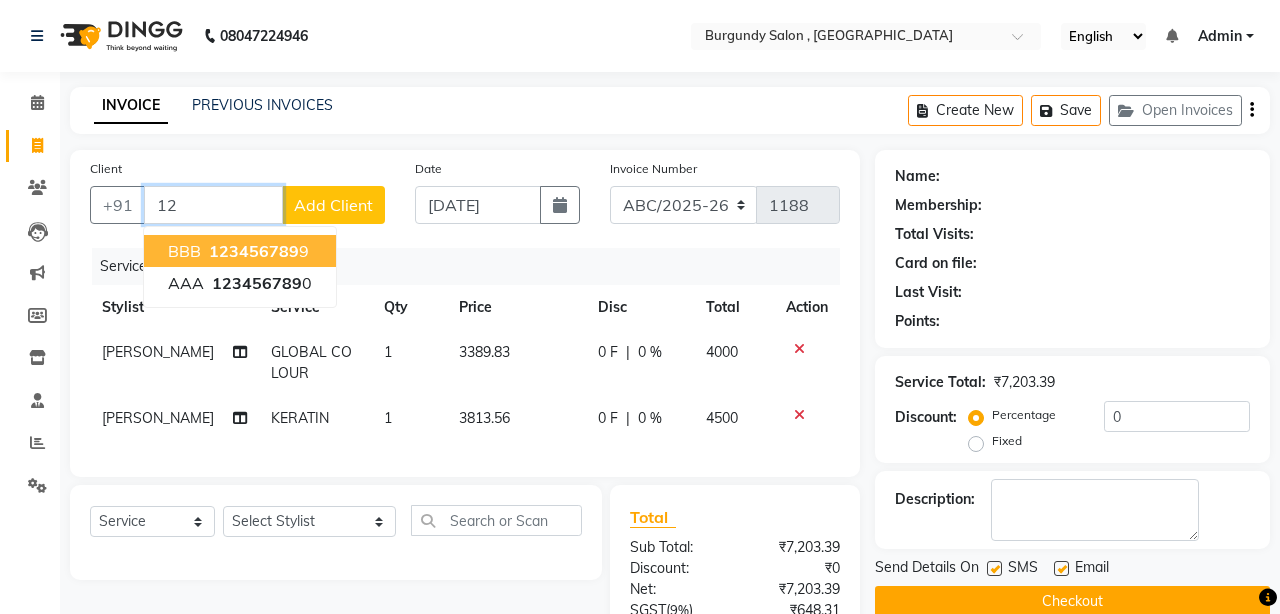 type on "1" 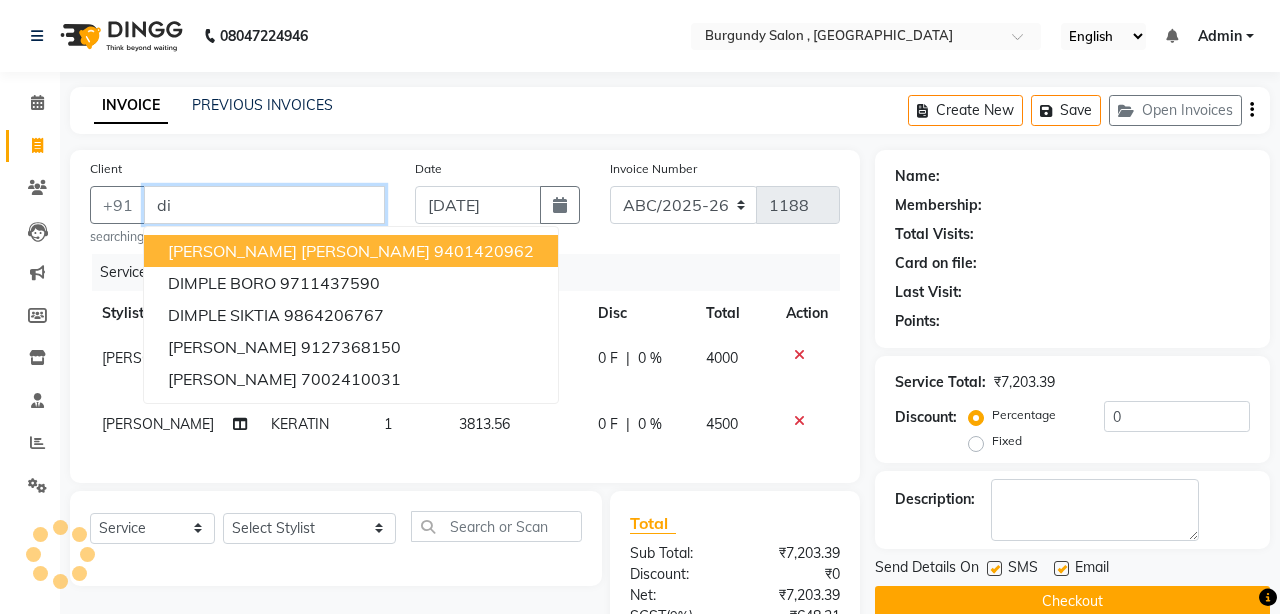 type on "d" 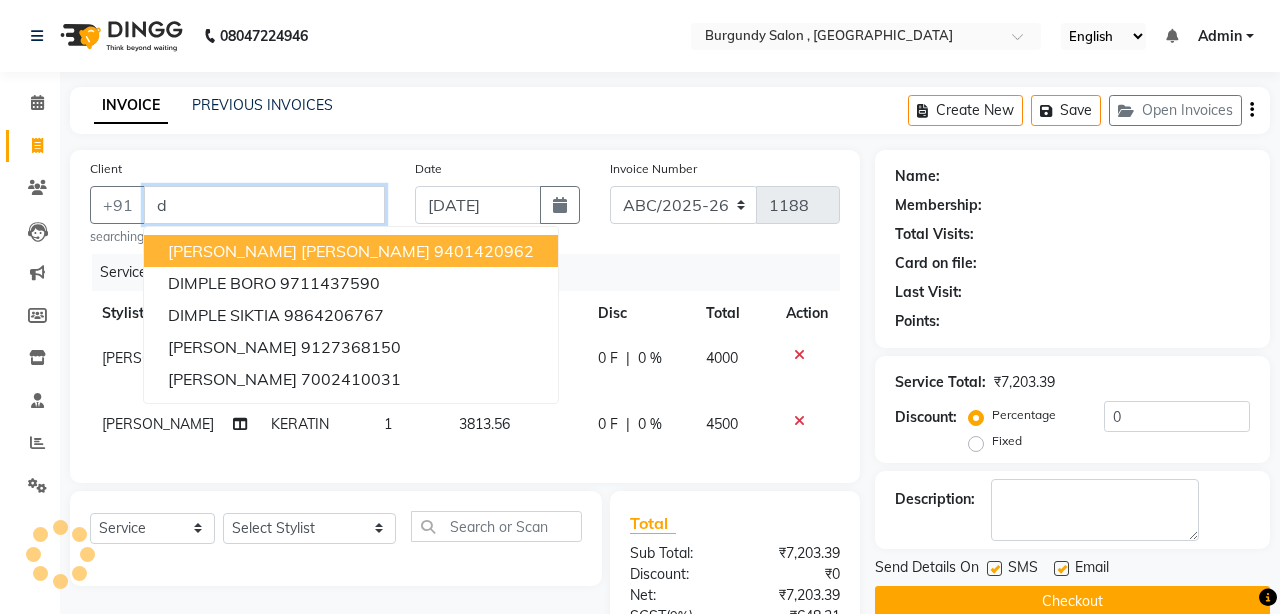 type 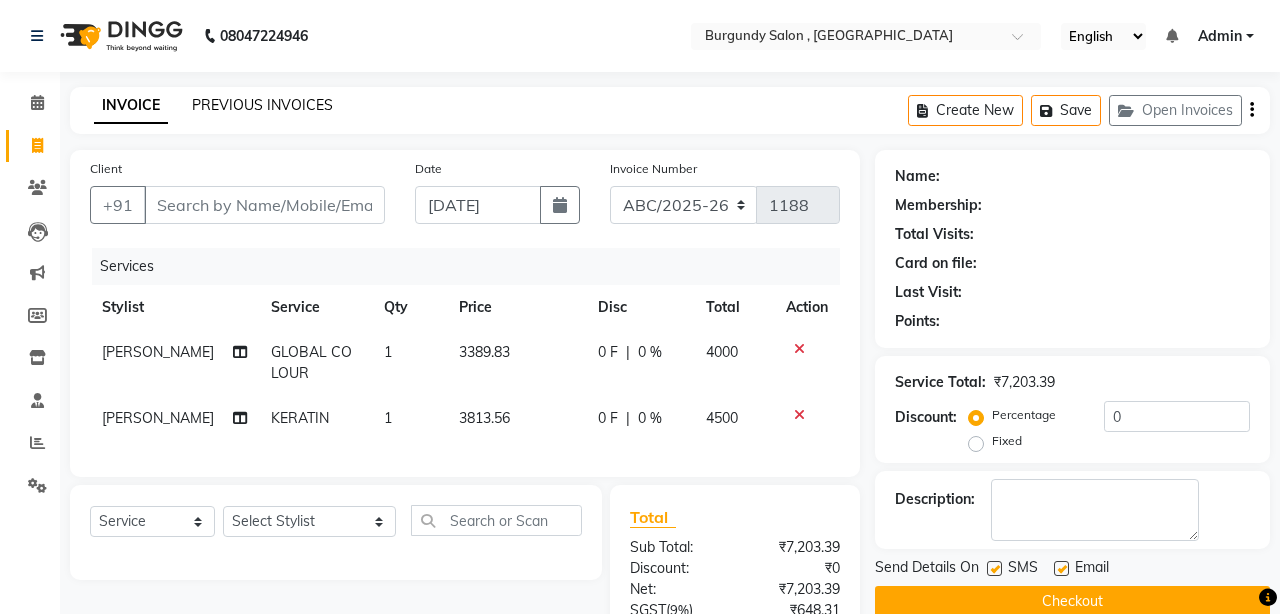 click on "PREVIOUS INVOICES" 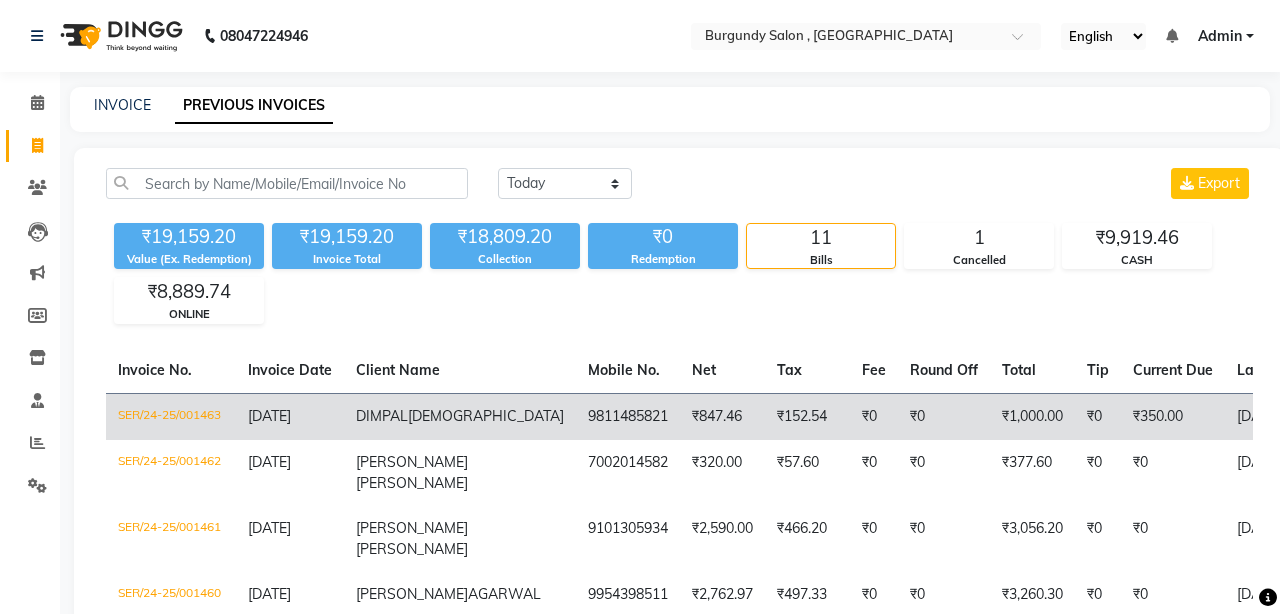 click on "9811485821" 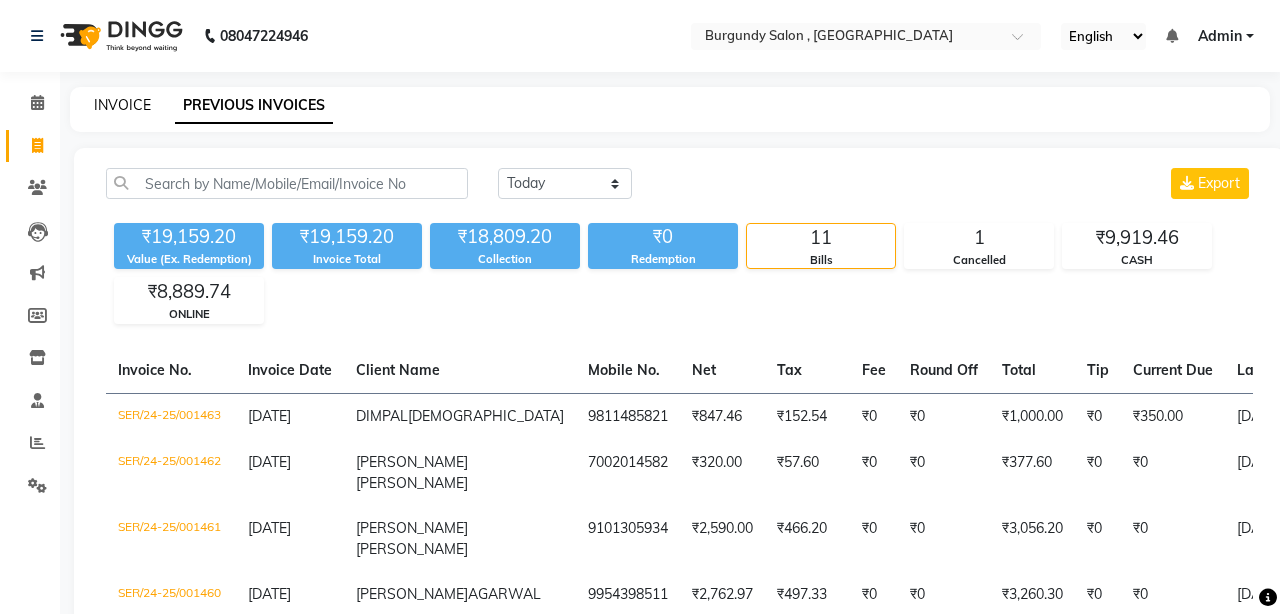 click on "INVOICE" 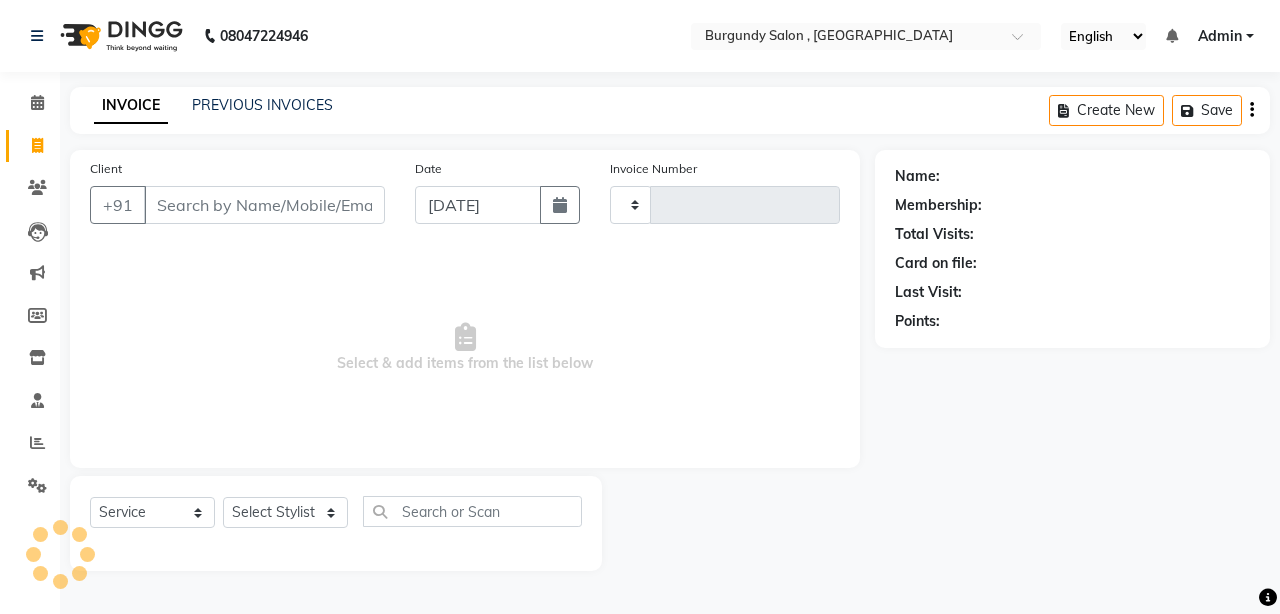 type on "1188" 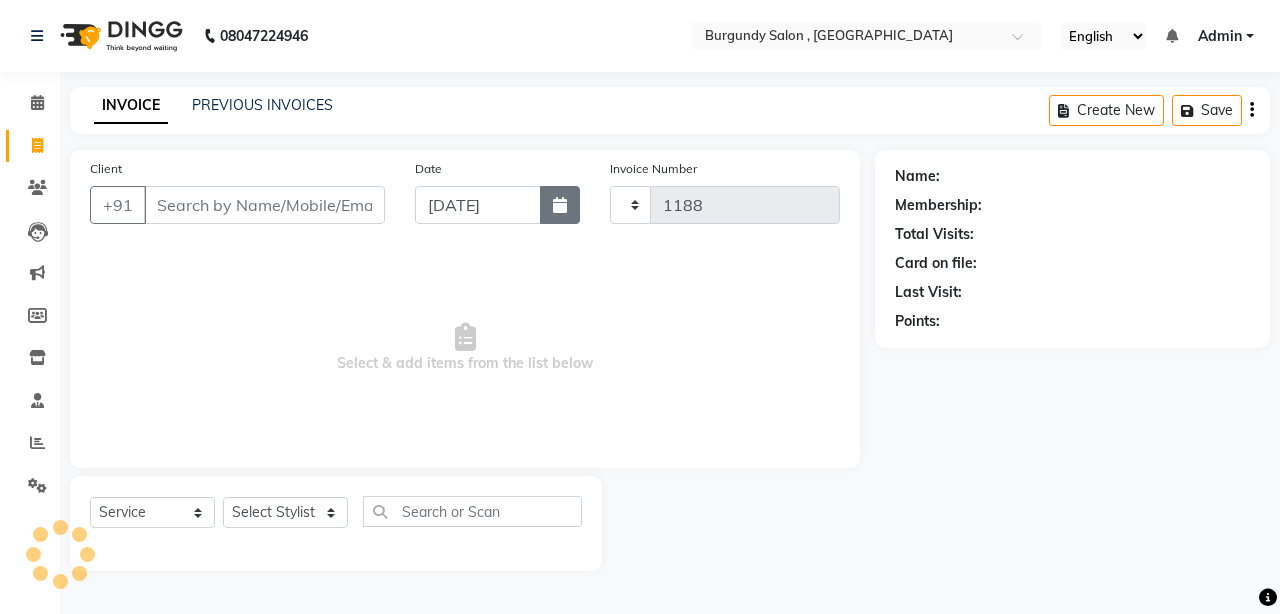 select on "5345" 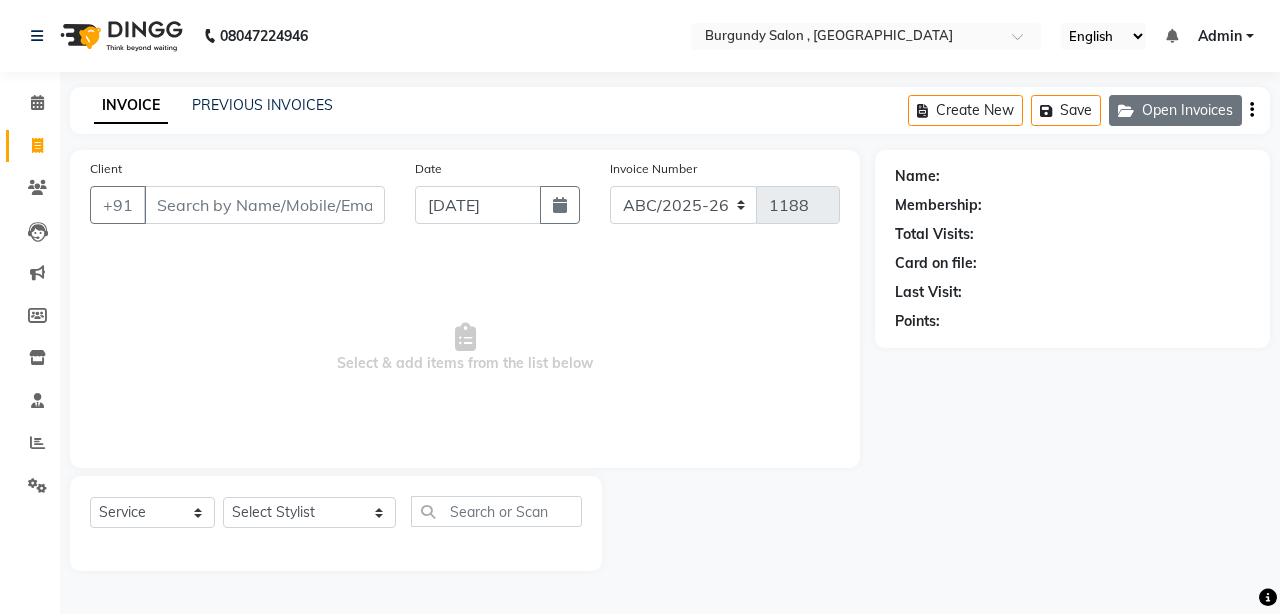click 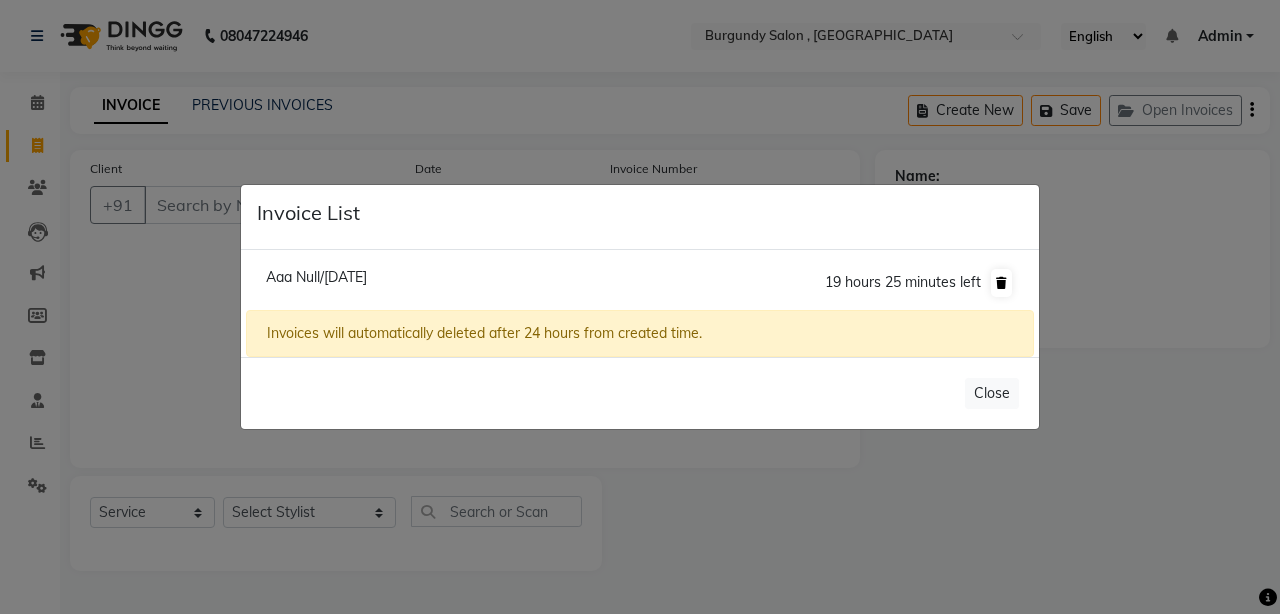 click 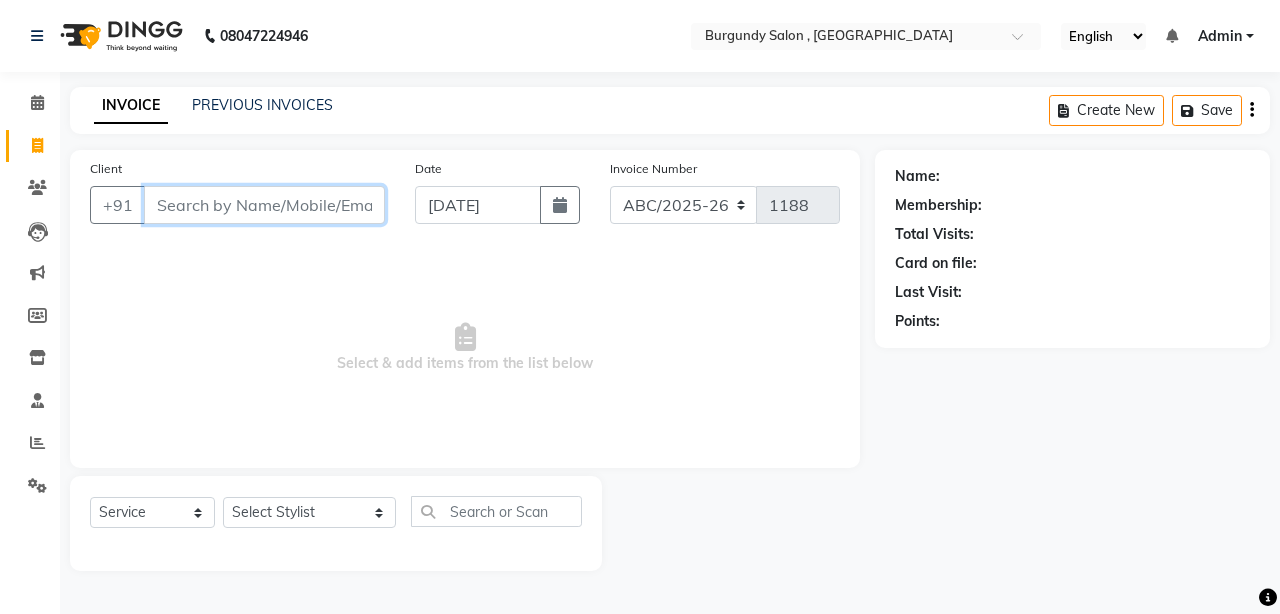 click on "Client" at bounding box center [264, 205] 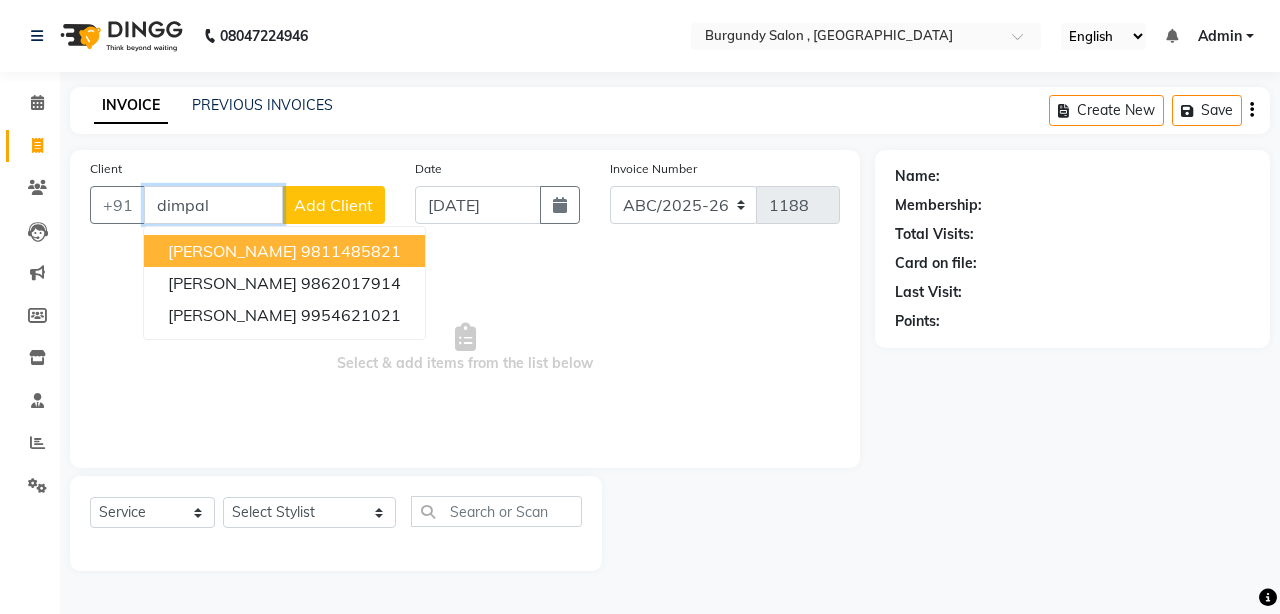 click on "[PERSON_NAME]" at bounding box center [232, 251] 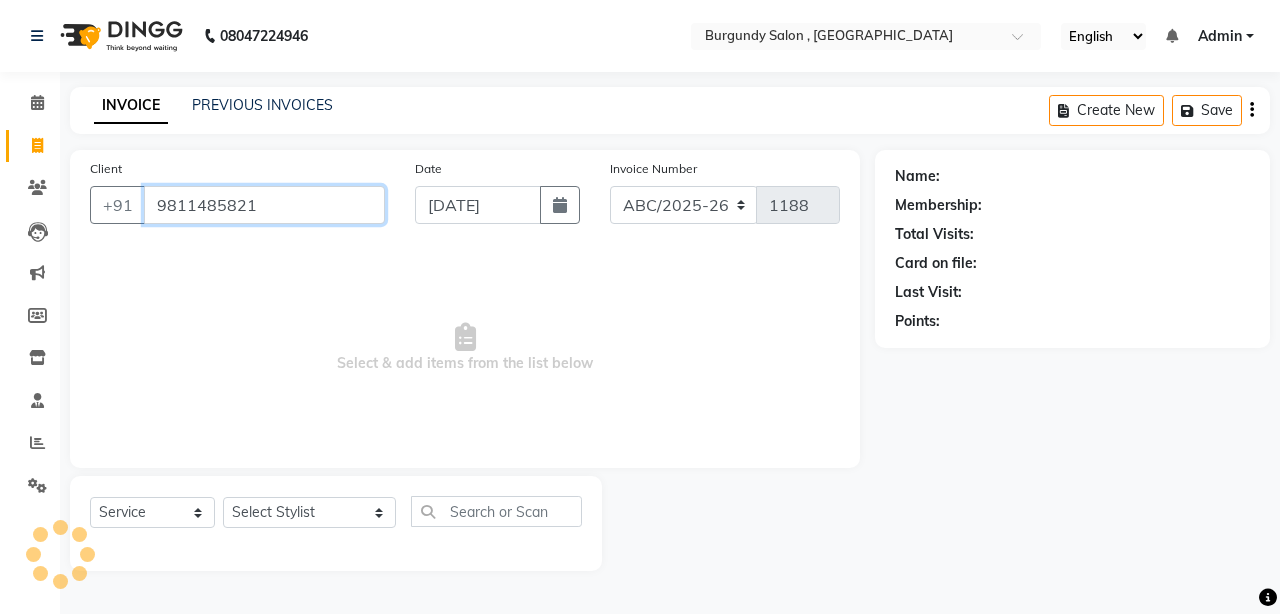 type on "9811485821" 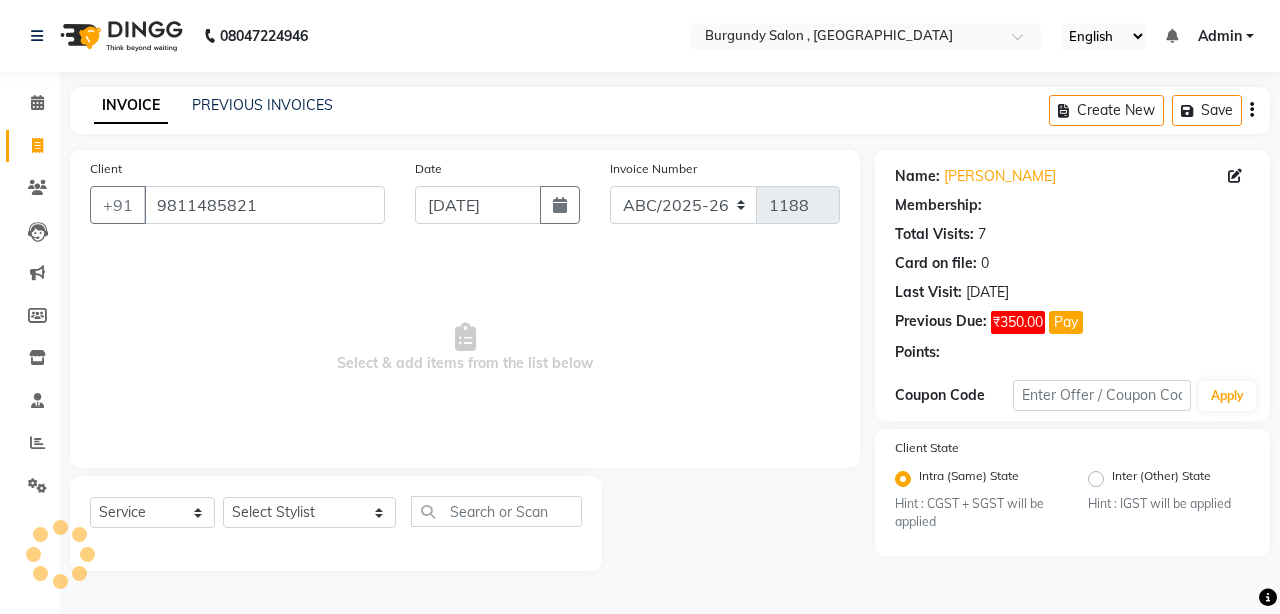 select on "1: Object" 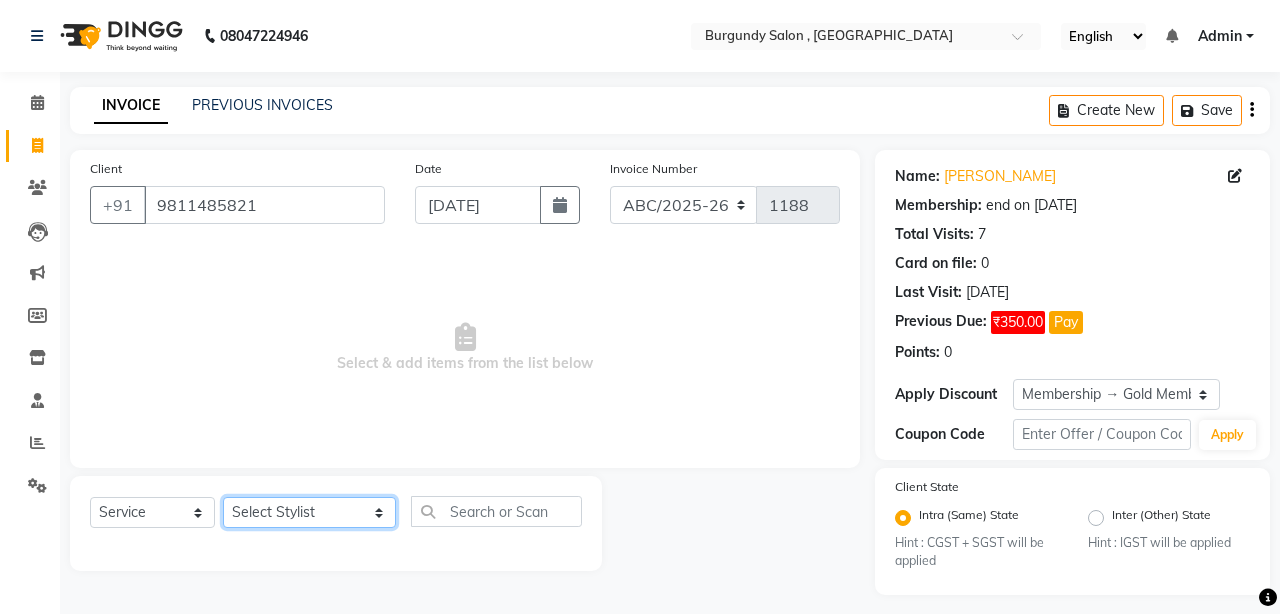 click on "Select Stylist ANIL  ANJANA BARSHA DEEPSHIKHA  DHON DAS DHON / NITUMONI EDWARD EDWARD/ LAXMI JOSHU JUNMONI KASHIF LAXI / ANJANA LAXMI LITTLE MAAM MINTUL MITALI NEETU RANA NITUMONI NITUMONI/POJA/ LAXMI NITUMONI / SAGARIKA NITUMONI/ SAGRIKA PRAKASH PUJAA Rubi RUBI / LAXMI SAGARIKA  SAGARIKA / RUBI SAHIL SAHIL / DHON SAHIL / EDWARD SAHIL/ JOSHU SAHIL/JOSHU/PRAKASH/ RUBI SAHIL/NITUMONI/ MITALI SAHIL/ RUBI SHABIR SHADHAB SIMA KALITA SONALI DEKA SOPEM staff 1 staff 1 TANU" 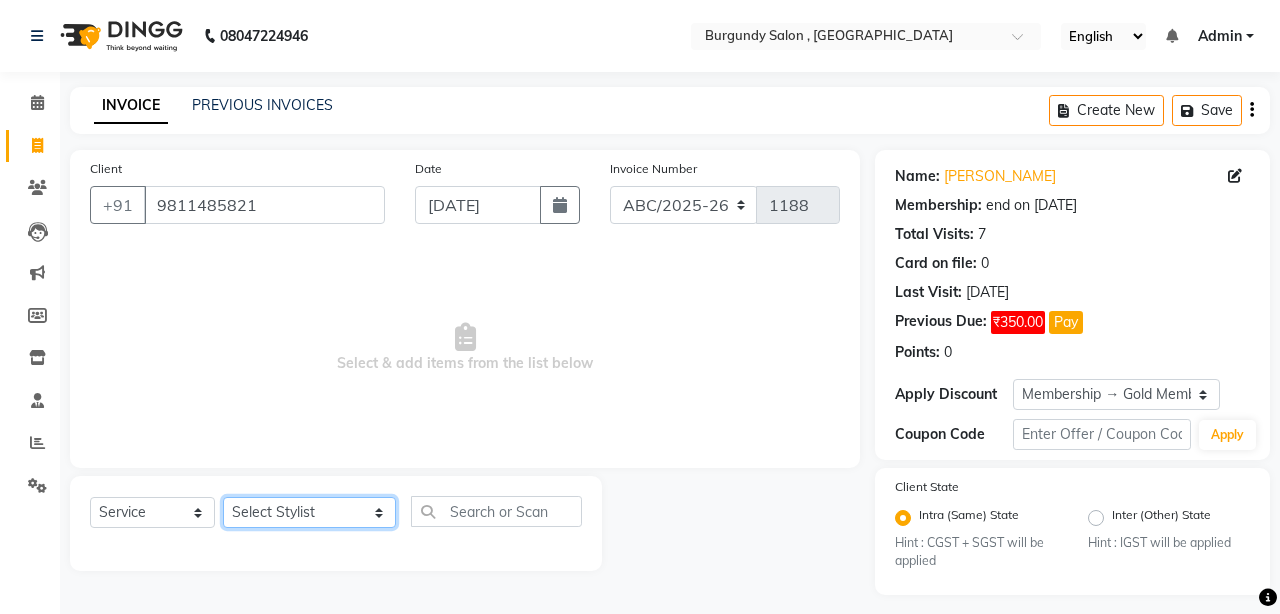 select on "58941" 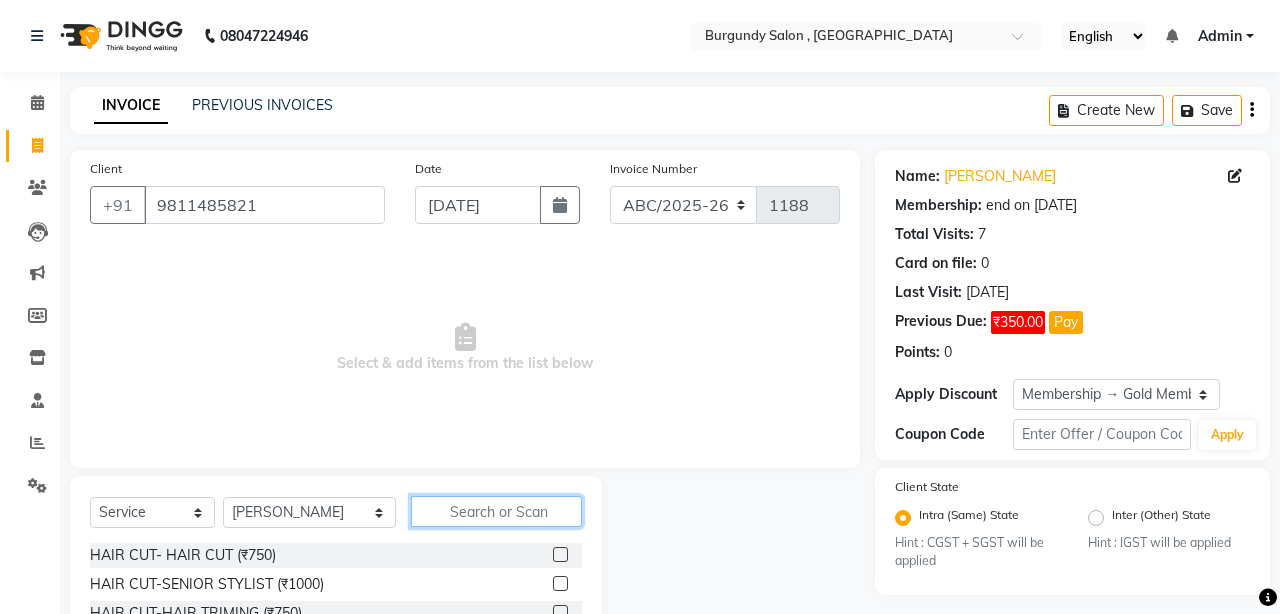 click 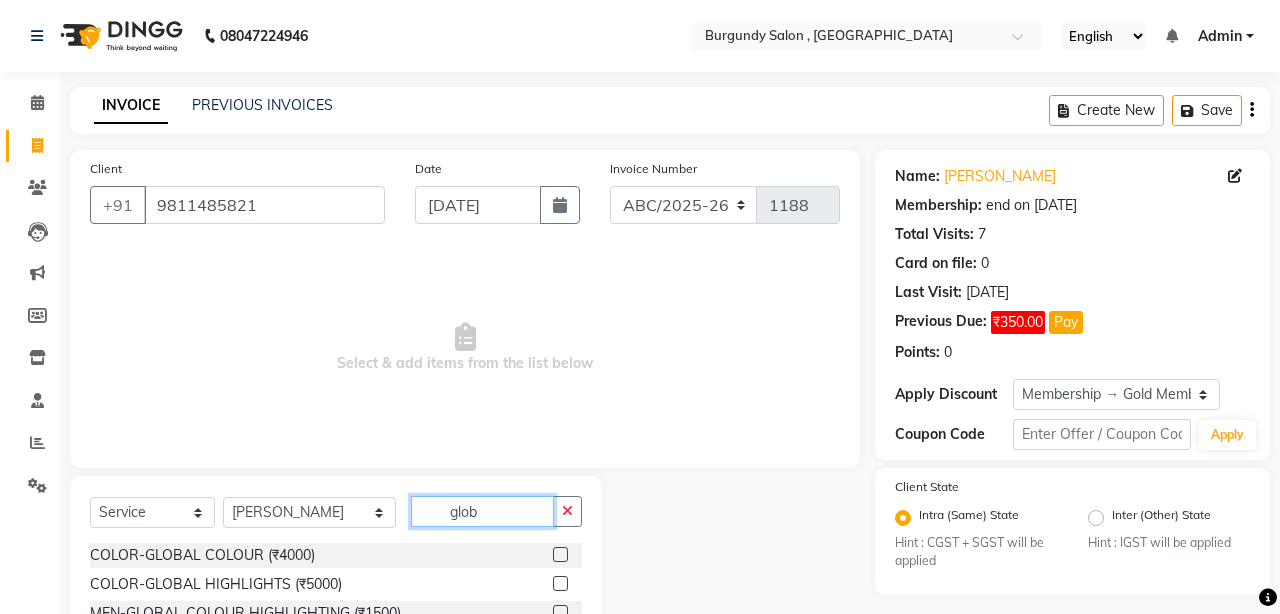 type on "glob" 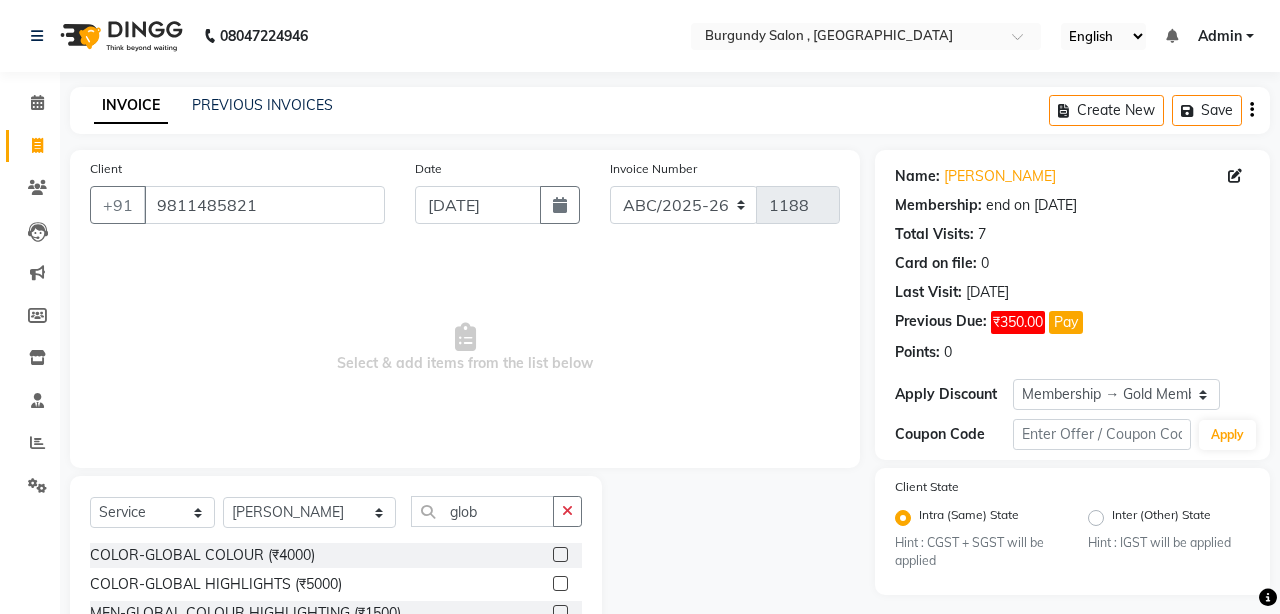 click 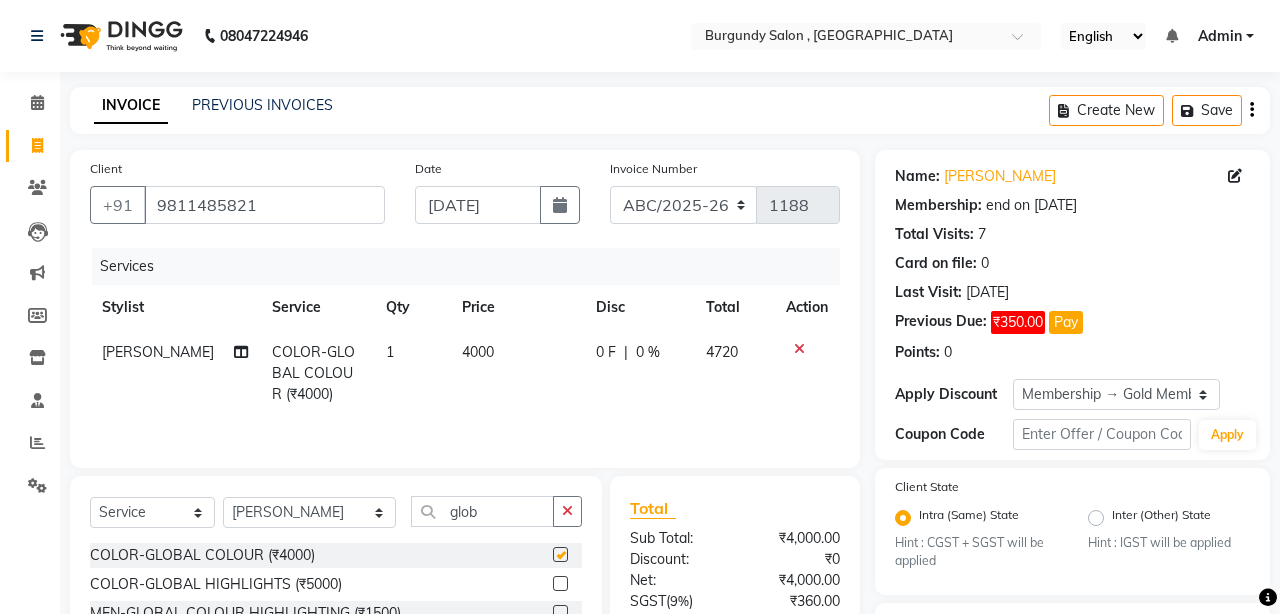 checkbox on "false" 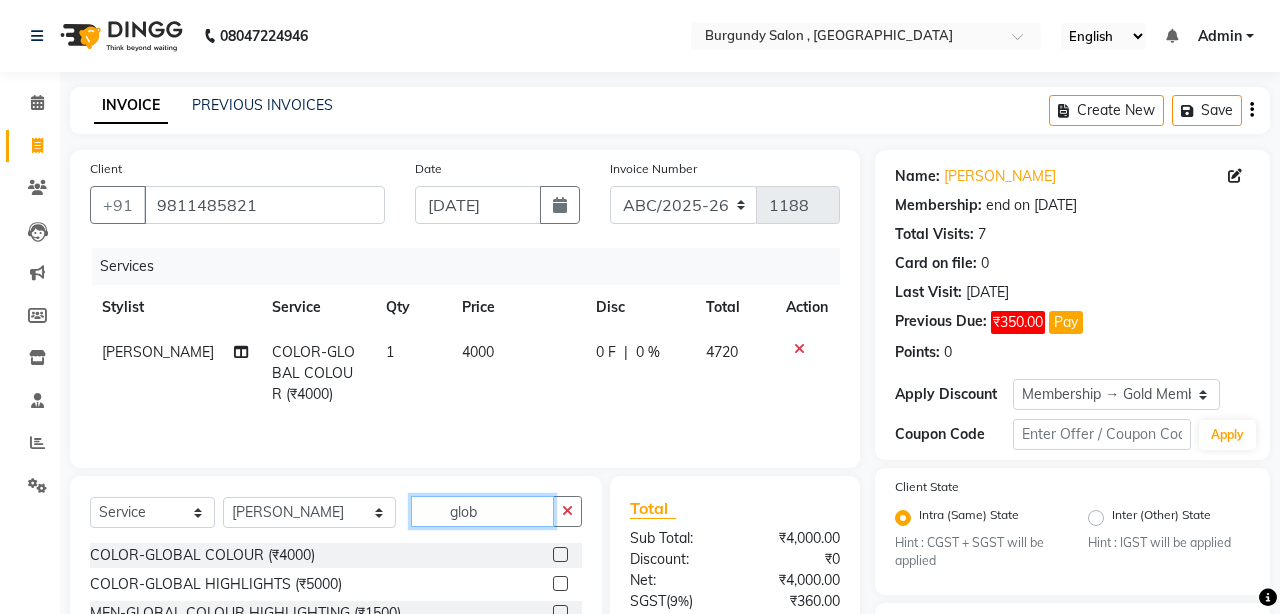 click on "glob" 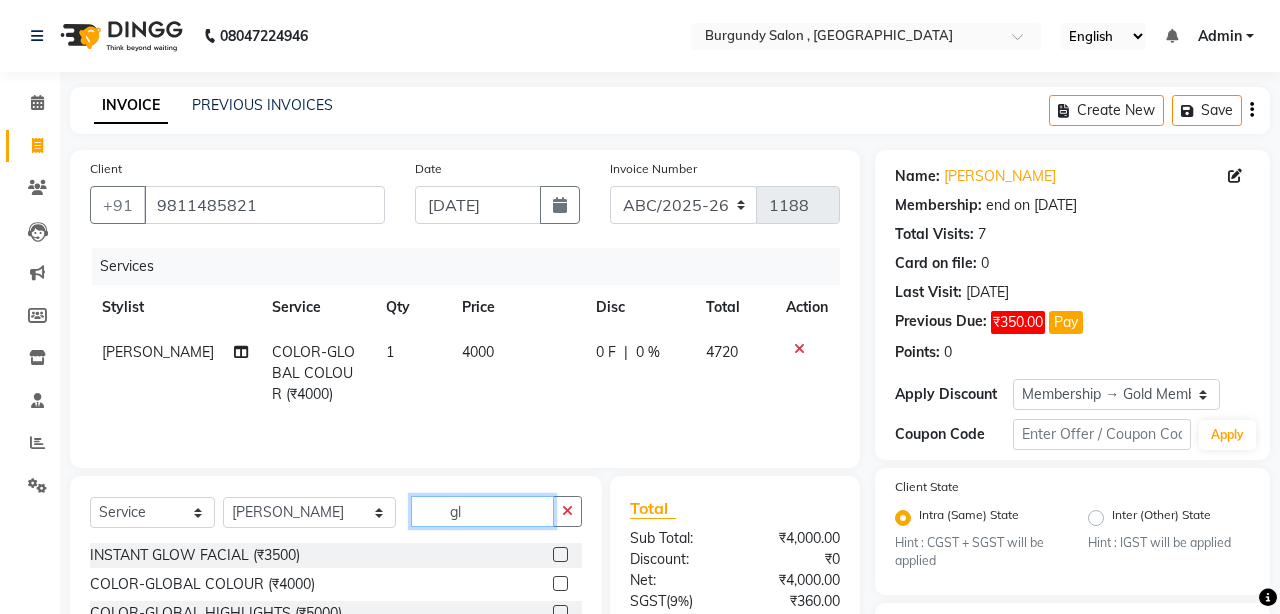 type on "g" 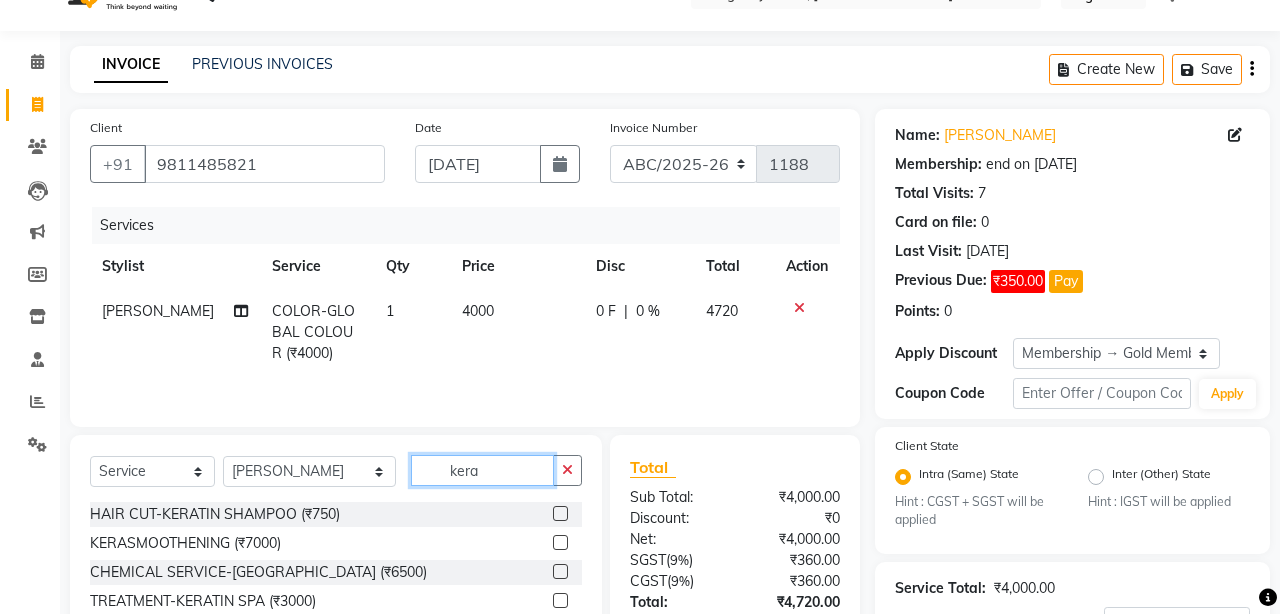 scroll, scrollTop: 56, scrollLeft: 0, axis: vertical 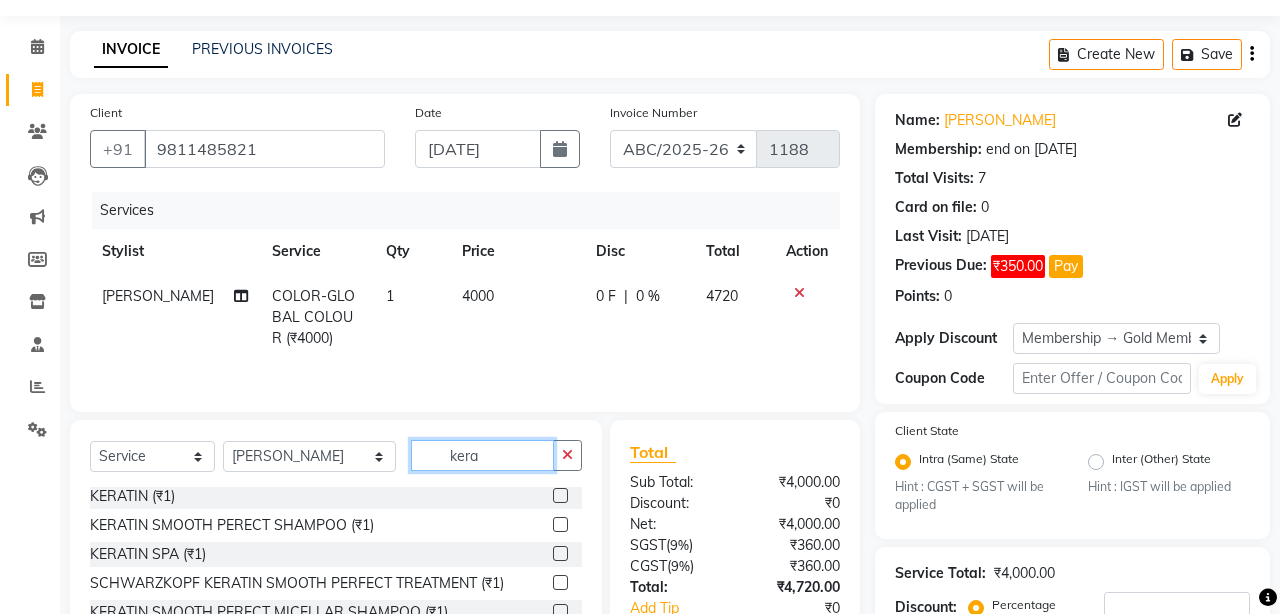 type on "kera" 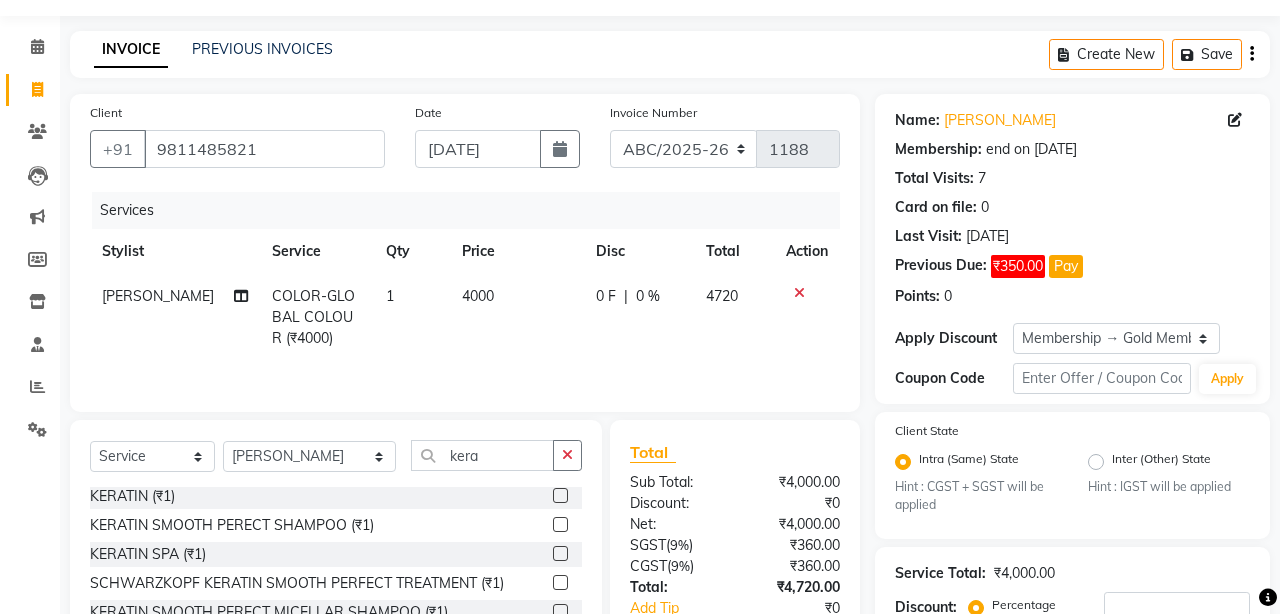 click 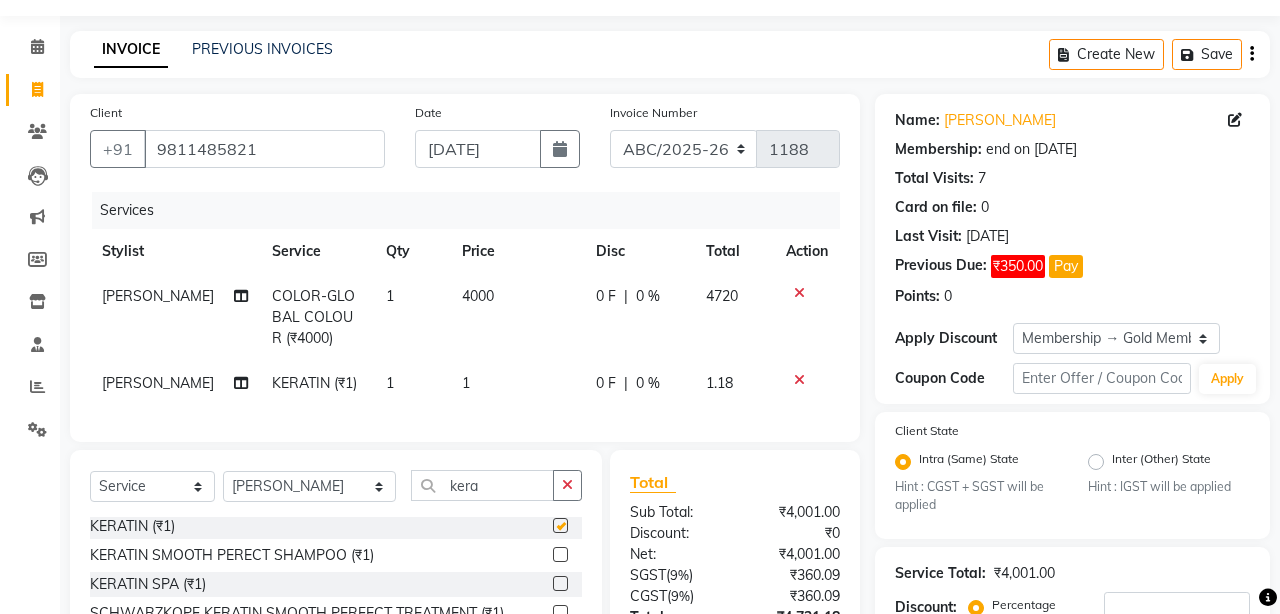 checkbox on "false" 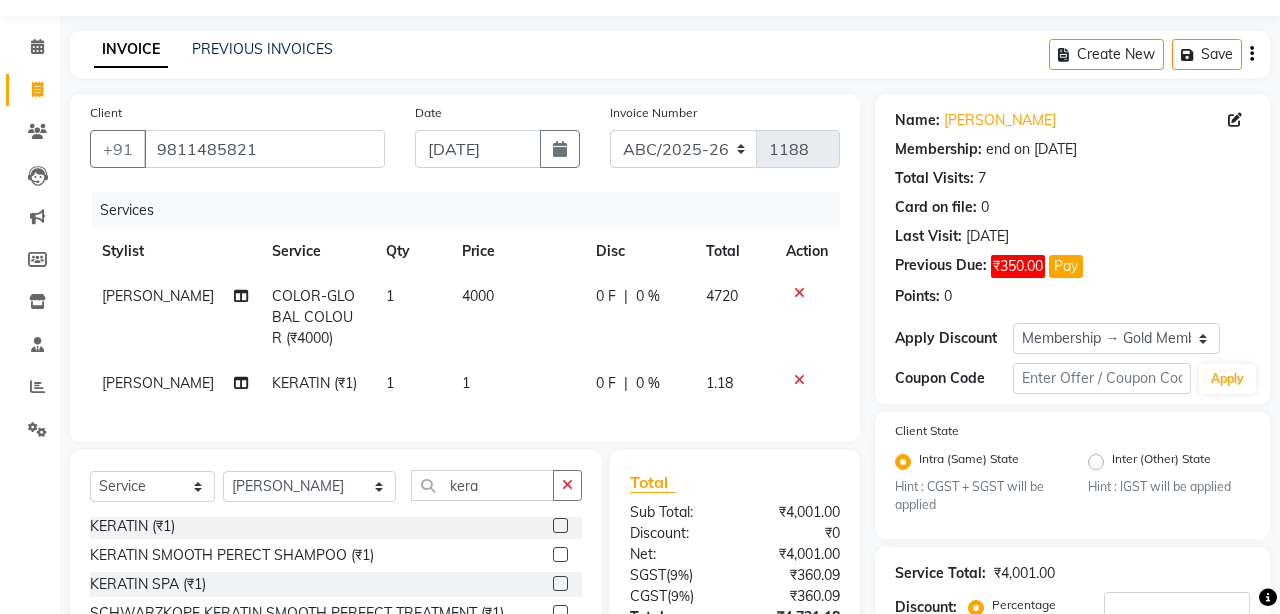 click on "1" 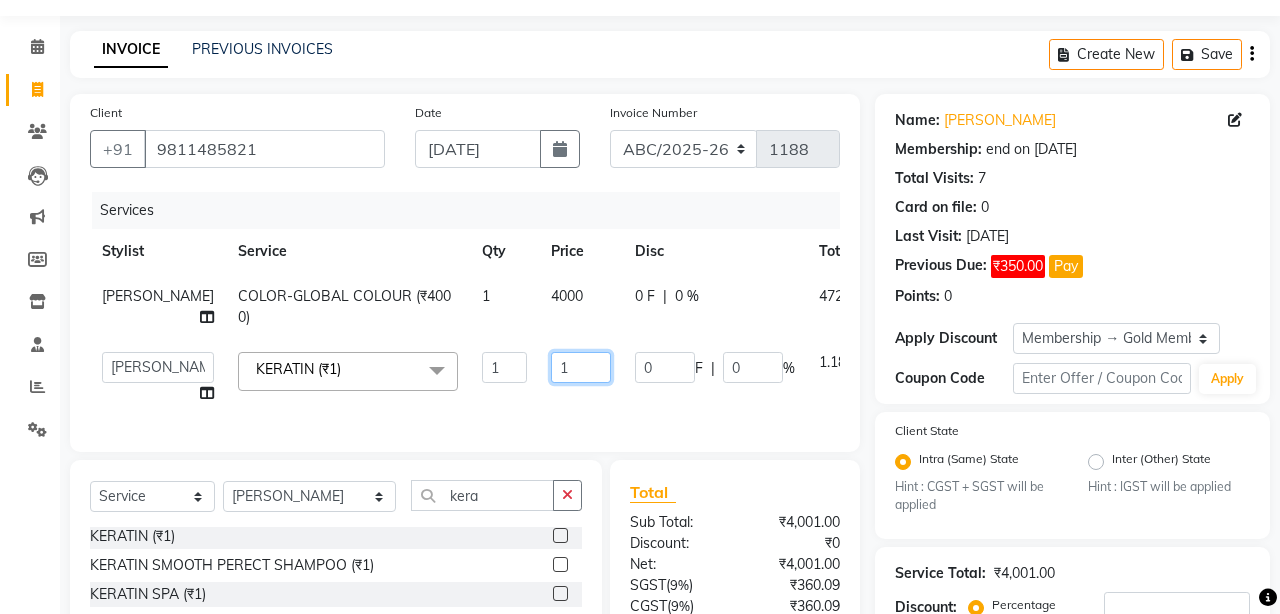click on "1" 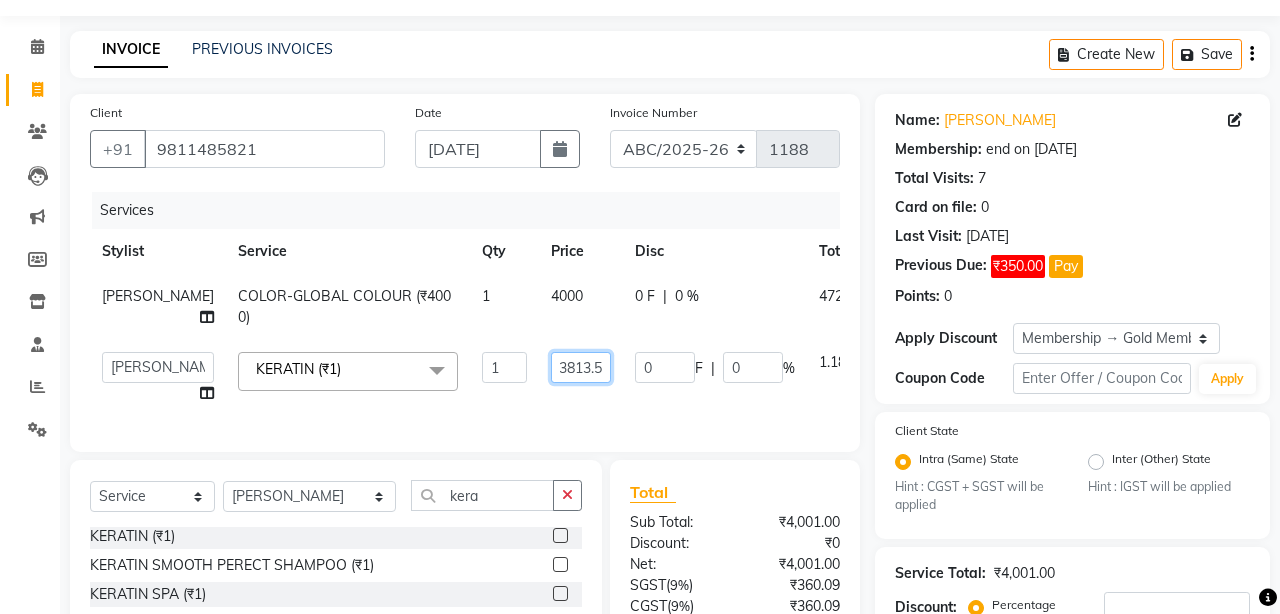 type on "3813.56" 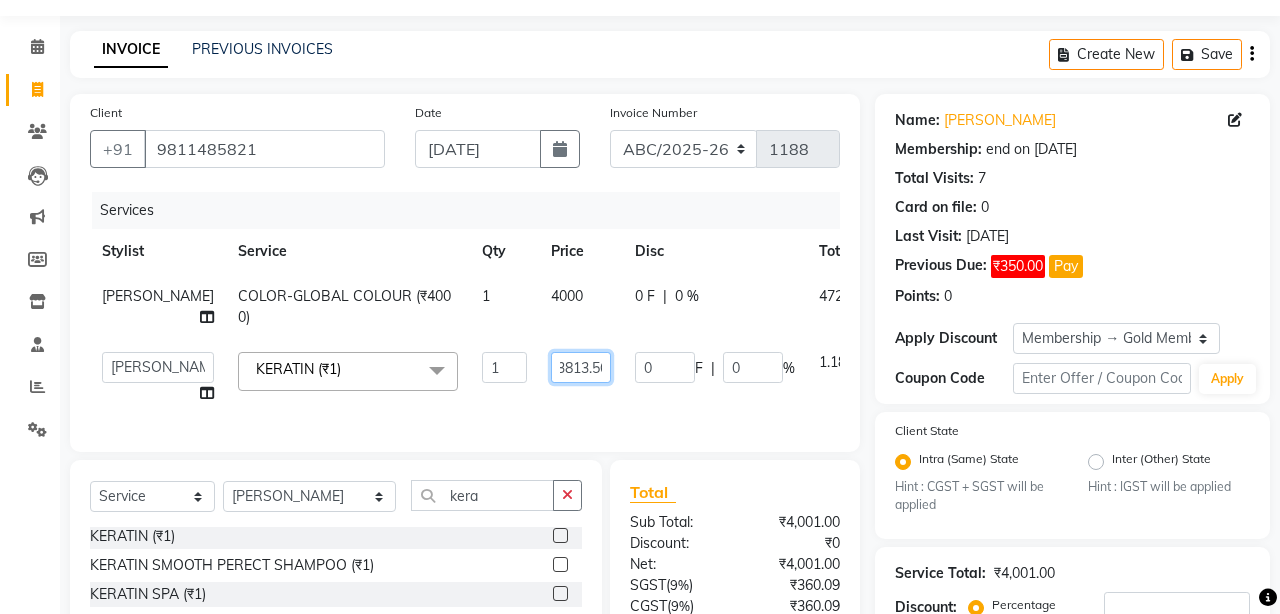 scroll, scrollTop: 0, scrollLeft: 11, axis: horizontal 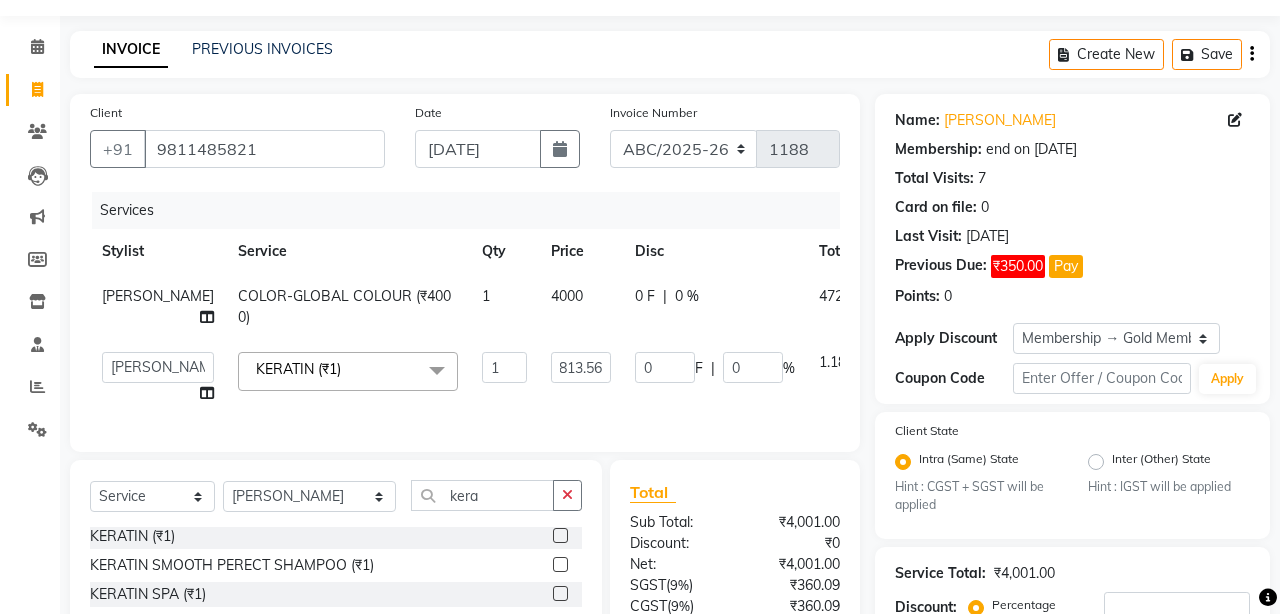 click on "3813.56" 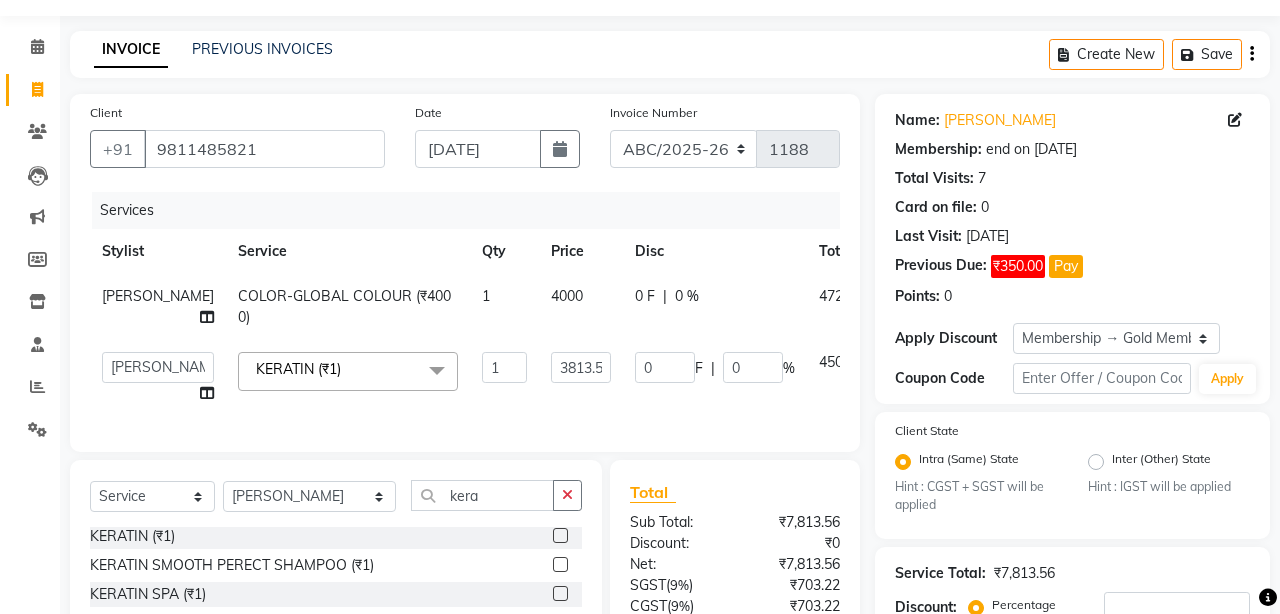 click on "4000" 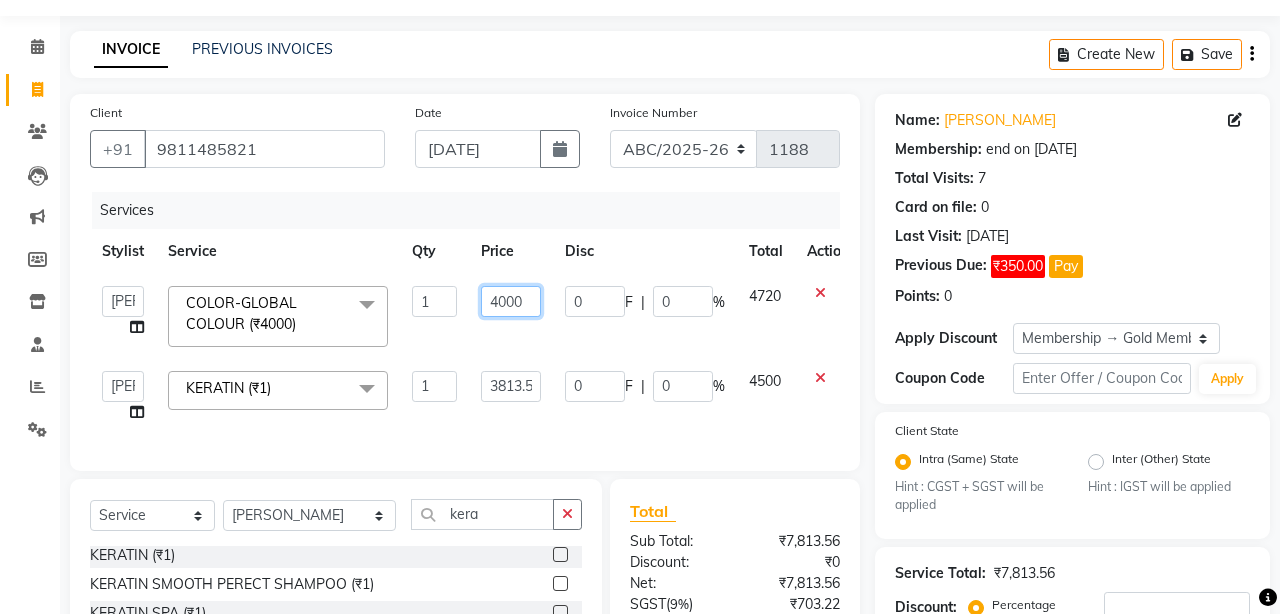 click on "4000" 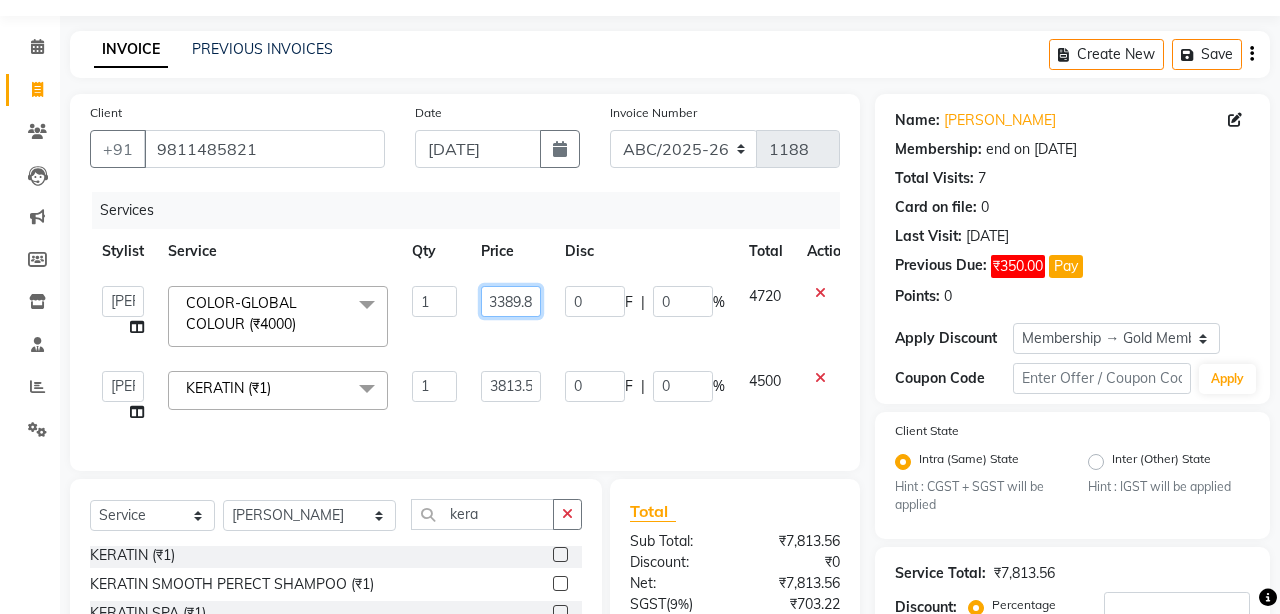 type on "3389.83" 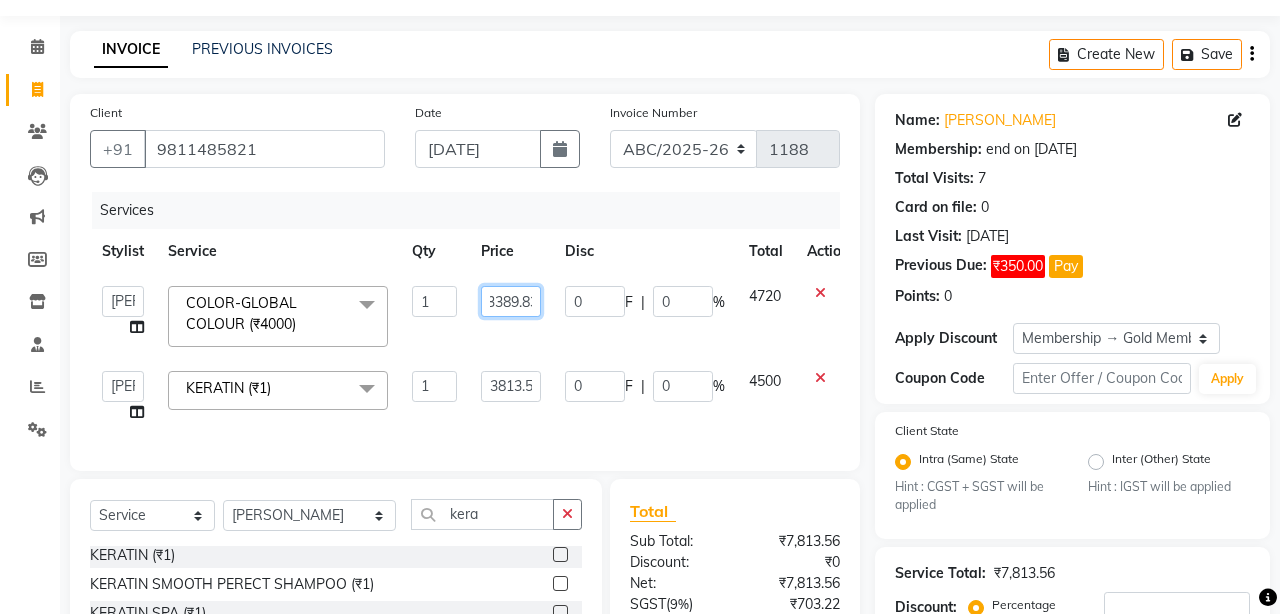 scroll, scrollTop: 0, scrollLeft: 11, axis: horizontal 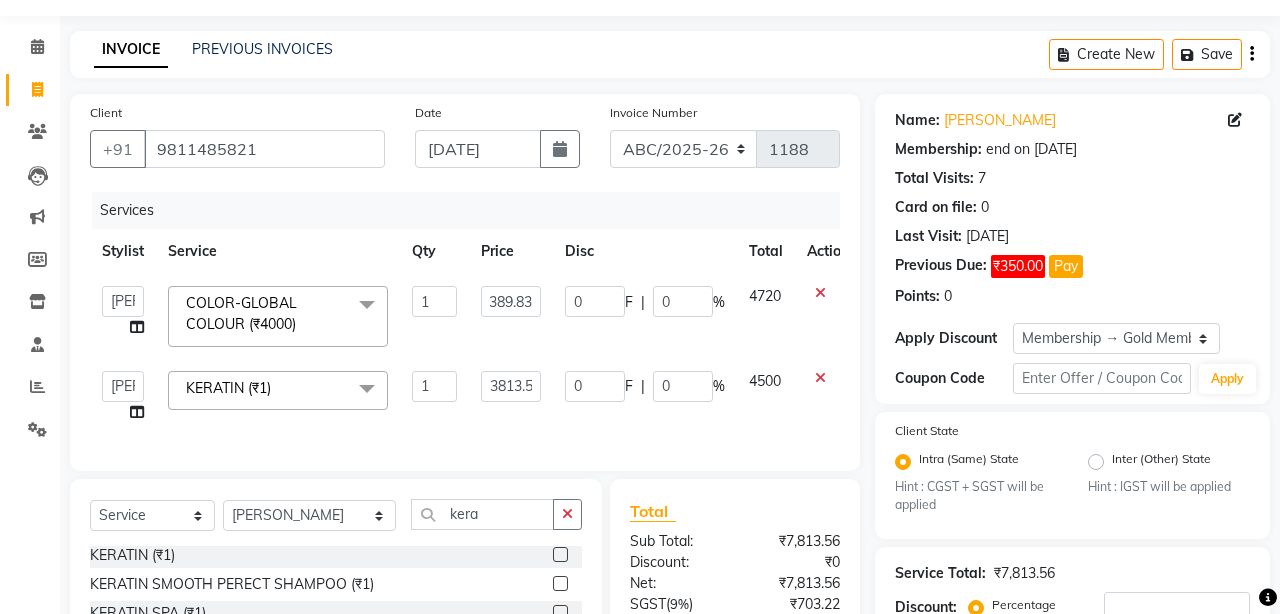 click on "ANIL    ANJANA   BARSHA   DEEPSHIKHA    DHON DAS   DHON / NITUMONI   EDWARD   EDWARD/ LAXMI   JOSHU   JUNMONI   KASHIF   LAXI / ANJANA   LAXMI   LITTLE   MAAM   MINTUL   MITALI   NEETU RANA   NITUMONI   NITUMONI/POJA/ LAXMI   NITUMONI / SAGARIKA   NITUMONI/ SAGRIKA   PRAKASH   PUJAA   Rubi   RUBI / LAXMI   SAGARIKA    SAGARIKA / RUBI   SAHIL   SAHIL / DHON   SAHIL / EDWARD   SAHIL/ JOSHU   SAHIL/JOSHU/PRAKASH/ RUBI   SAHIL/NITUMONI/ MITALI   SAHIL/ RUBI   SHABIR   SHADHAB   SIMA KALITA   SONALI DEKA   SOPEM   staff 1   staff 1   TANU  COLOR-GLOBAL COLOUR (₹4000)  x HAIR CUT- HAIR CUT (₹750) HAIR CUT-SENIOR STYLIST (₹1000) HAIR CUT-HAIR TRIMING (₹750) HAIR CUT-REGULAR SHAMPOO (₹250) WASH AND BLOW DRY (₹600) HAIR CUT-OIL MASSAGE (₹900) HAIR CUT-WASH WITH DANDRUFF AMPULE (₹800) HAIR CUT-IRONING (₹1000) HAIR CUT-CURL-TONG (₹1000) HAIR CUT-HAIR DO (₹1000) HAIR CUT-KERATIN SHAMPOO (₹750) HAIR CUT-BOTOPLEXX TREATMENT (₹7500) HAIR CUT-REGULAR CONDITIONER (₹250) ONLY-BLOW DRY (₹300) 1 0" 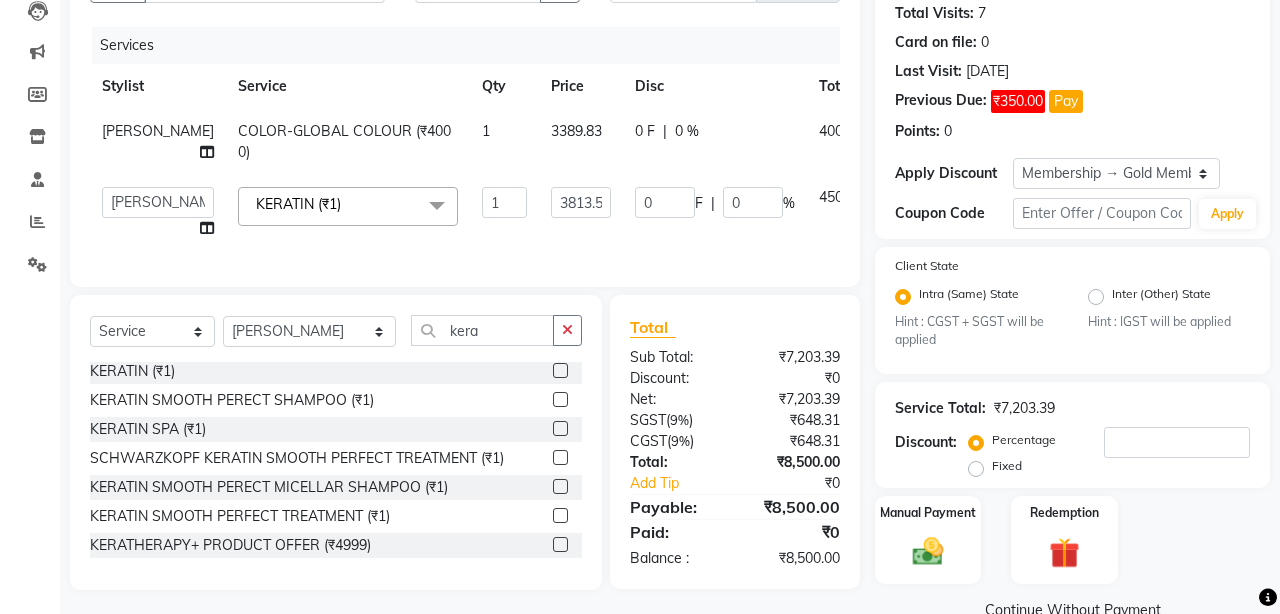 scroll, scrollTop: 262, scrollLeft: 0, axis: vertical 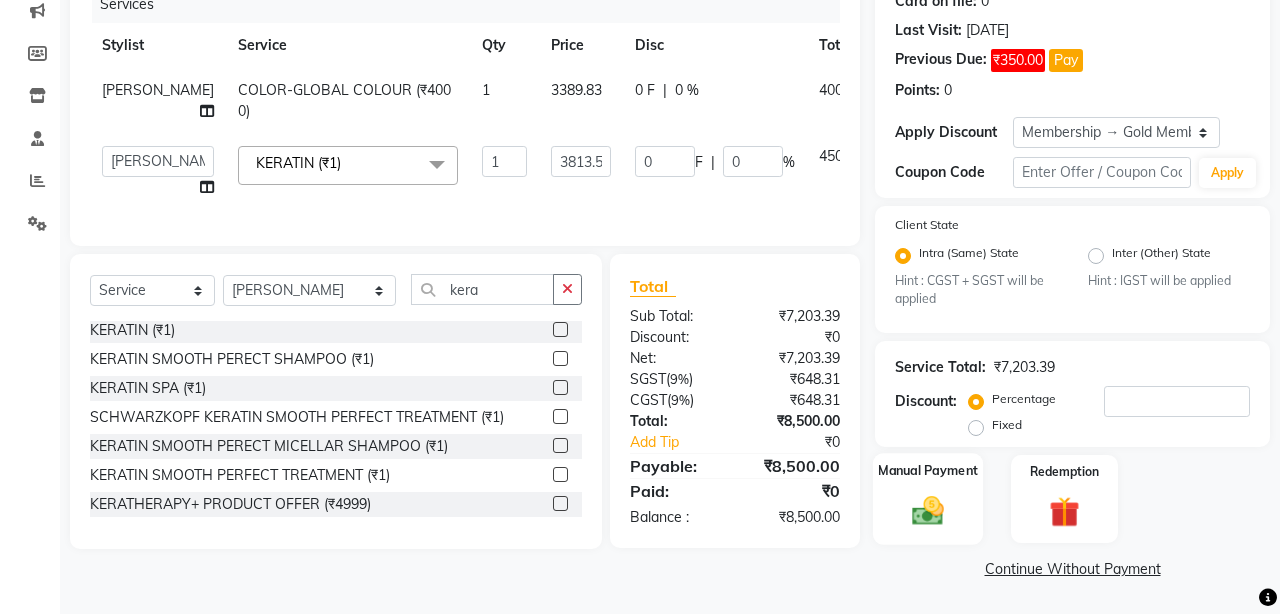 click on "Manual Payment" 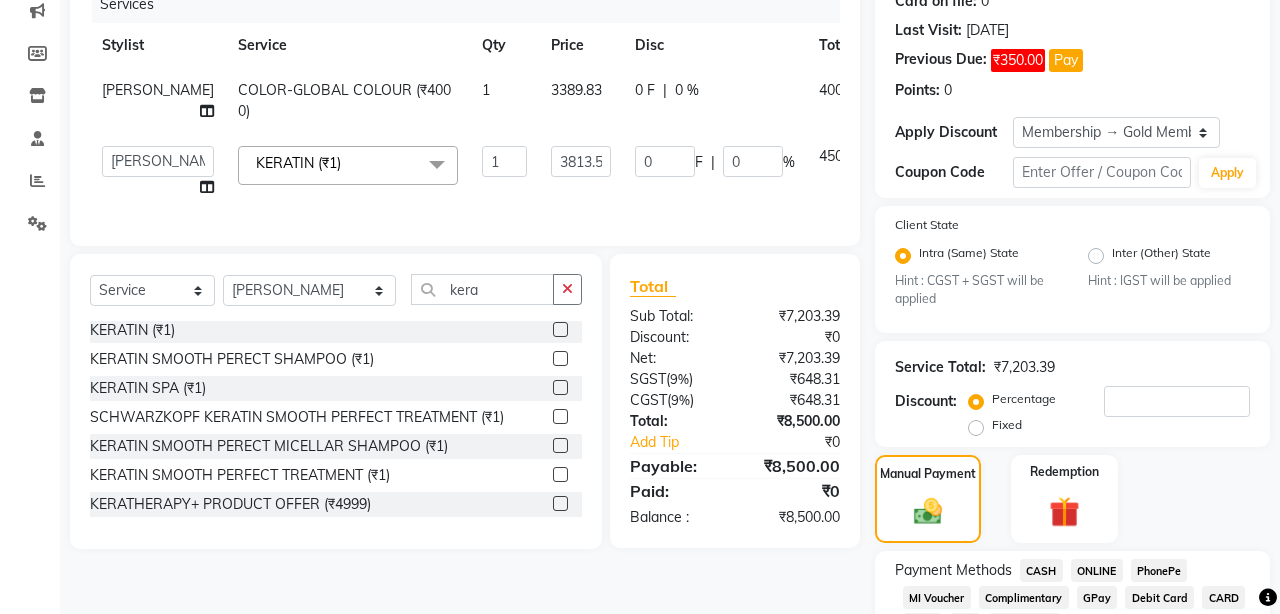 click on "CASH" 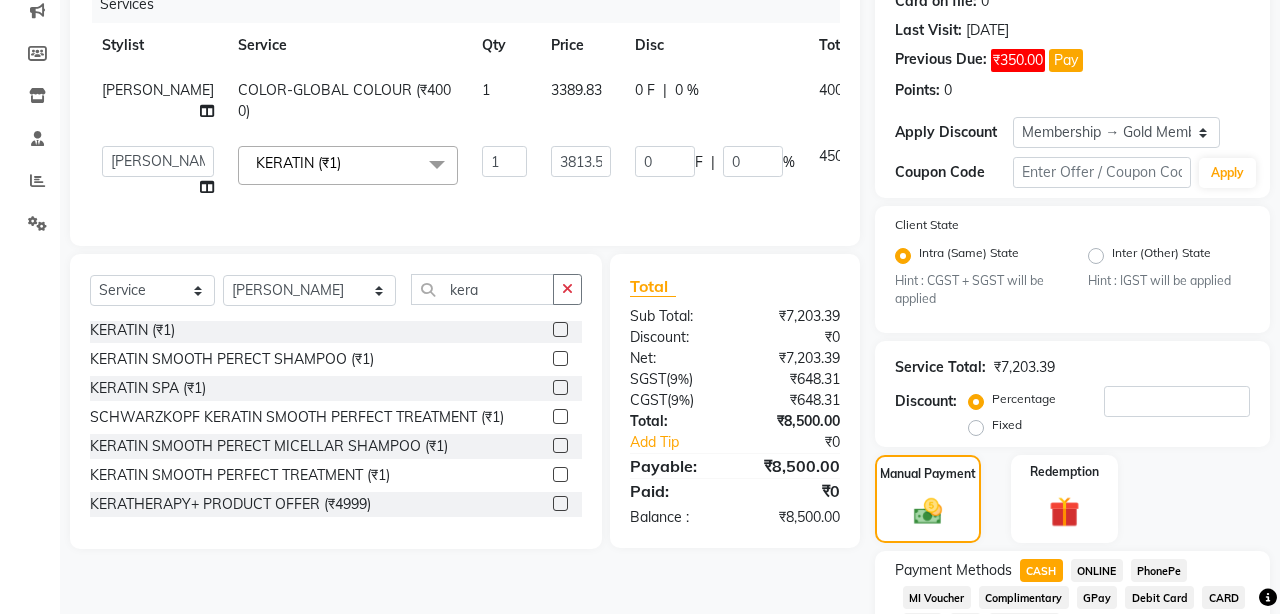 scroll, scrollTop: 473, scrollLeft: 0, axis: vertical 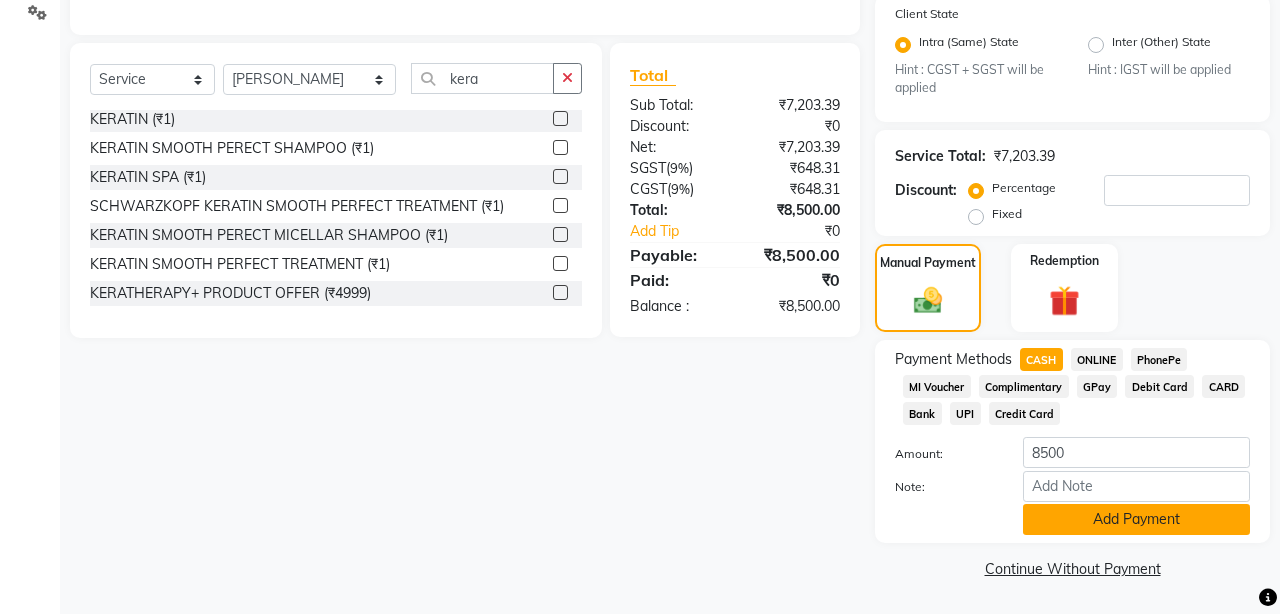 click on "Add Payment" 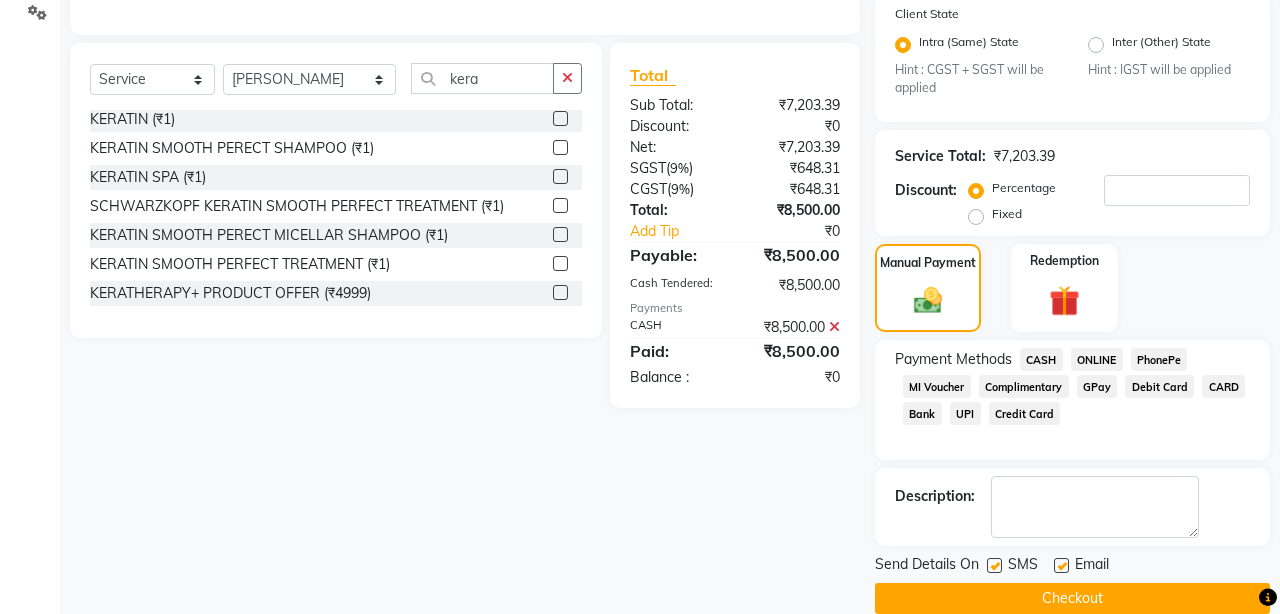 scroll, scrollTop: 503, scrollLeft: 0, axis: vertical 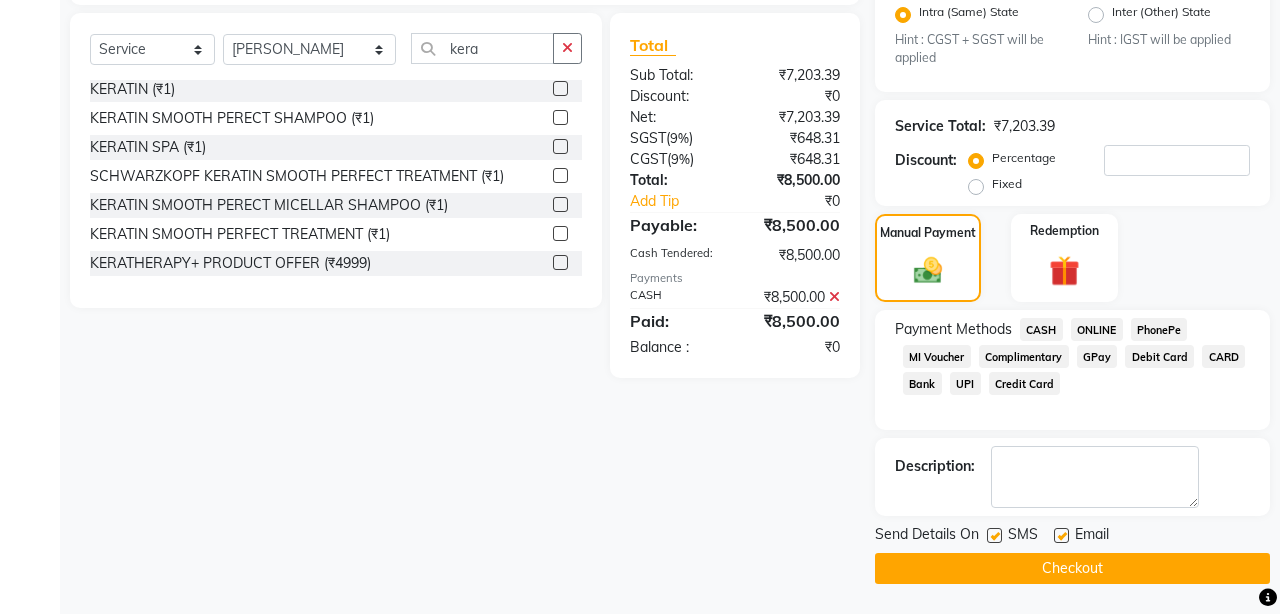 click on "Checkout" 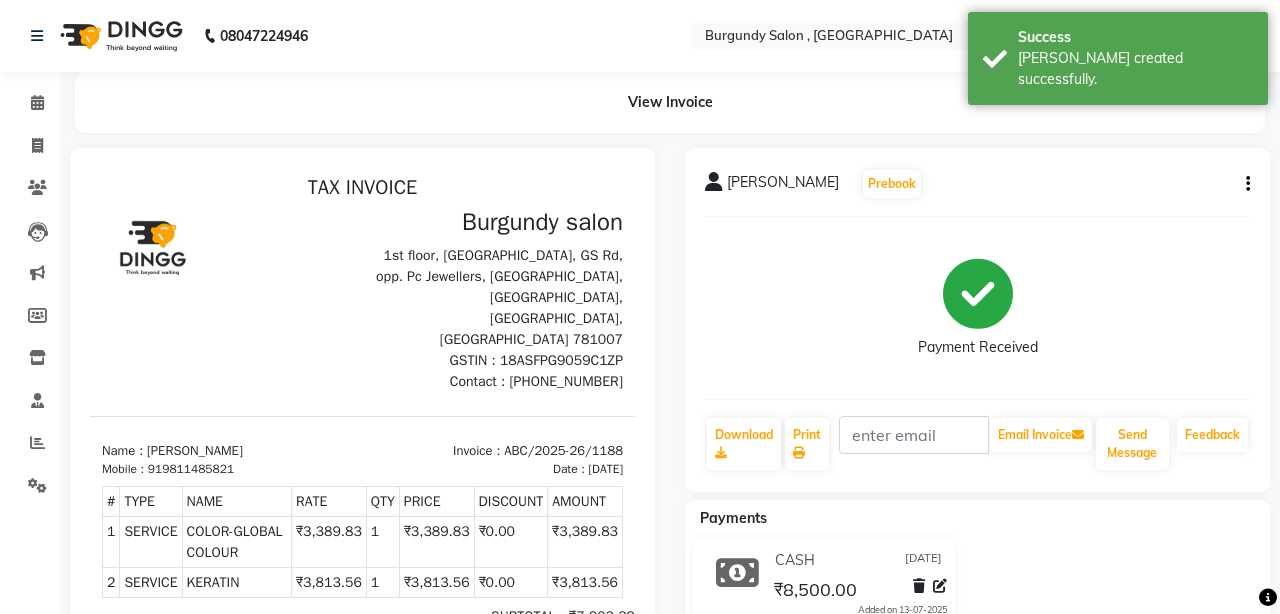 scroll, scrollTop: 0, scrollLeft: 0, axis: both 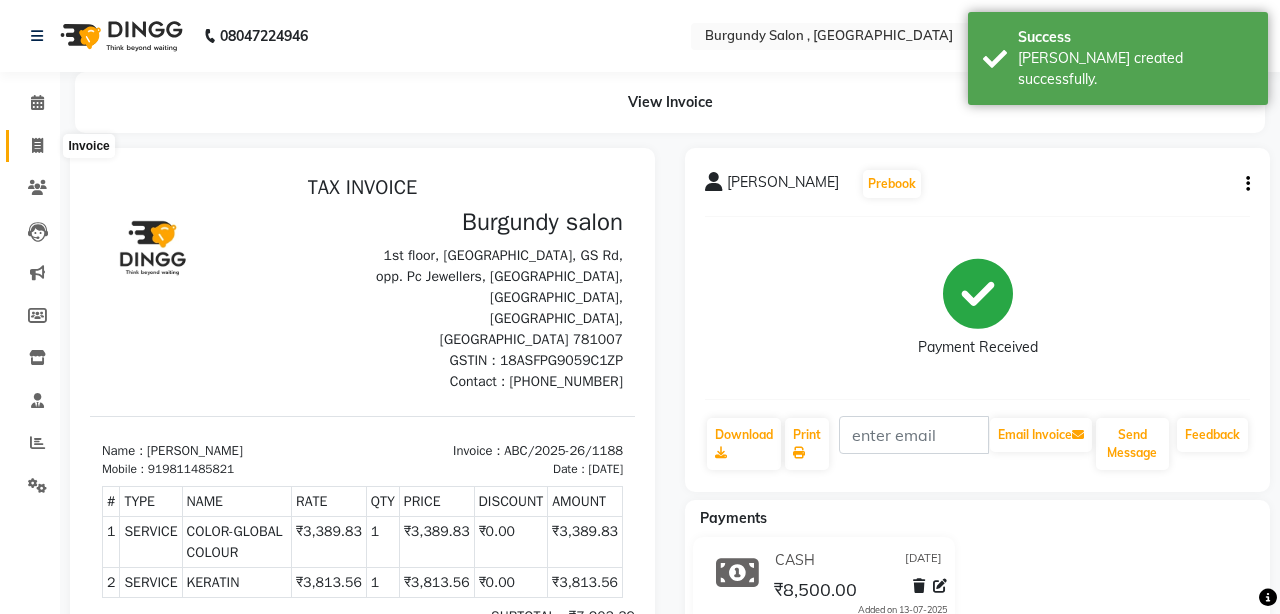 click 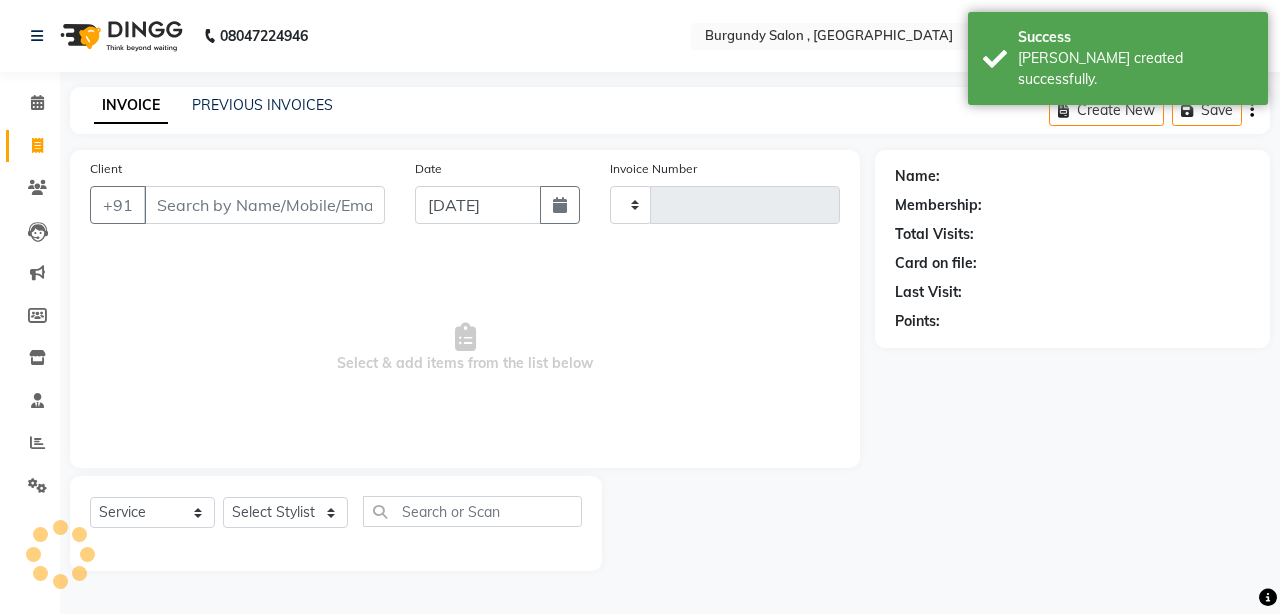 type on "1189" 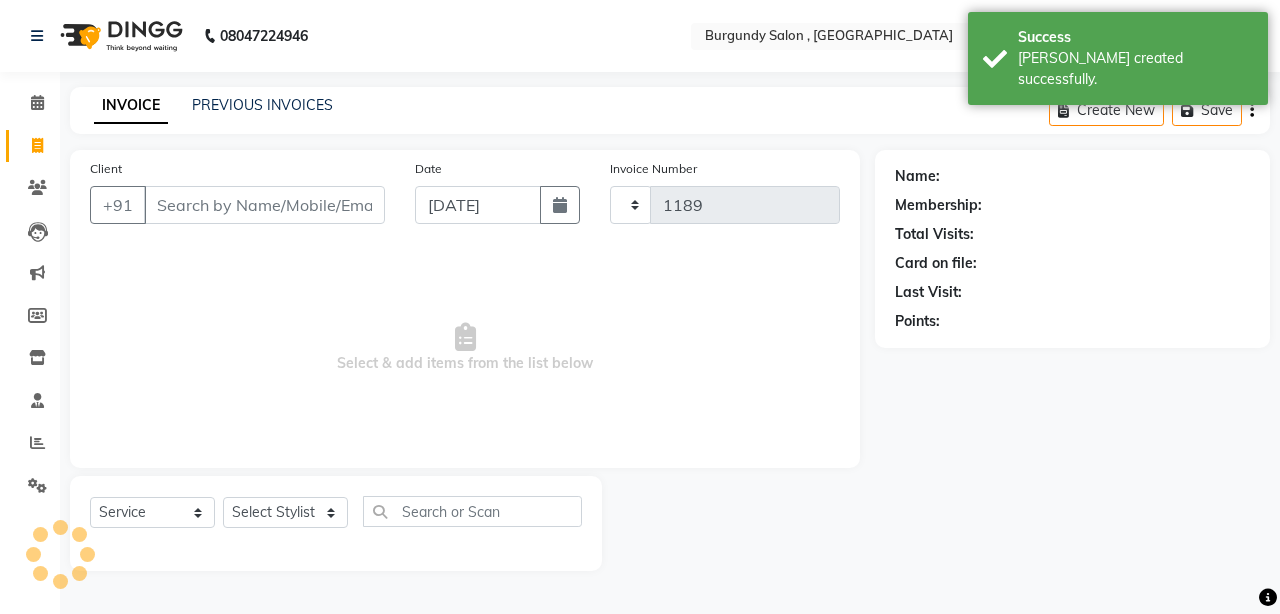 select on "5345" 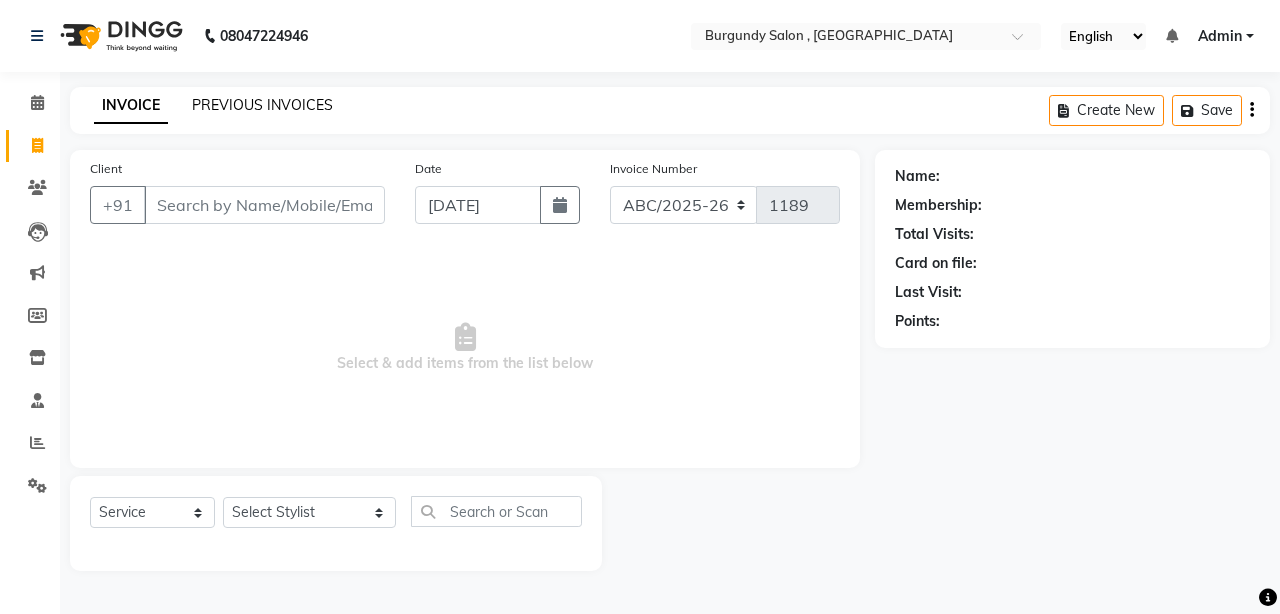 click on "PREVIOUS INVOICES" 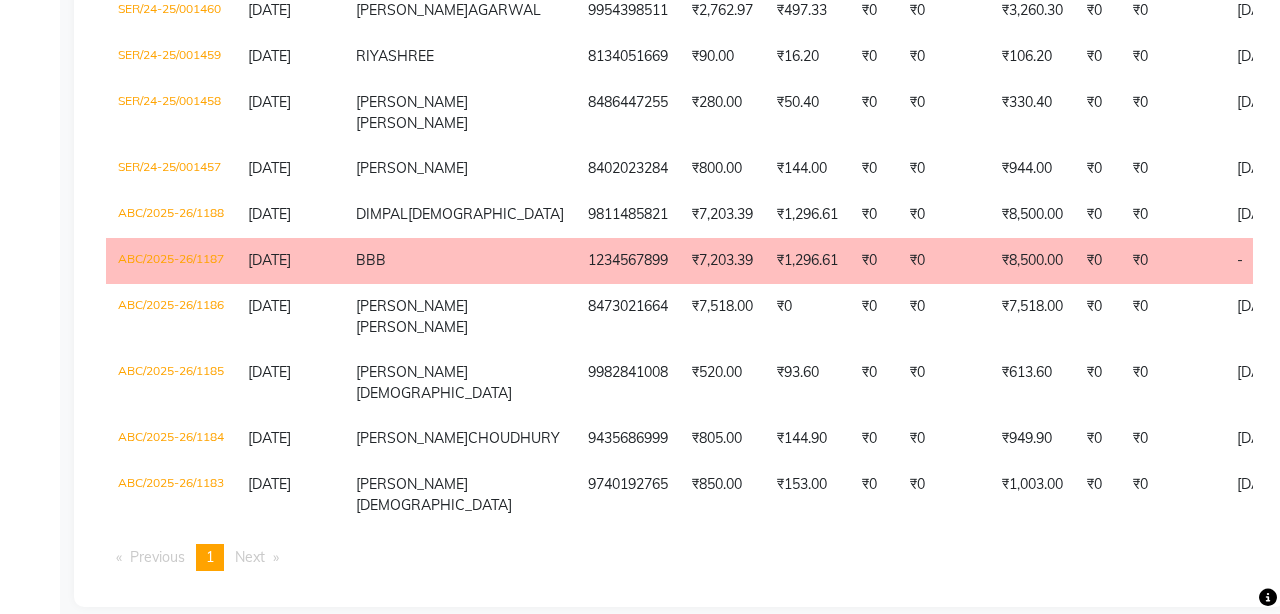 scroll, scrollTop: 0, scrollLeft: 0, axis: both 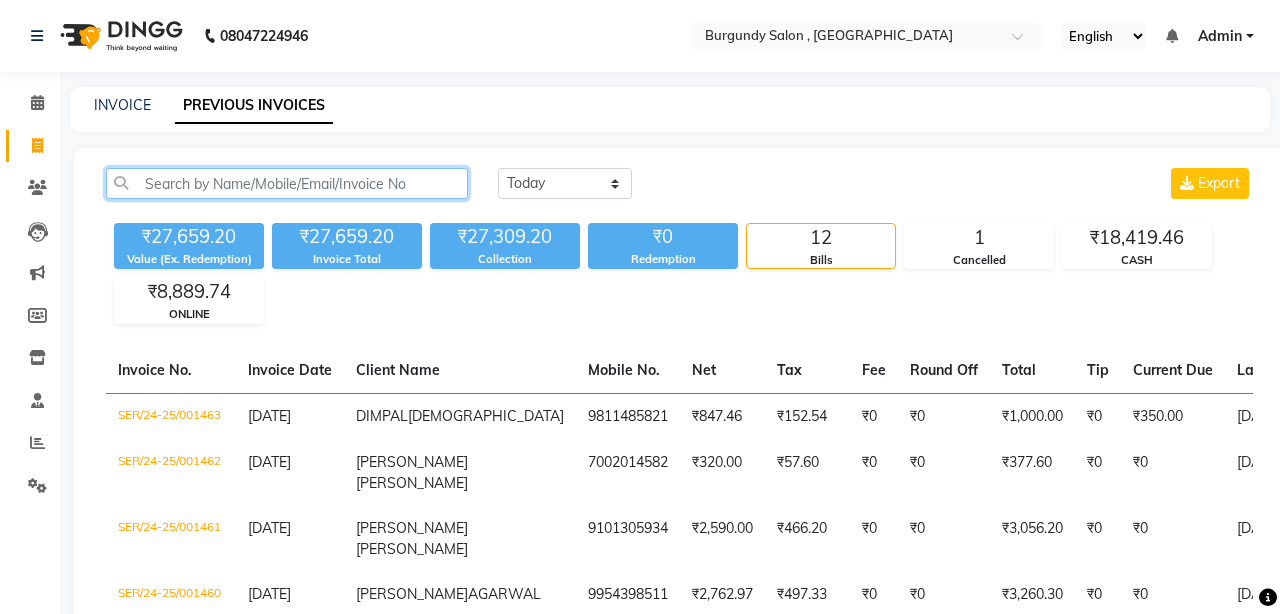 click 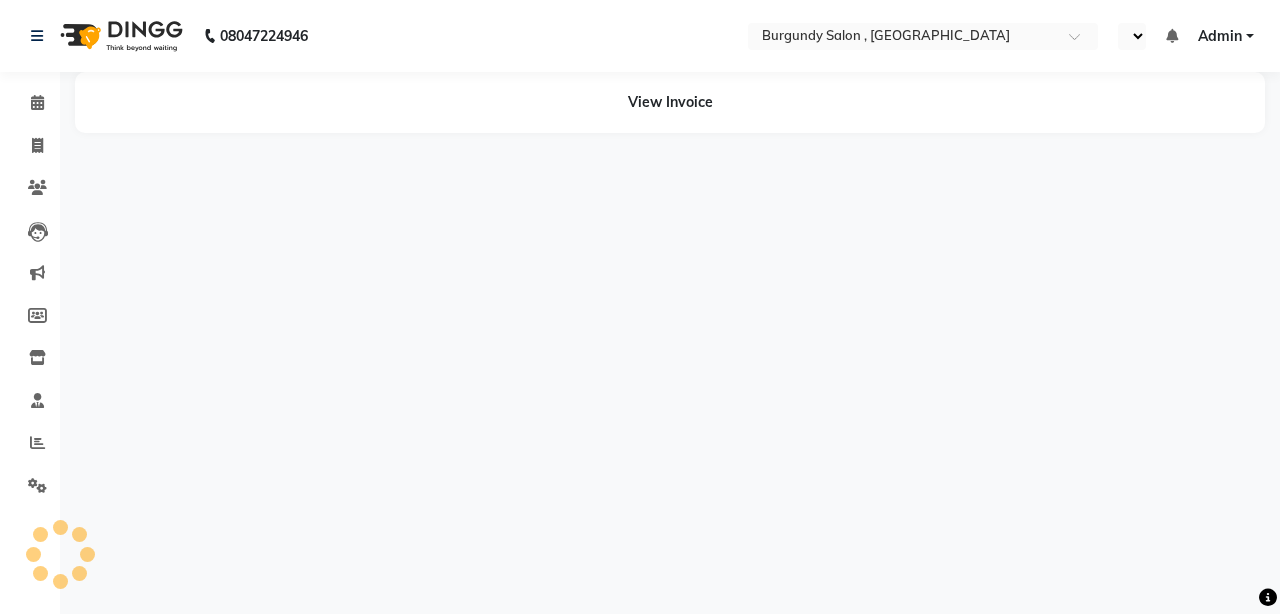 scroll, scrollTop: 0, scrollLeft: 0, axis: both 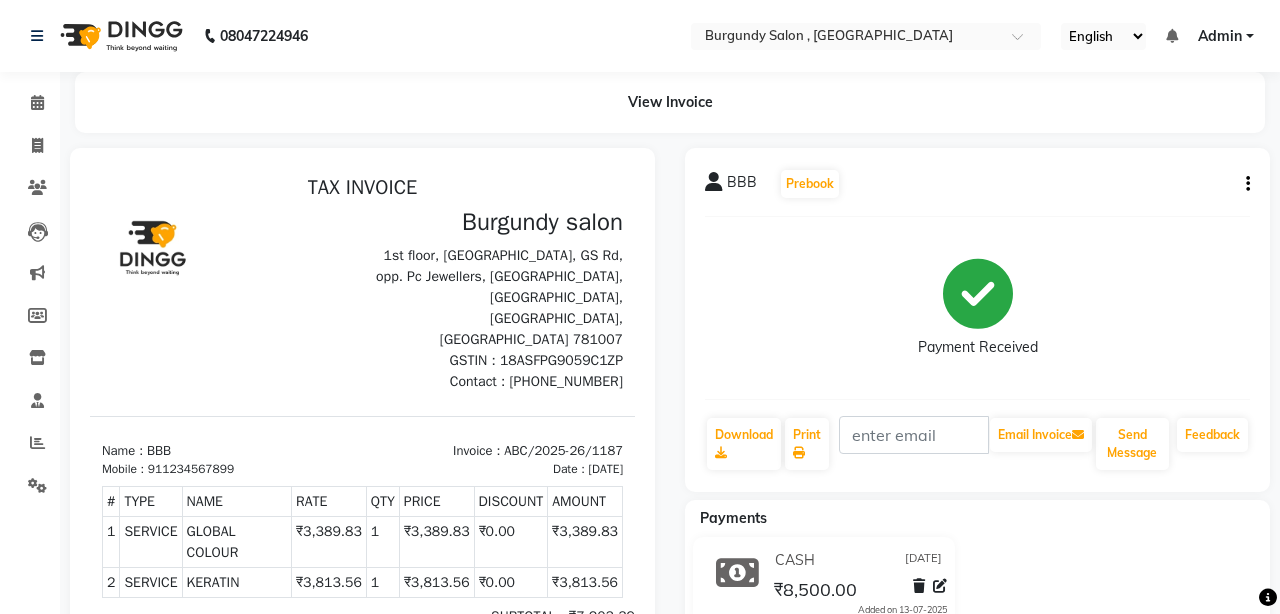 click 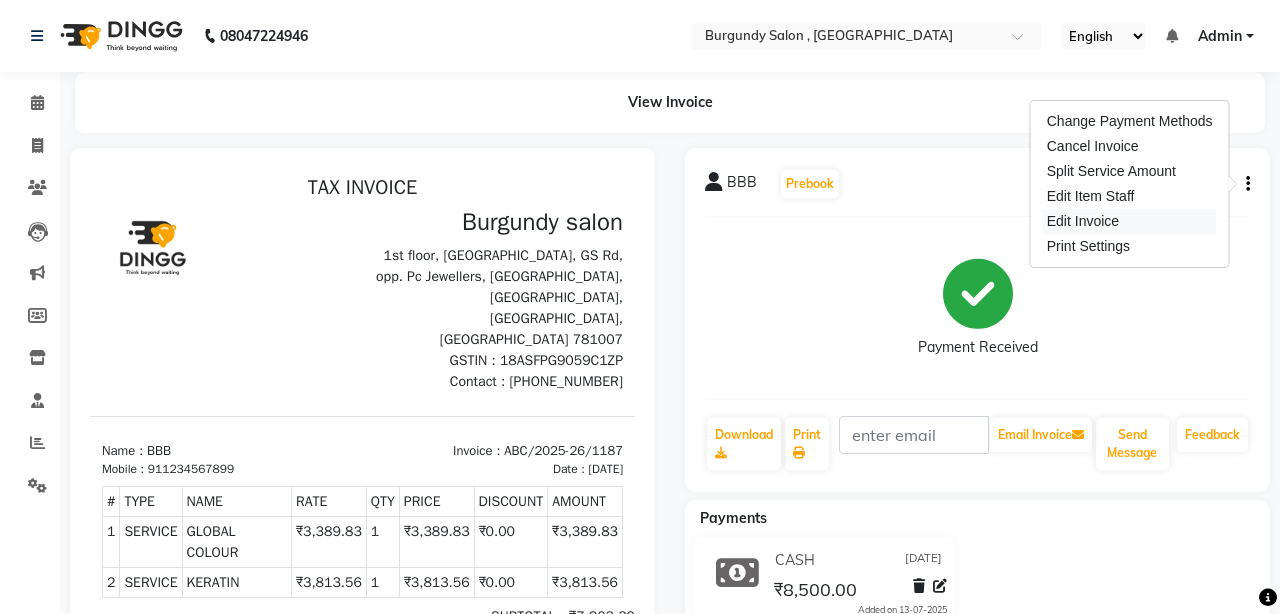 click on "Edit Invoice" at bounding box center (1130, 221) 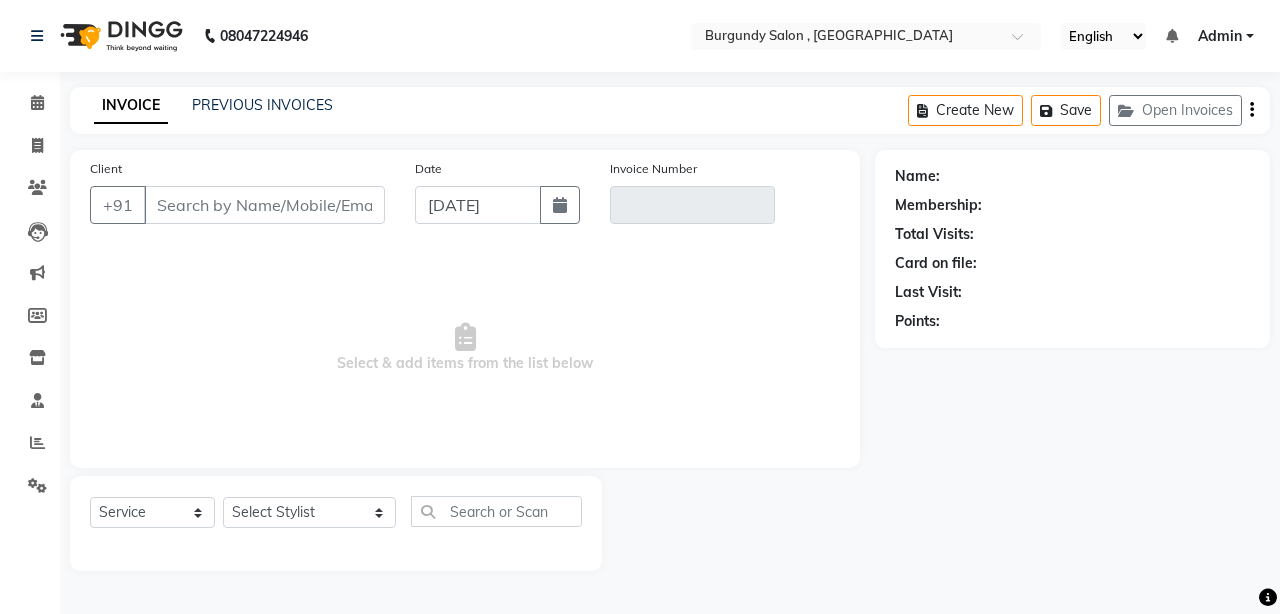 type on "1234567899" 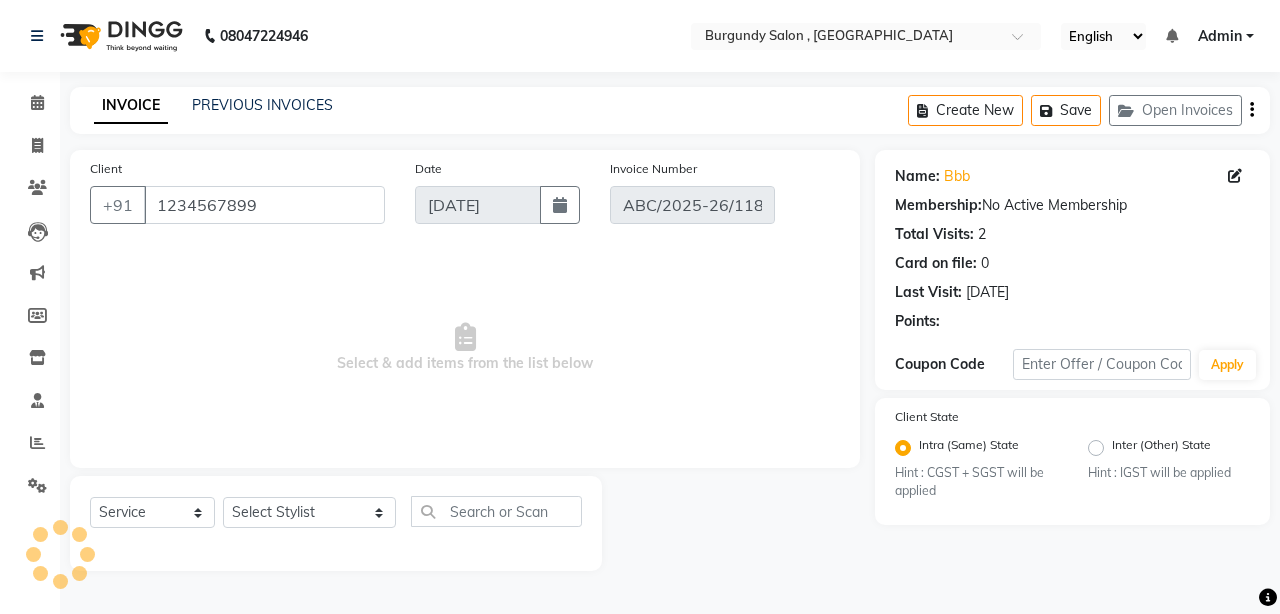 select on "select" 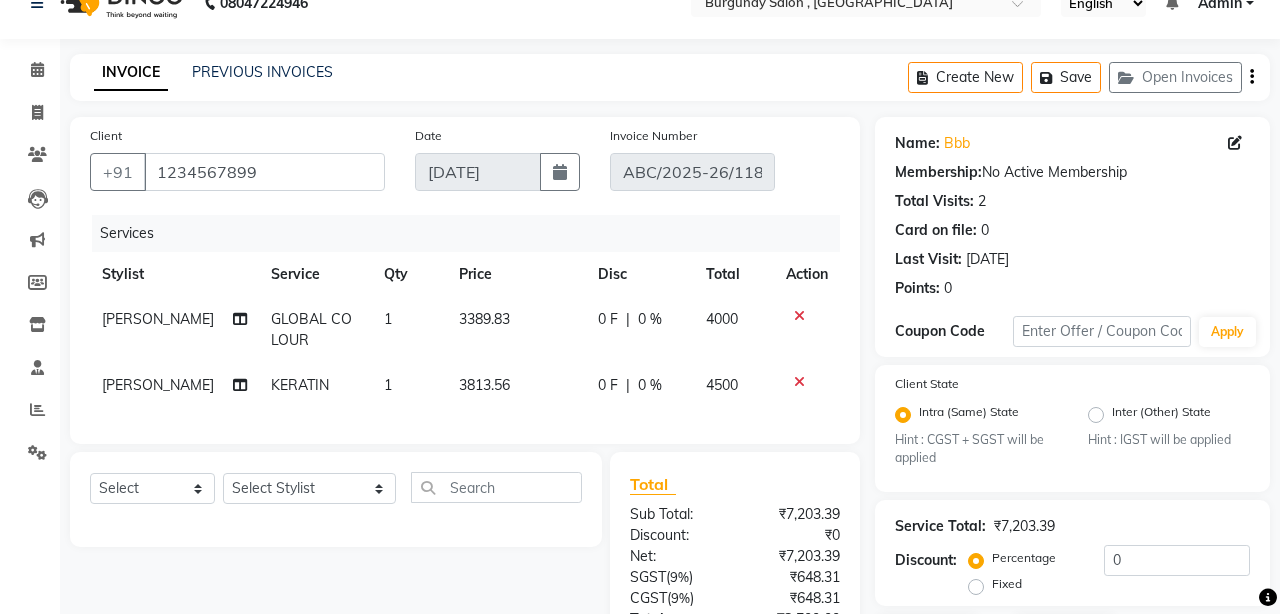 scroll, scrollTop: 35, scrollLeft: 0, axis: vertical 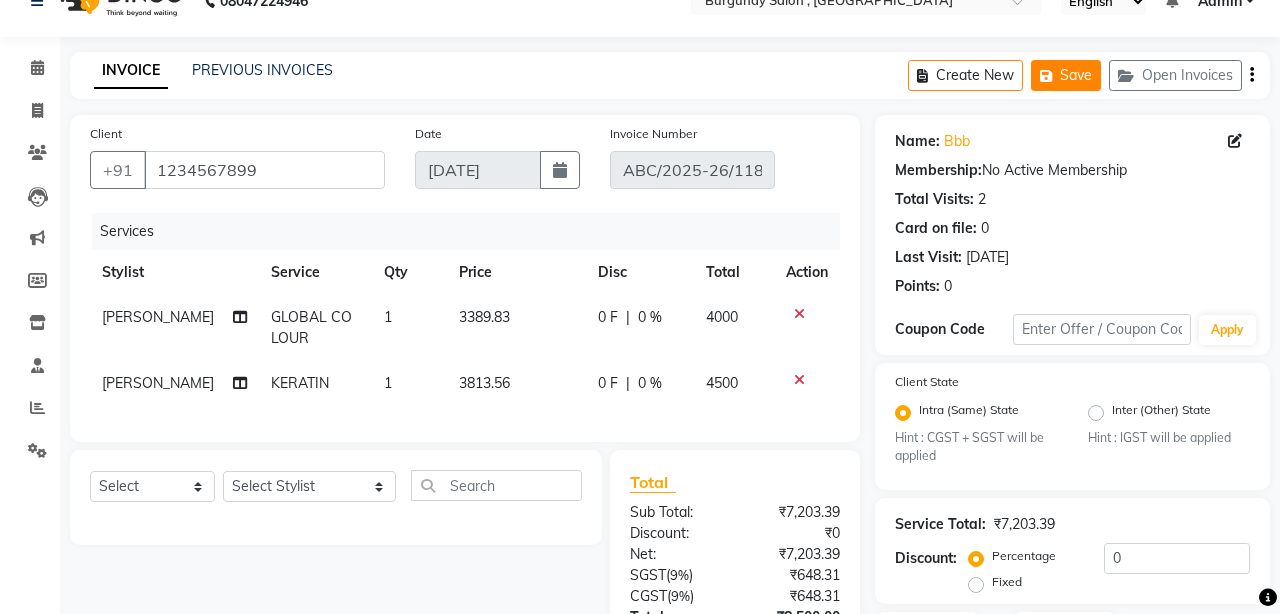 click on "Save" 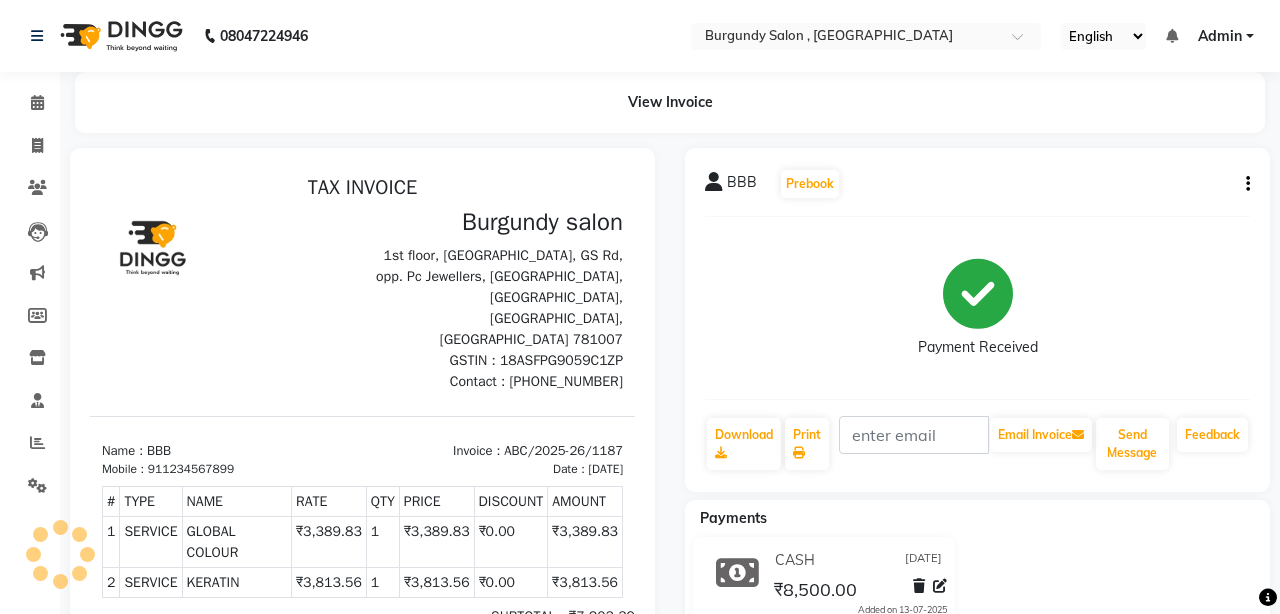 scroll, scrollTop: 0, scrollLeft: 0, axis: both 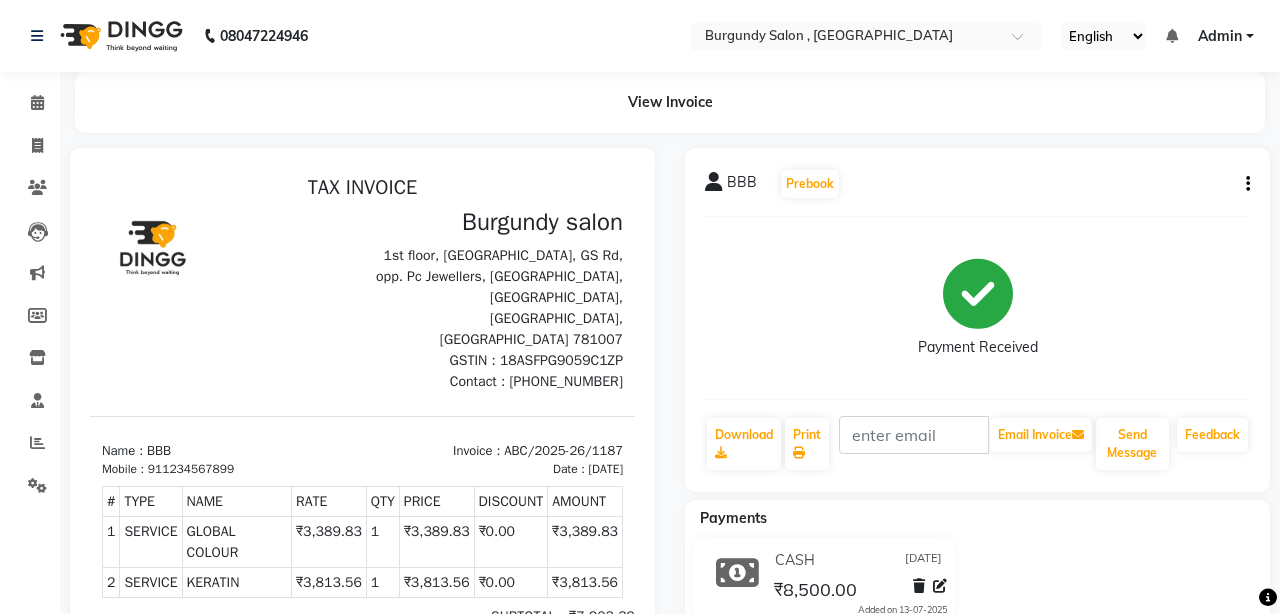 click 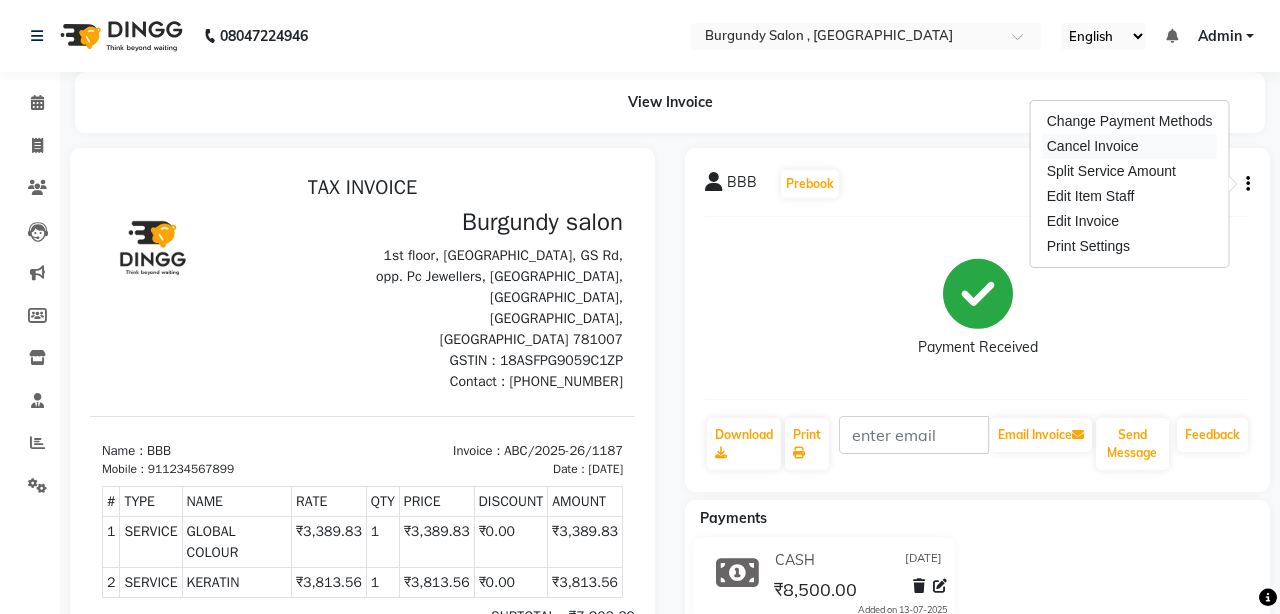 click on "Cancel Invoice" at bounding box center (1130, 146) 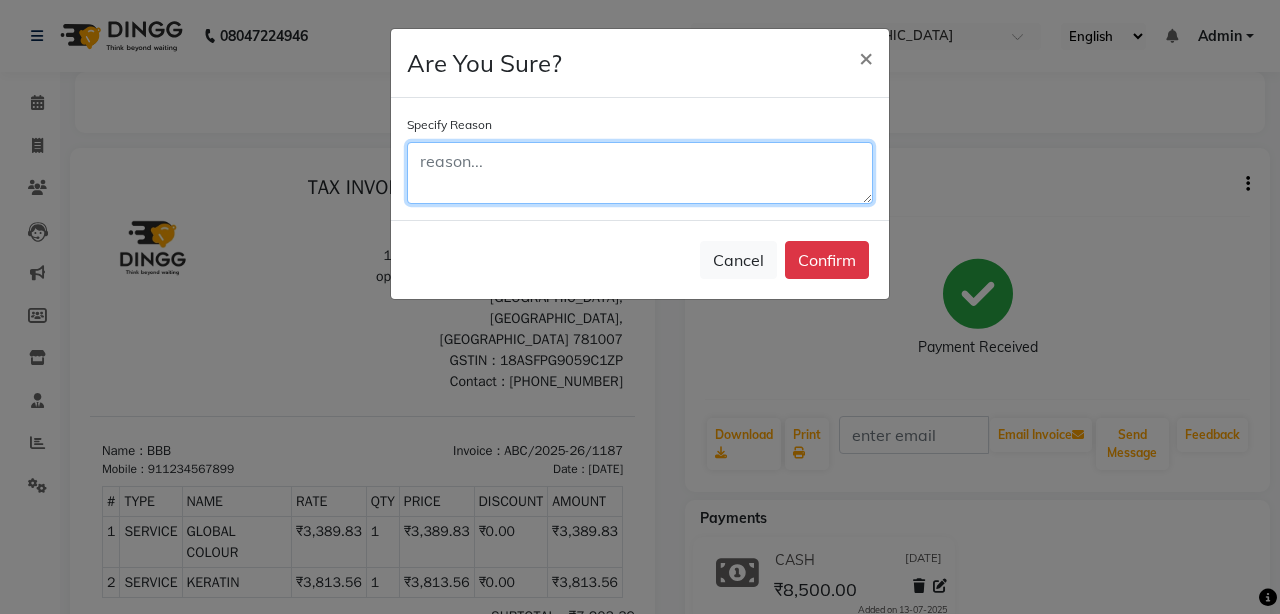 click 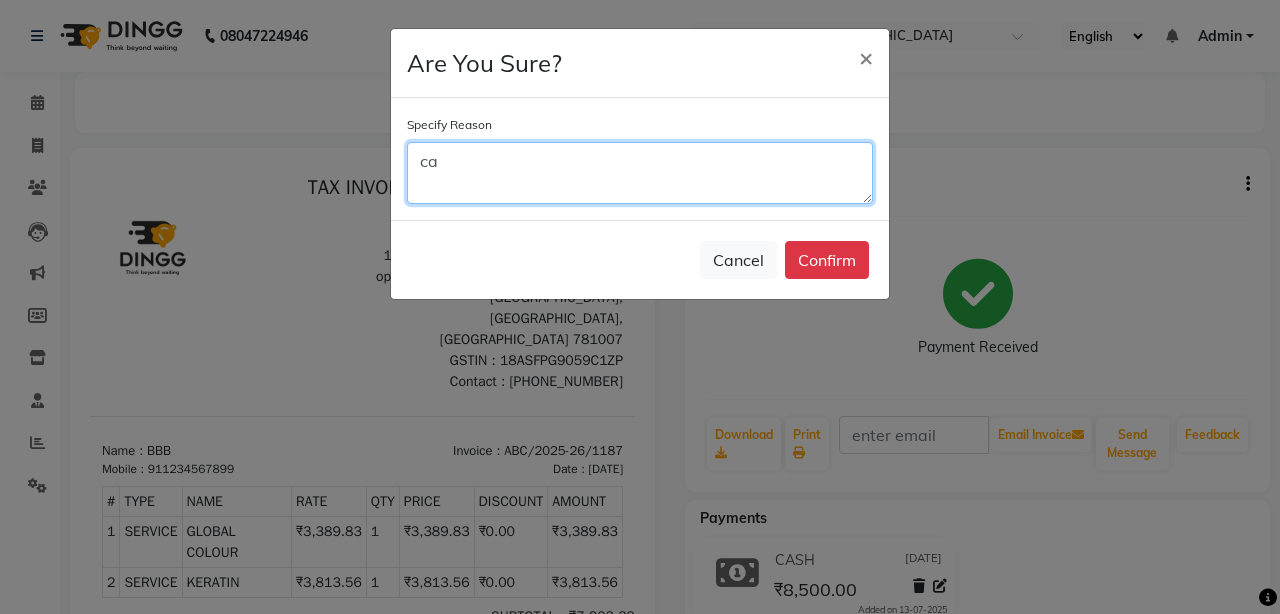 type on "c" 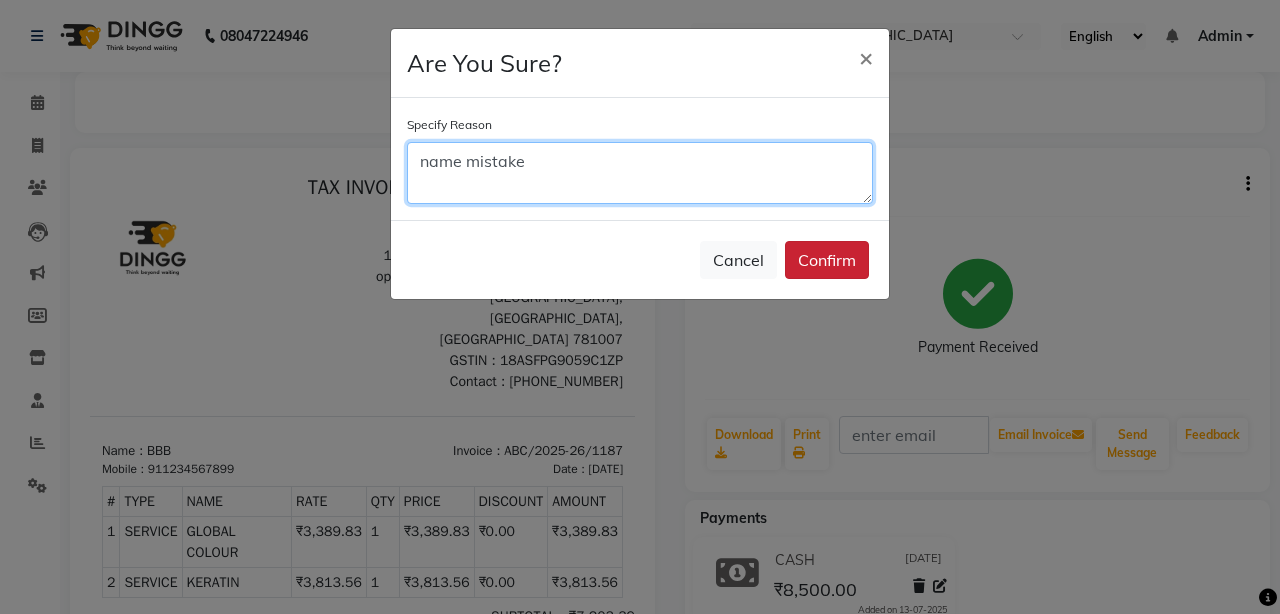 type on "name mistake" 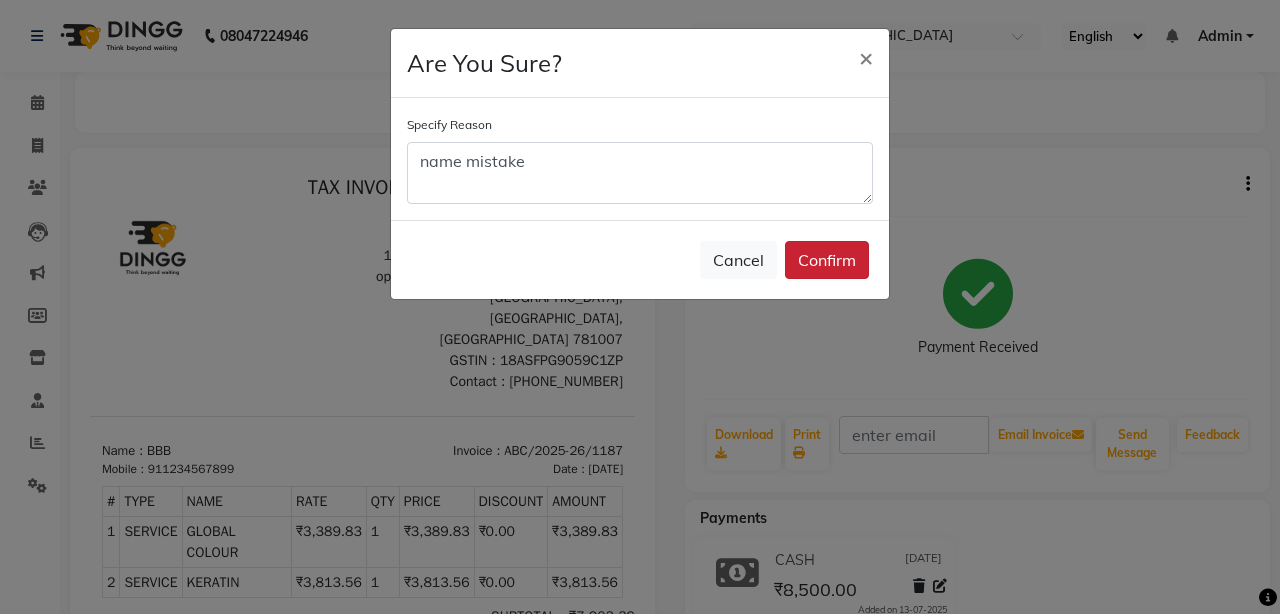 click on "Confirm" 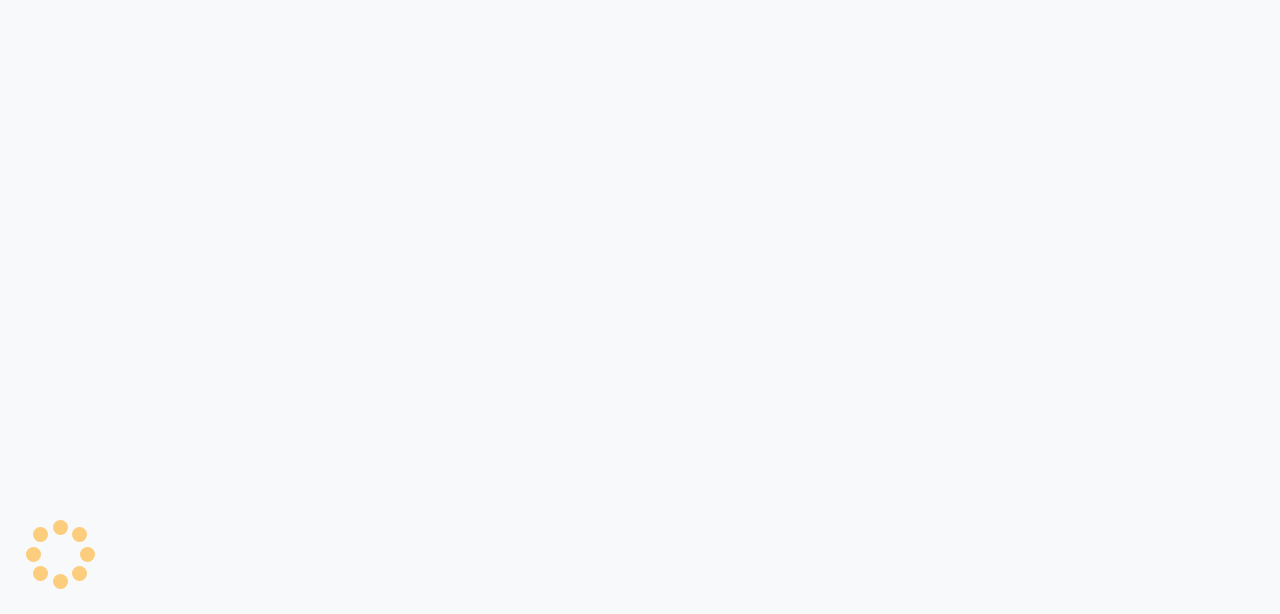 scroll, scrollTop: 0, scrollLeft: 0, axis: both 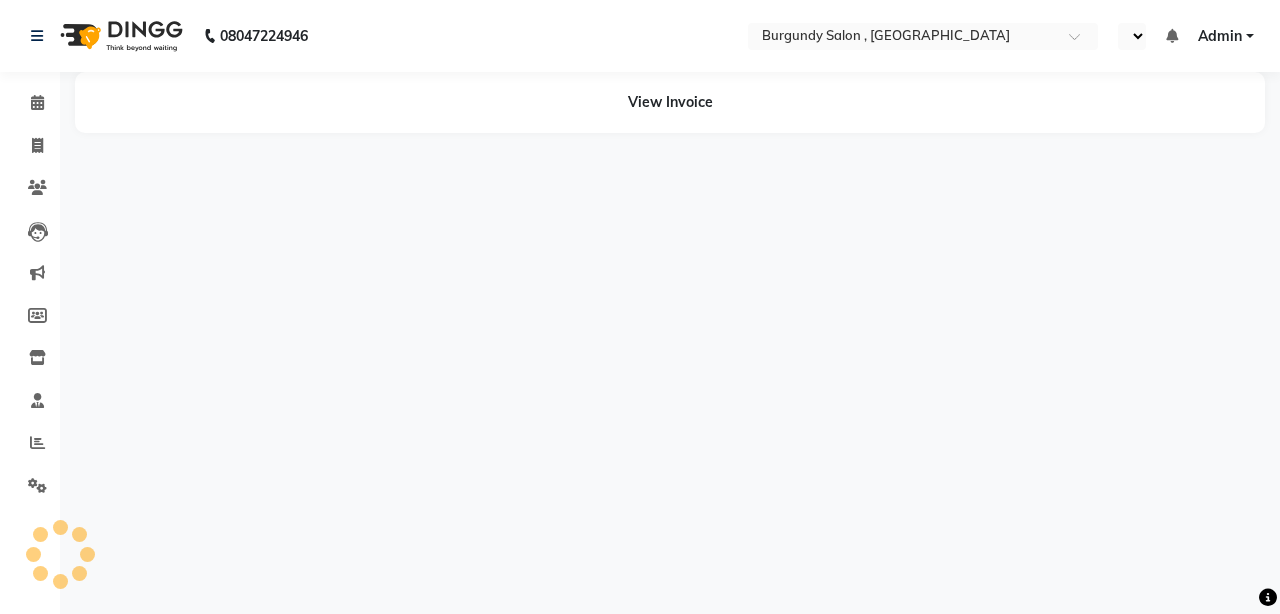 select on "en" 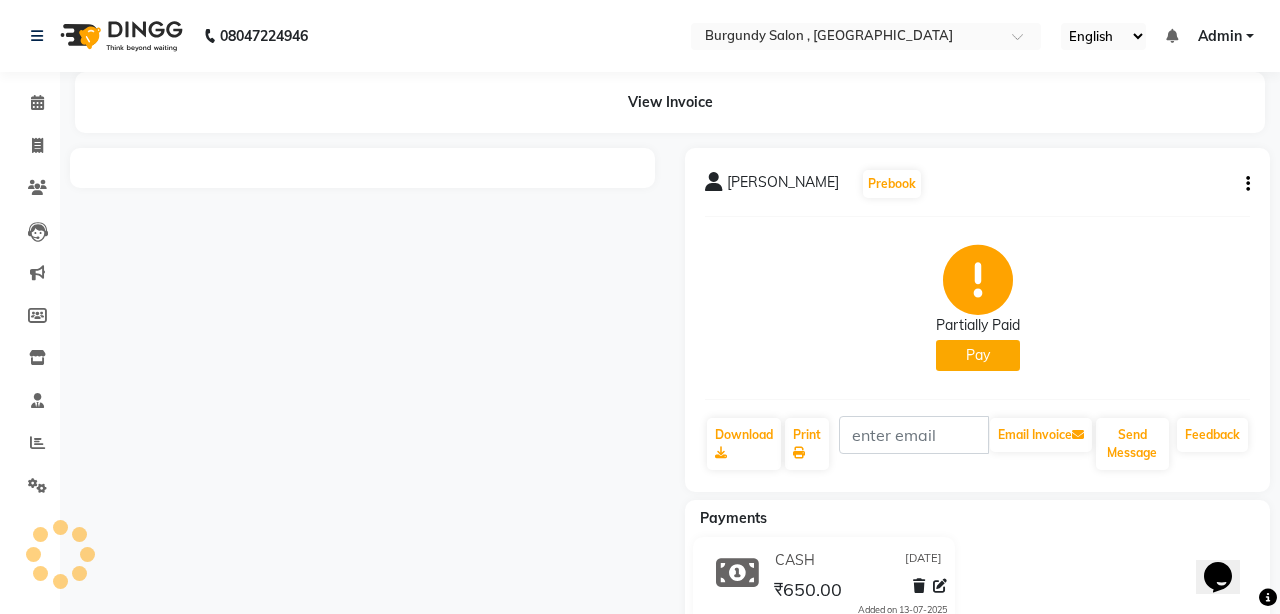 scroll, scrollTop: 0, scrollLeft: 0, axis: both 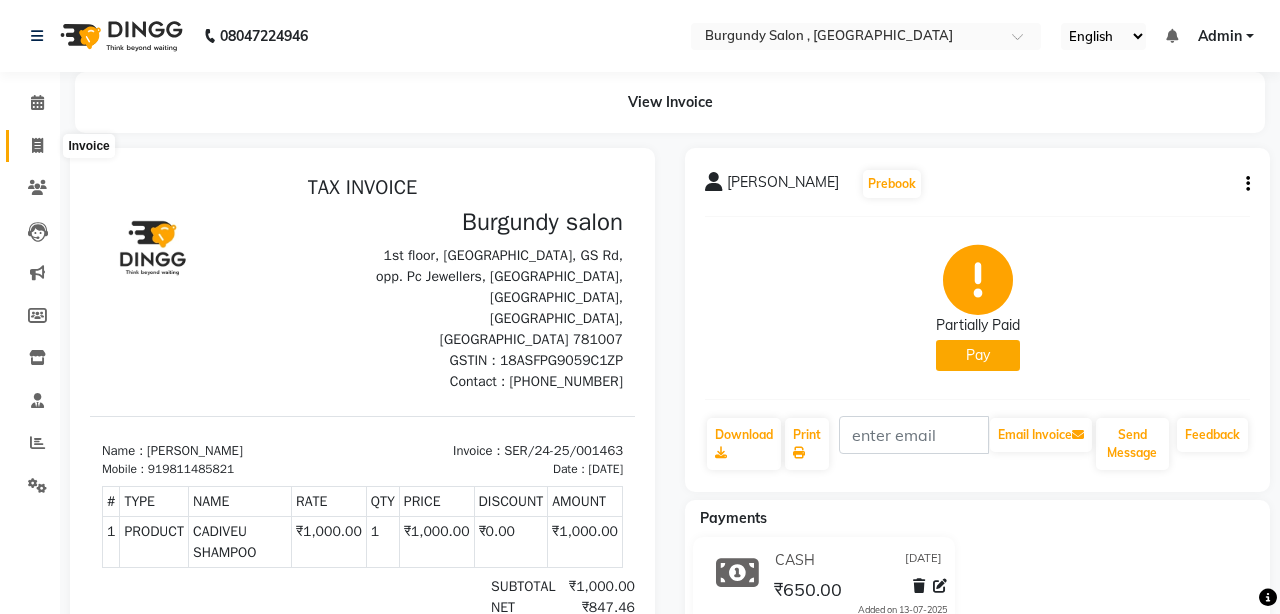 click 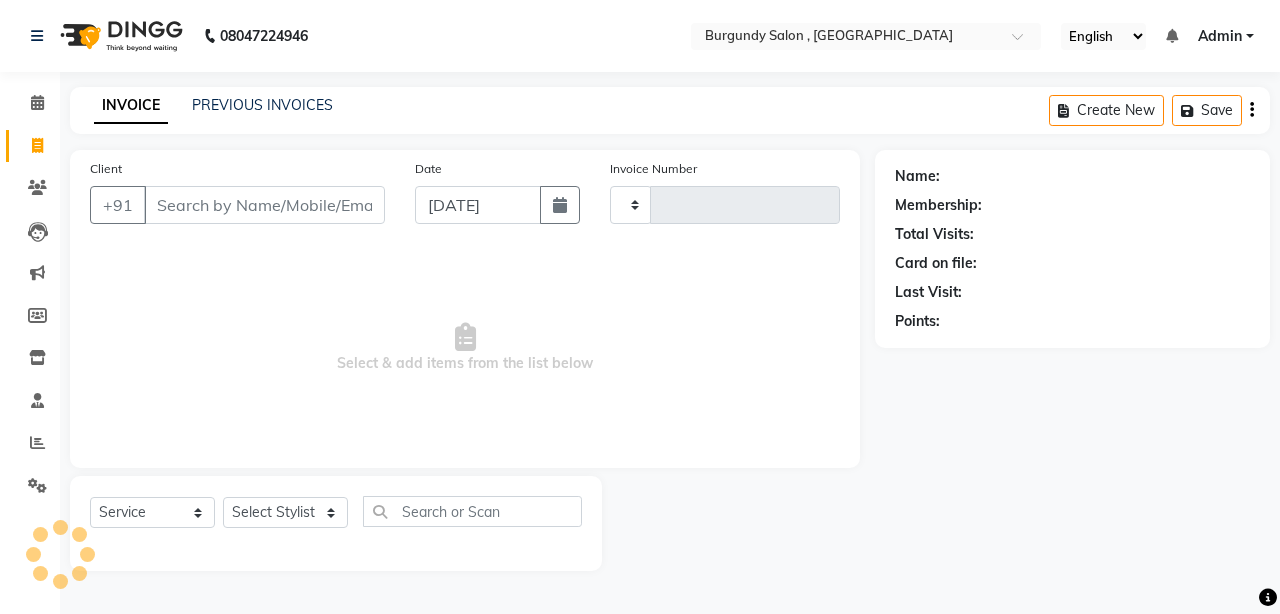 type on "1188" 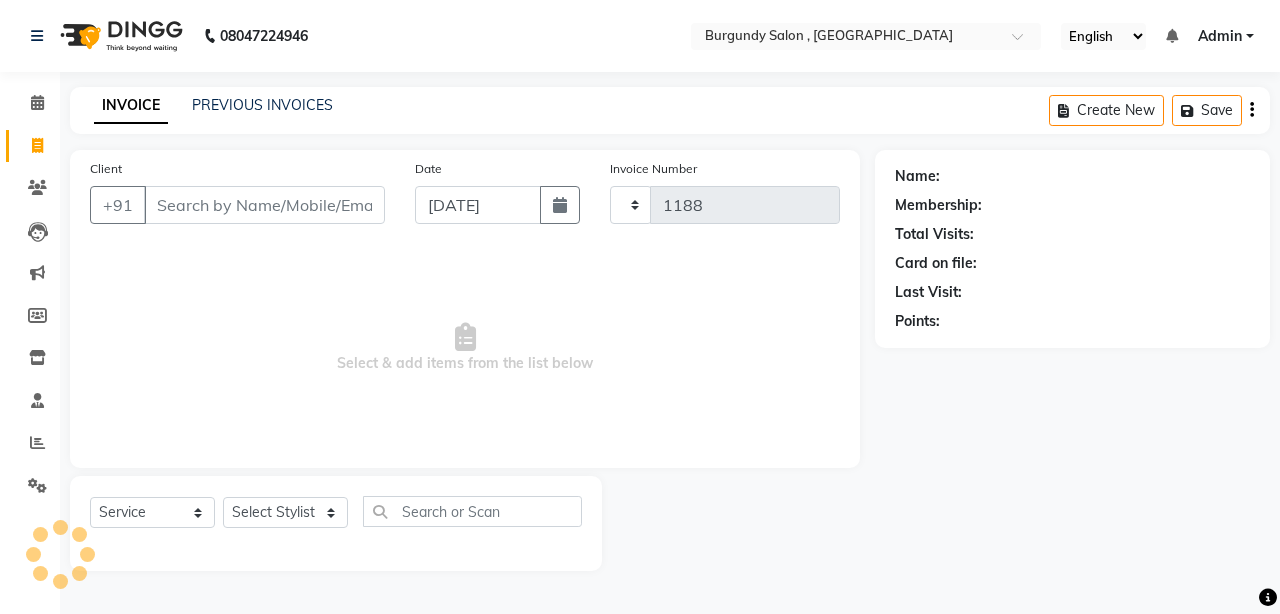 select on "5345" 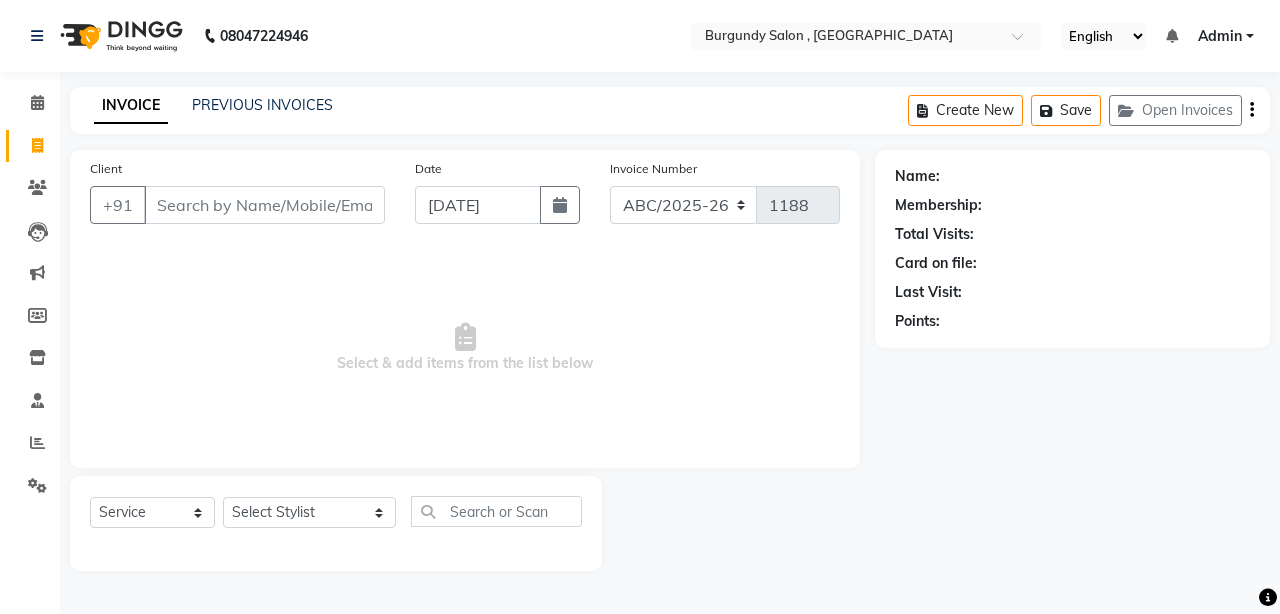 click on "Client" at bounding box center (264, 205) 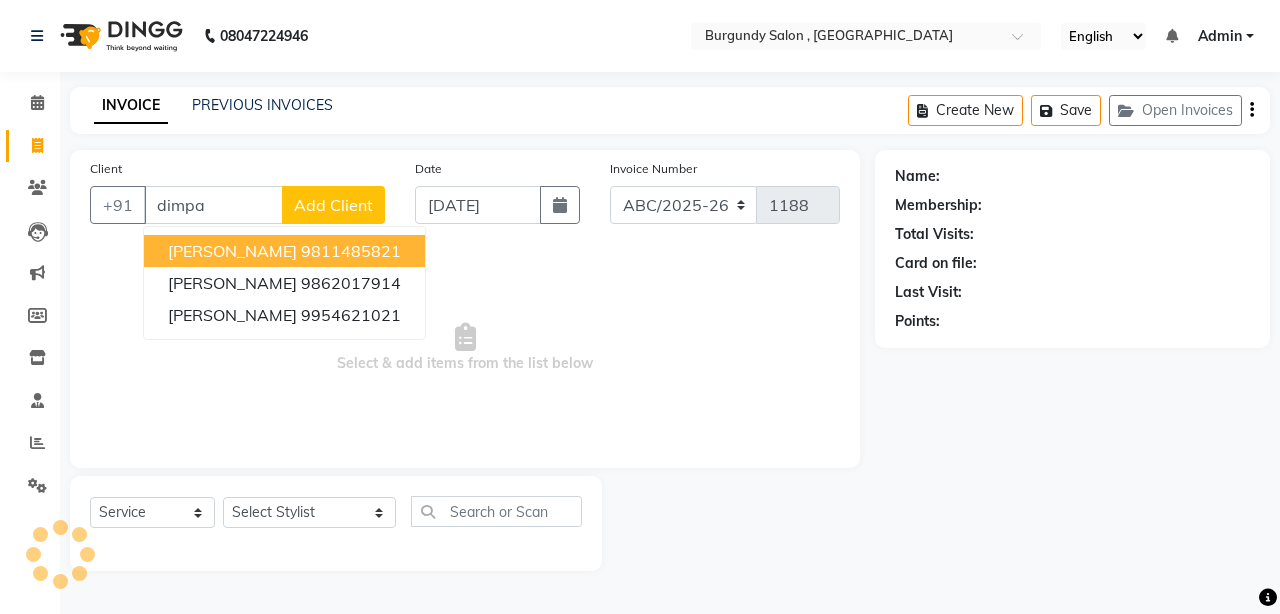 type on "dimpal" 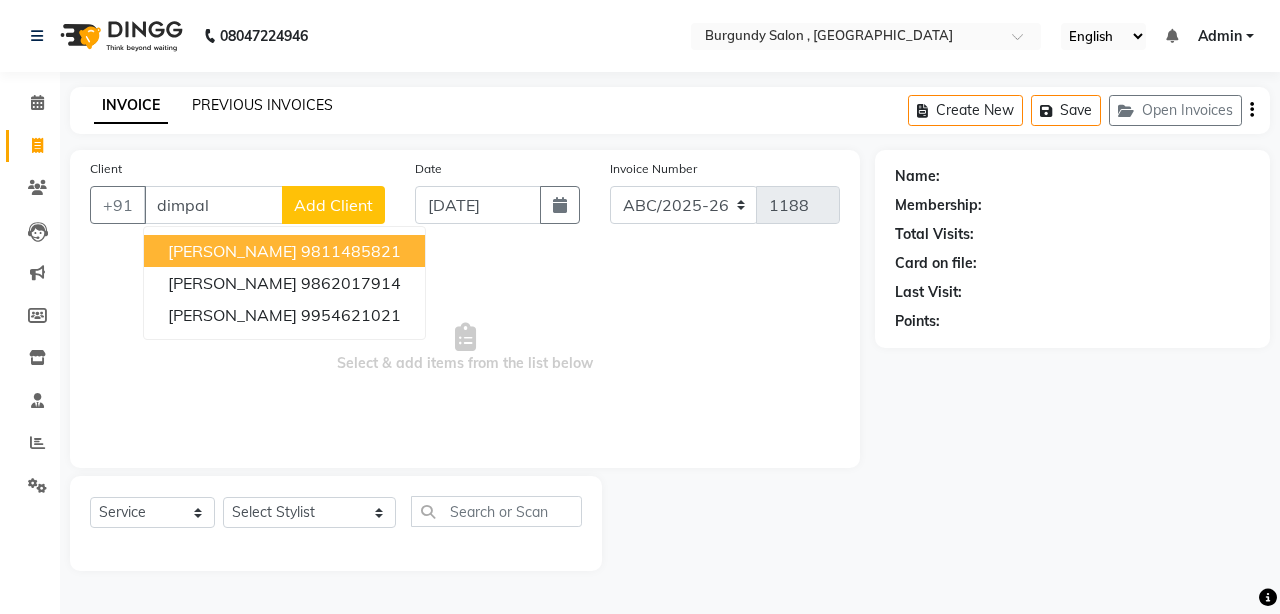 click on "PREVIOUS INVOICES" 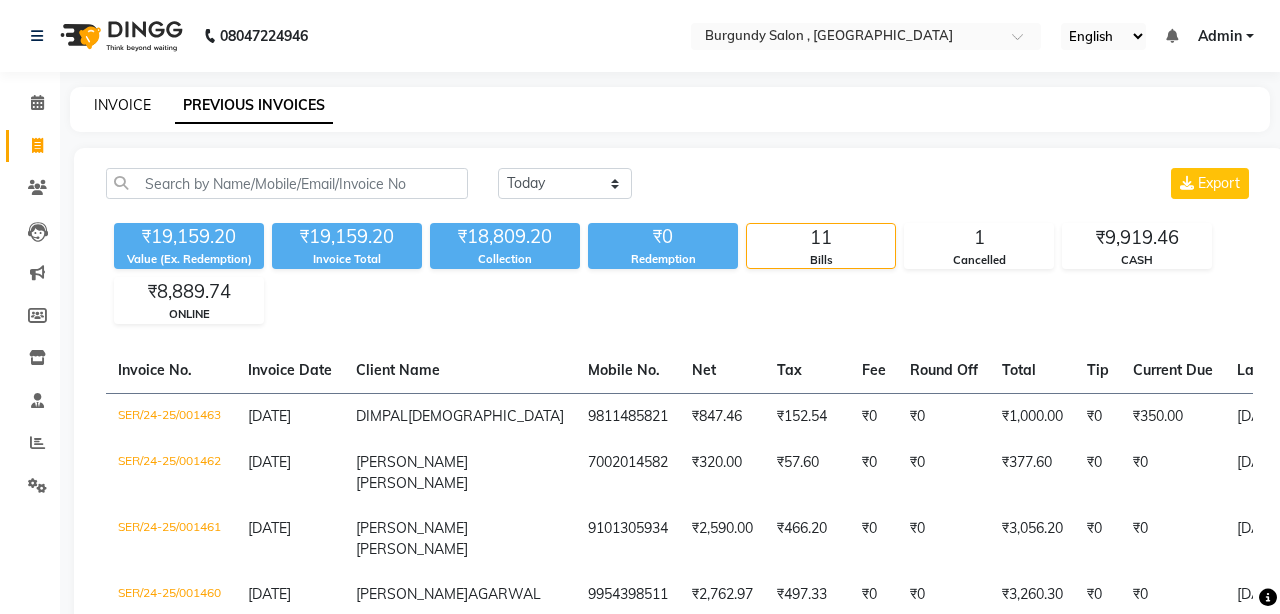 click on "INVOICE" 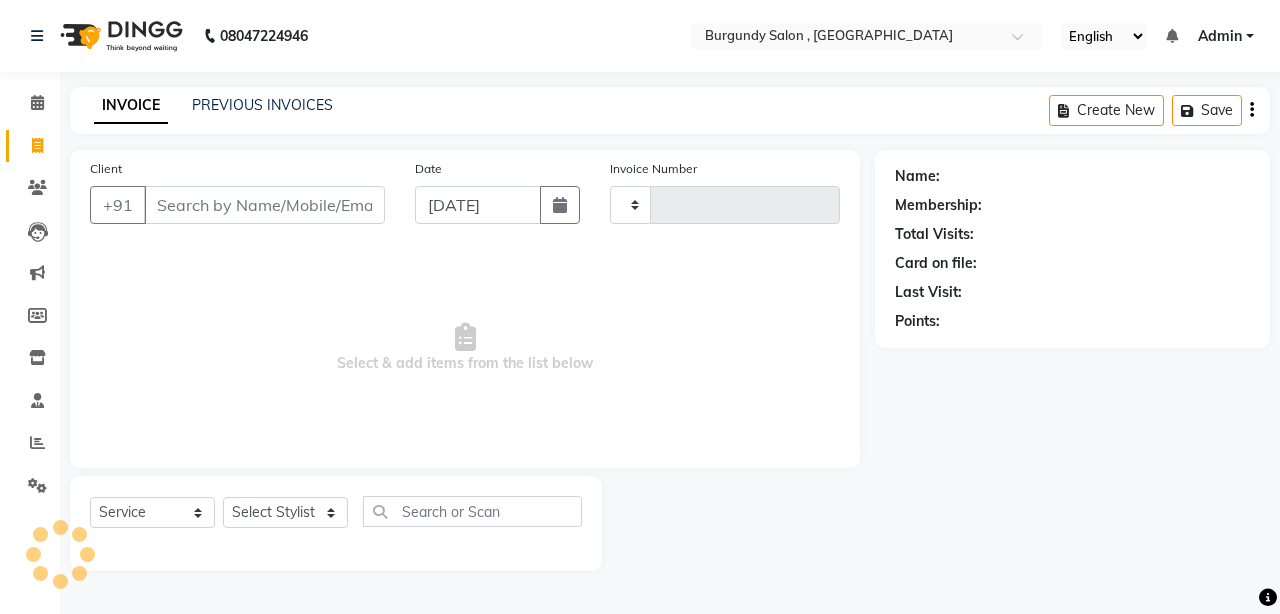 type on "1188" 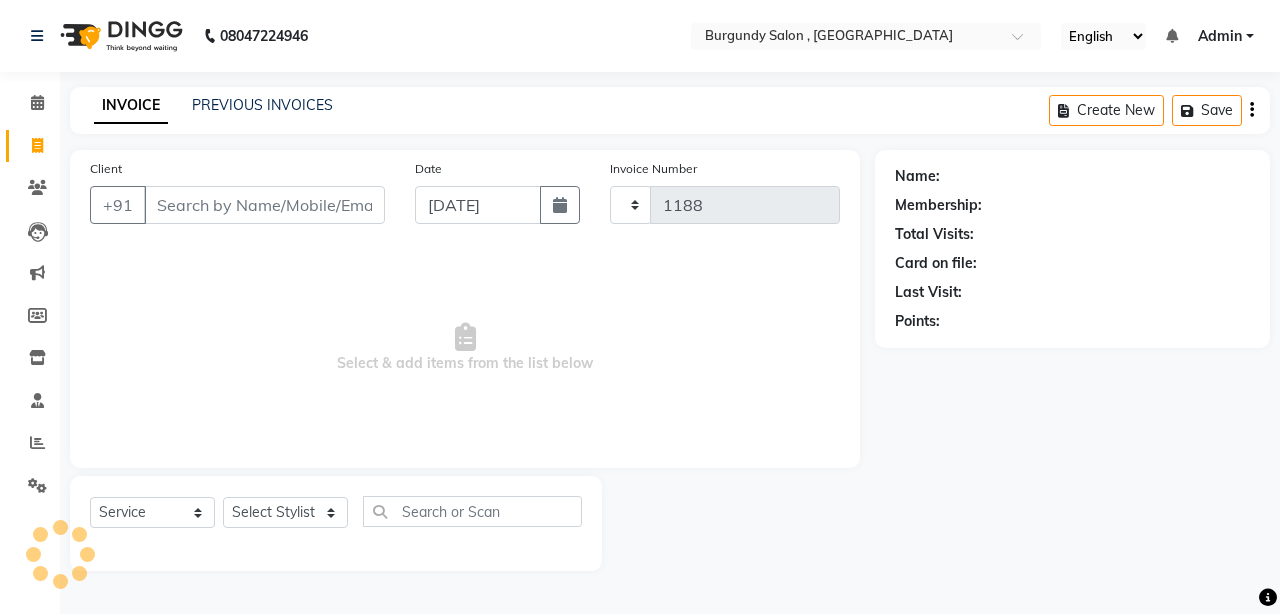 select on "5345" 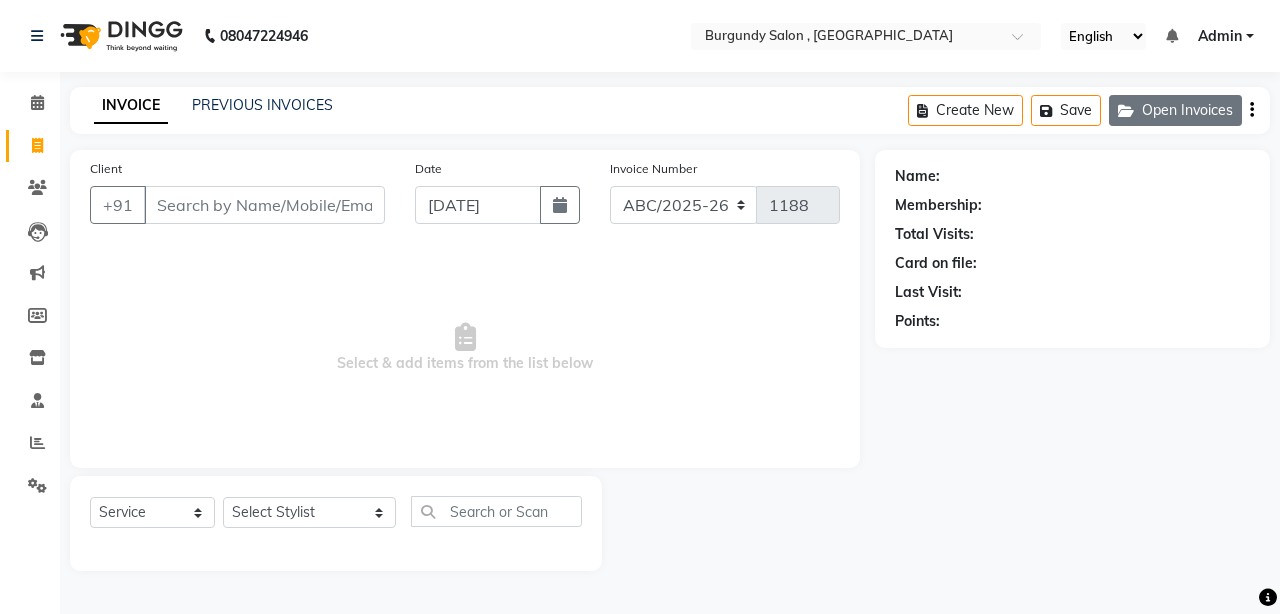 click on "Open Invoices" 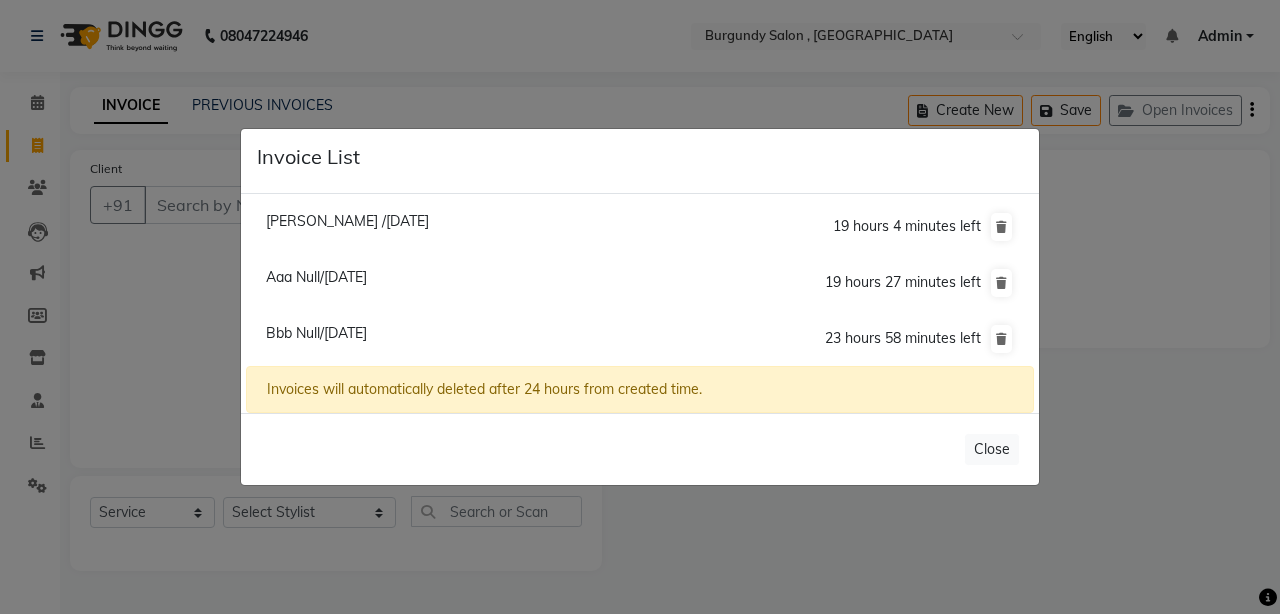 click on "Bbb Null/[DATE]" 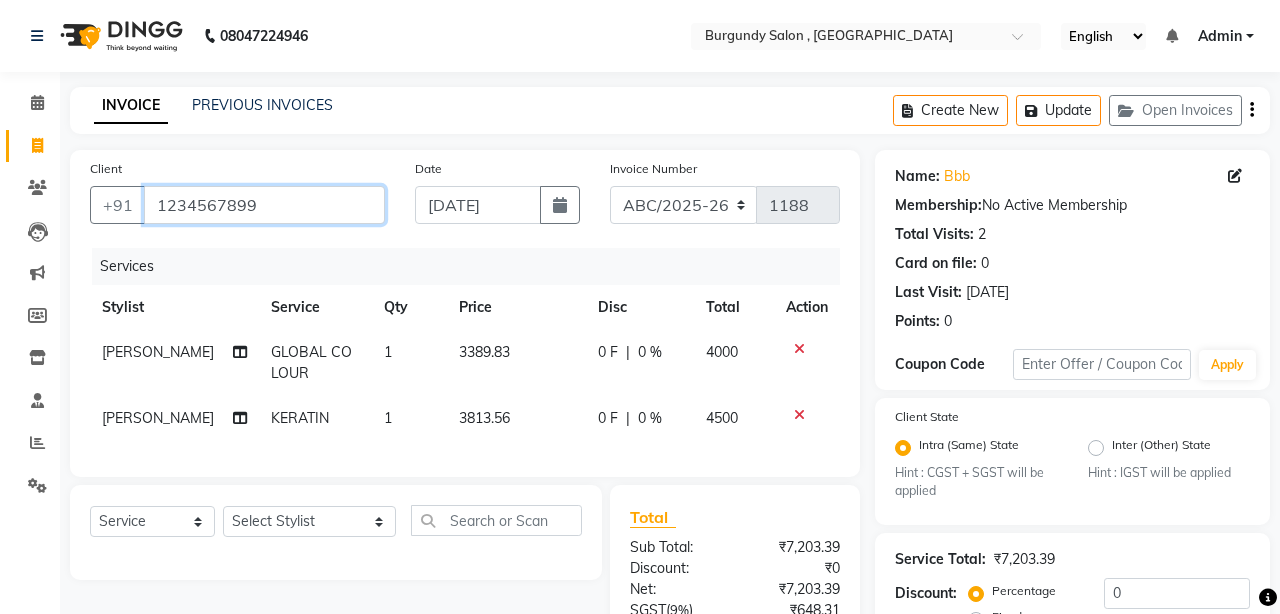 click on "1234567899" at bounding box center (264, 205) 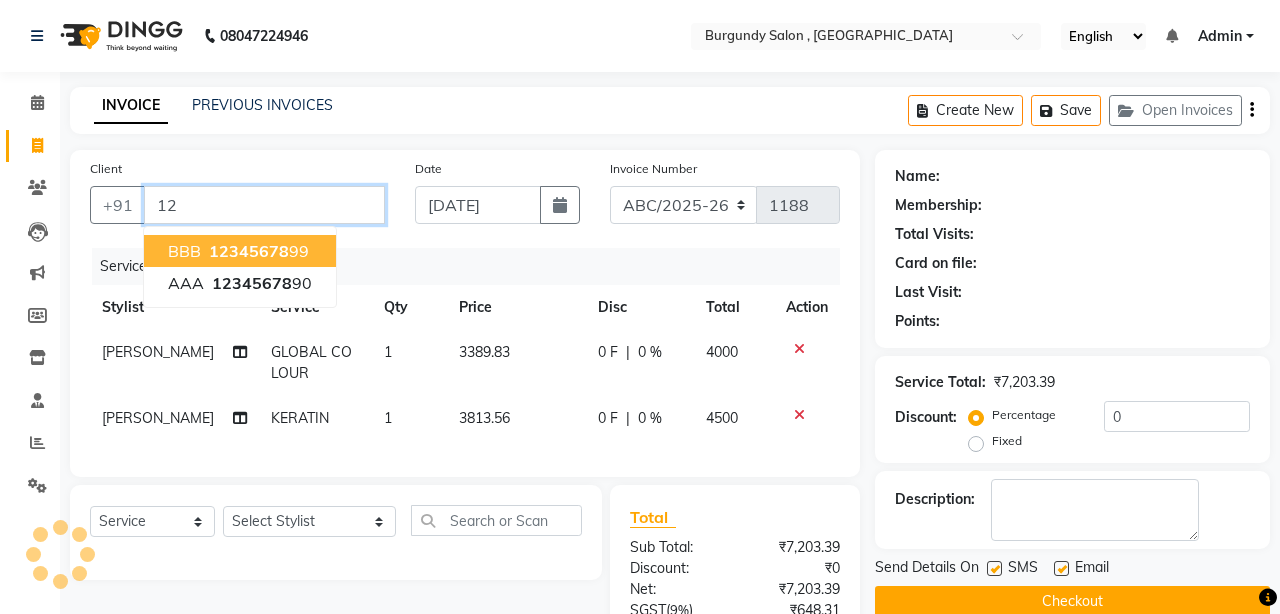 type on "1" 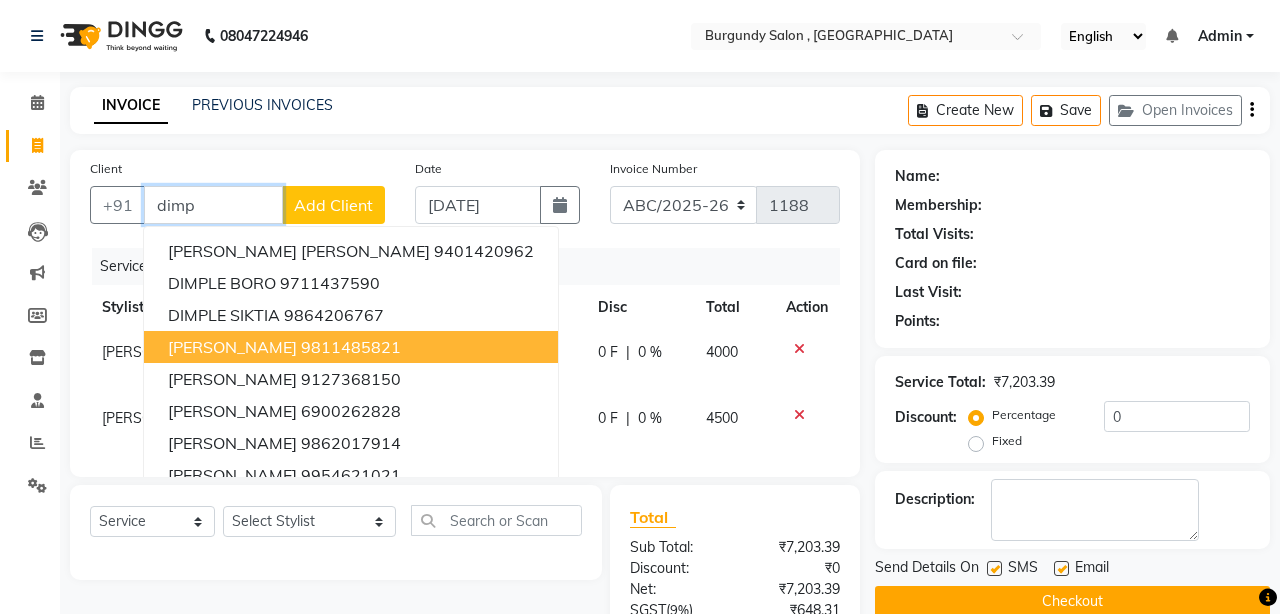 click on "[PERSON_NAME]  9811485821" at bounding box center (351, 347) 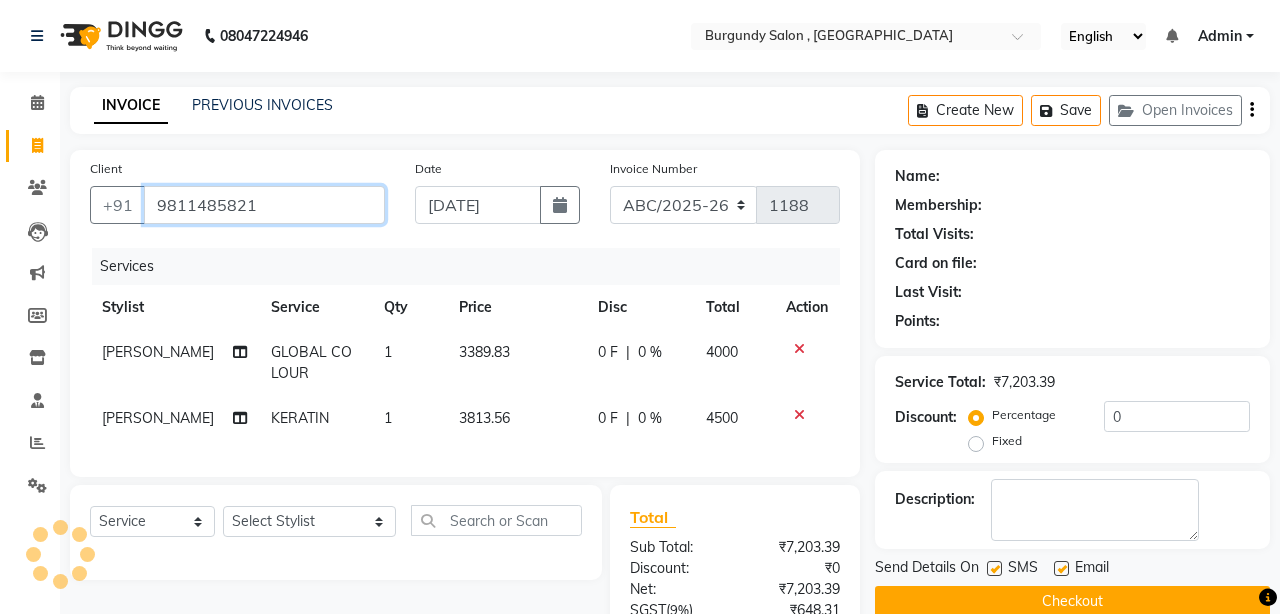 type on "9811485821" 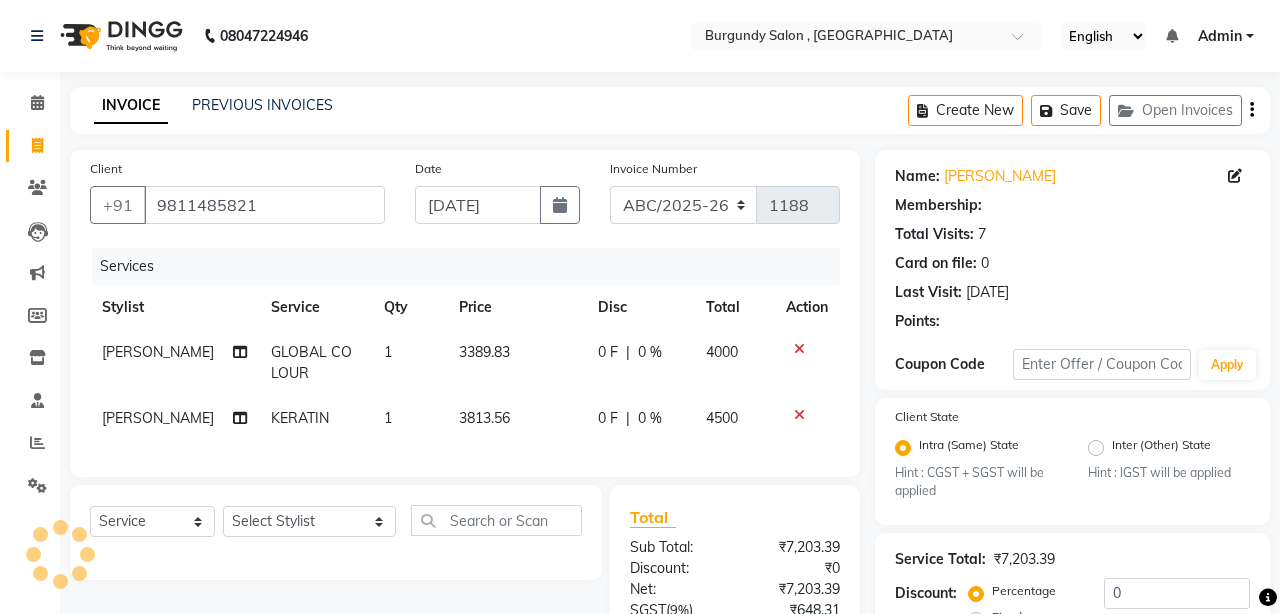 type 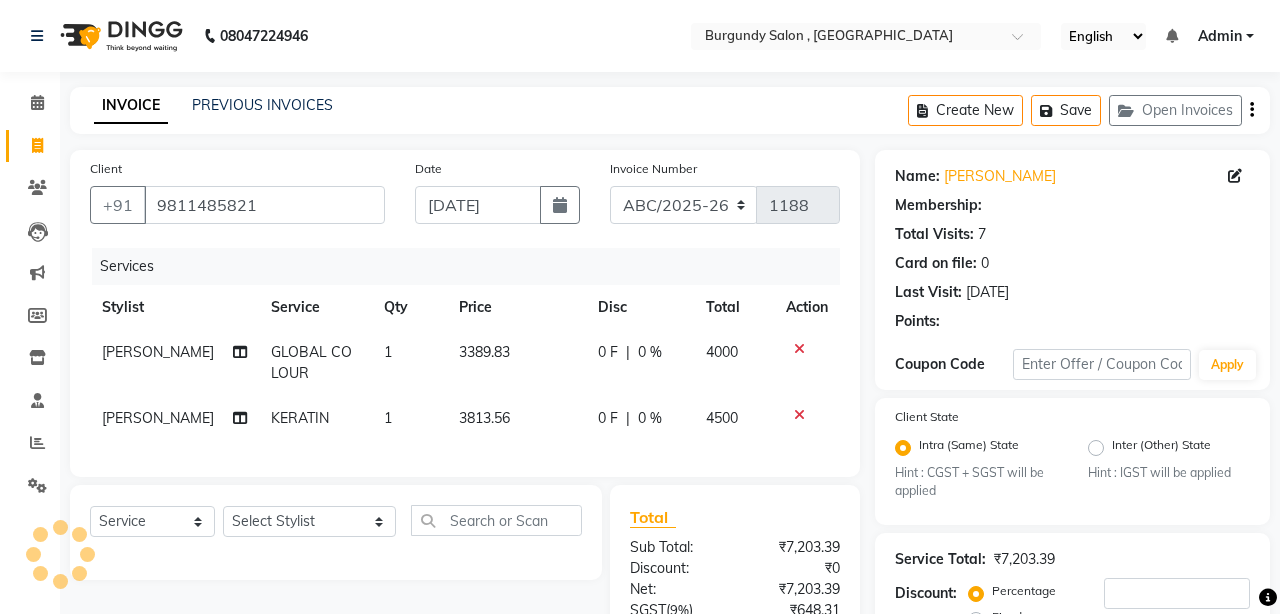 select on "1: Object" 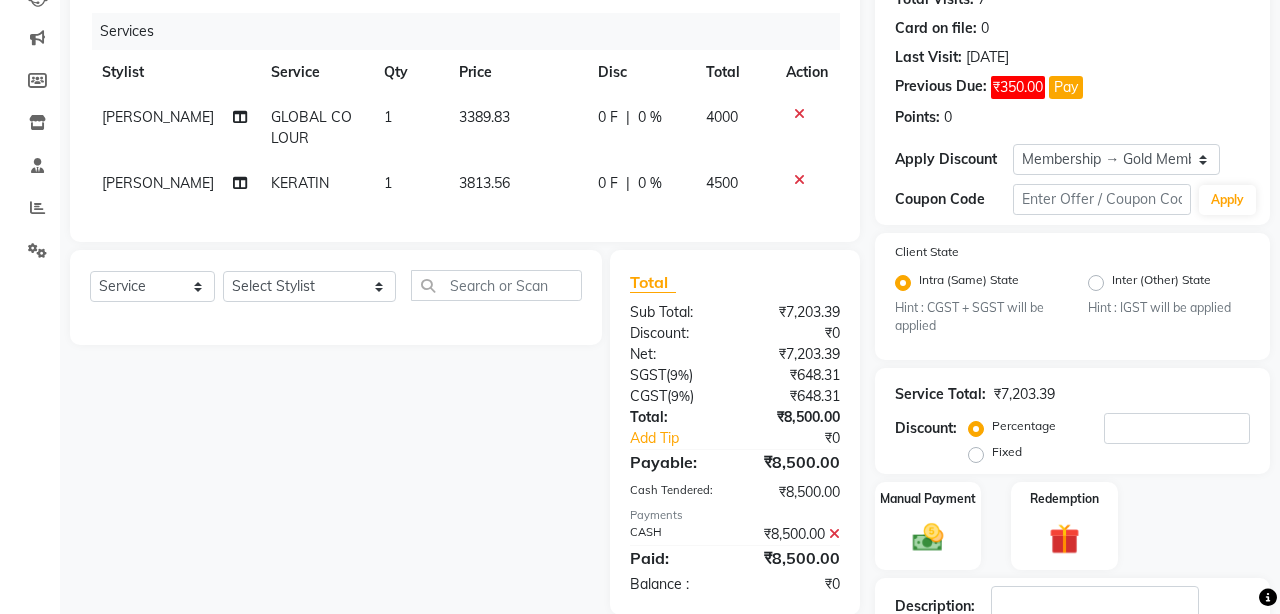 scroll, scrollTop: 375, scrollLeft: 0, axis: vertical 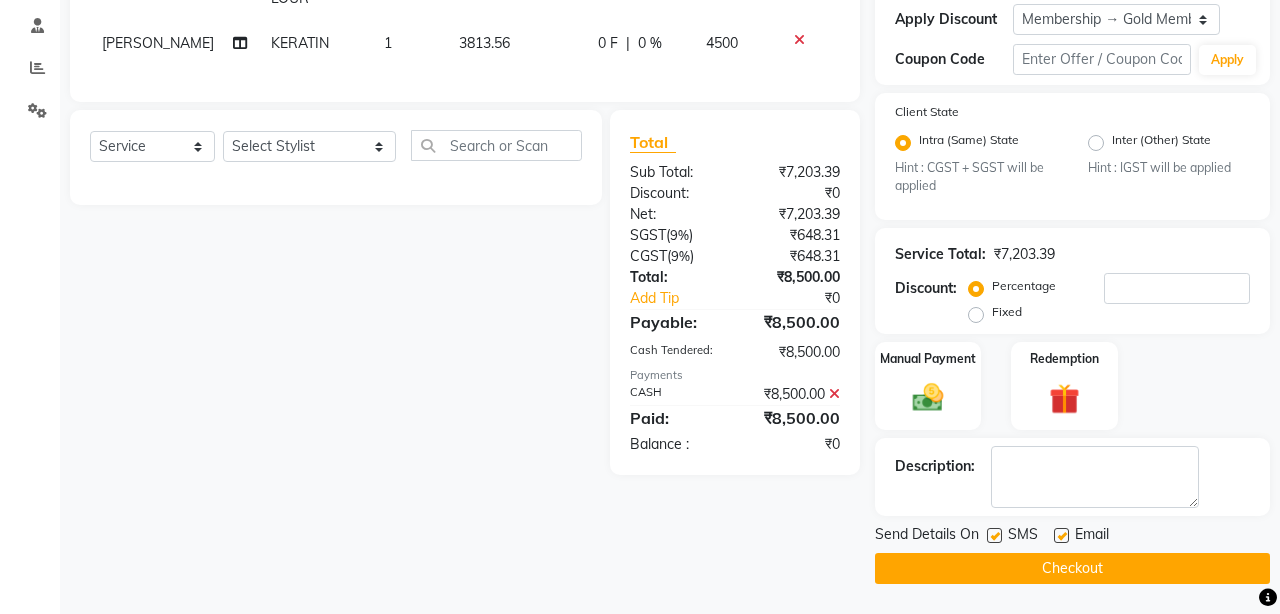 click 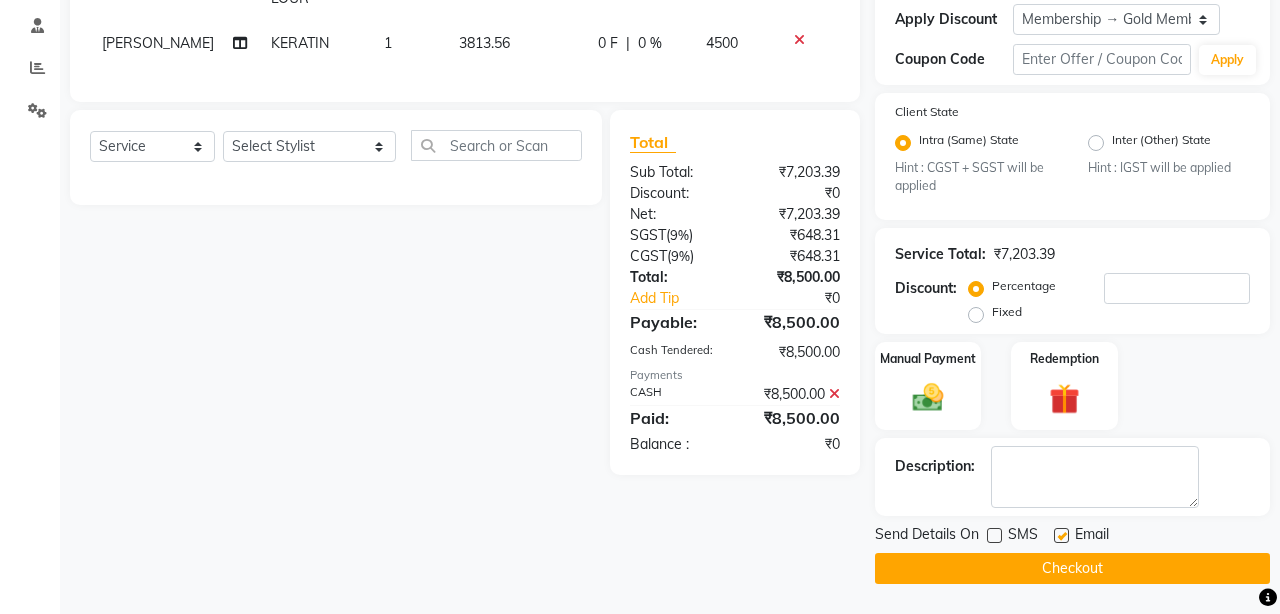 click 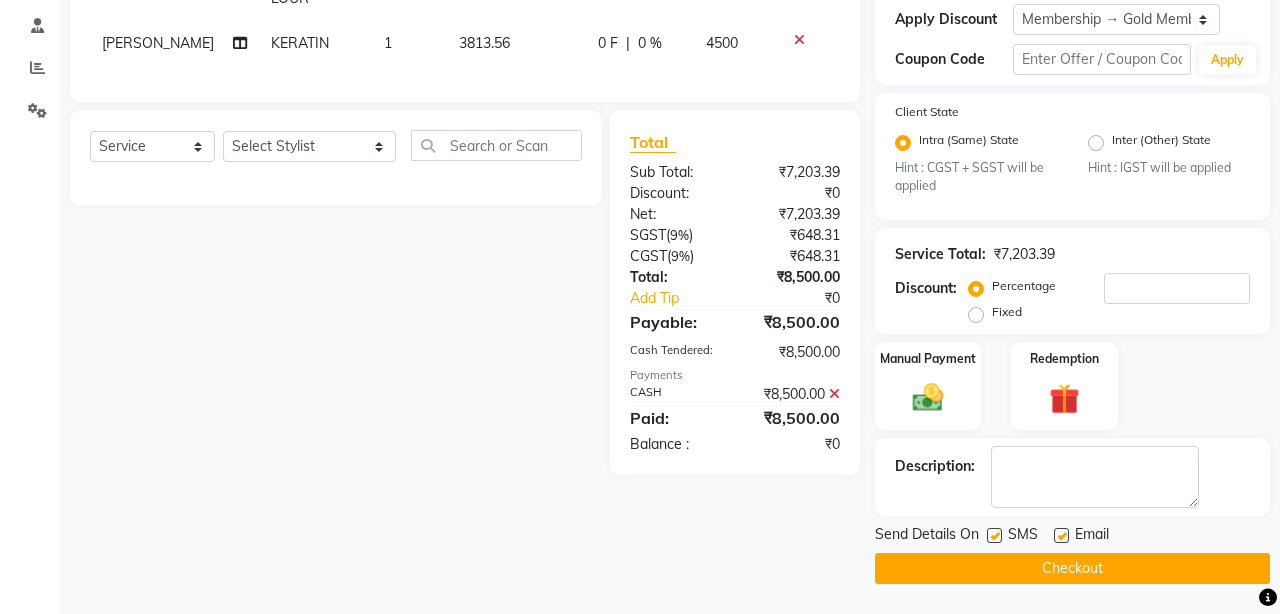 click 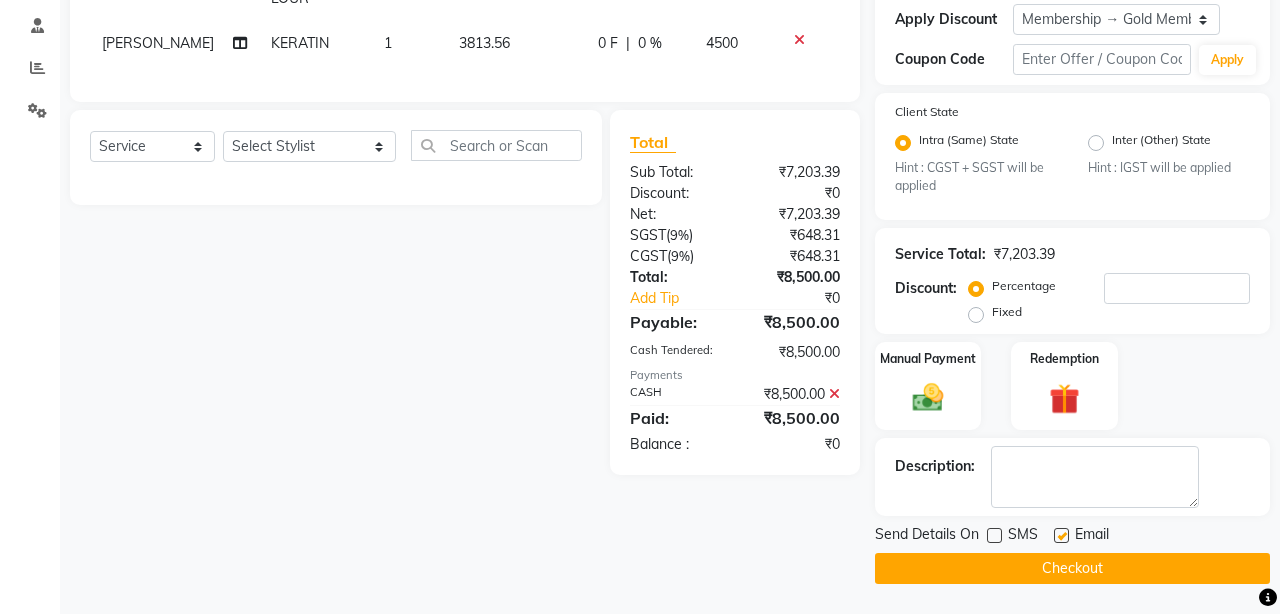 click 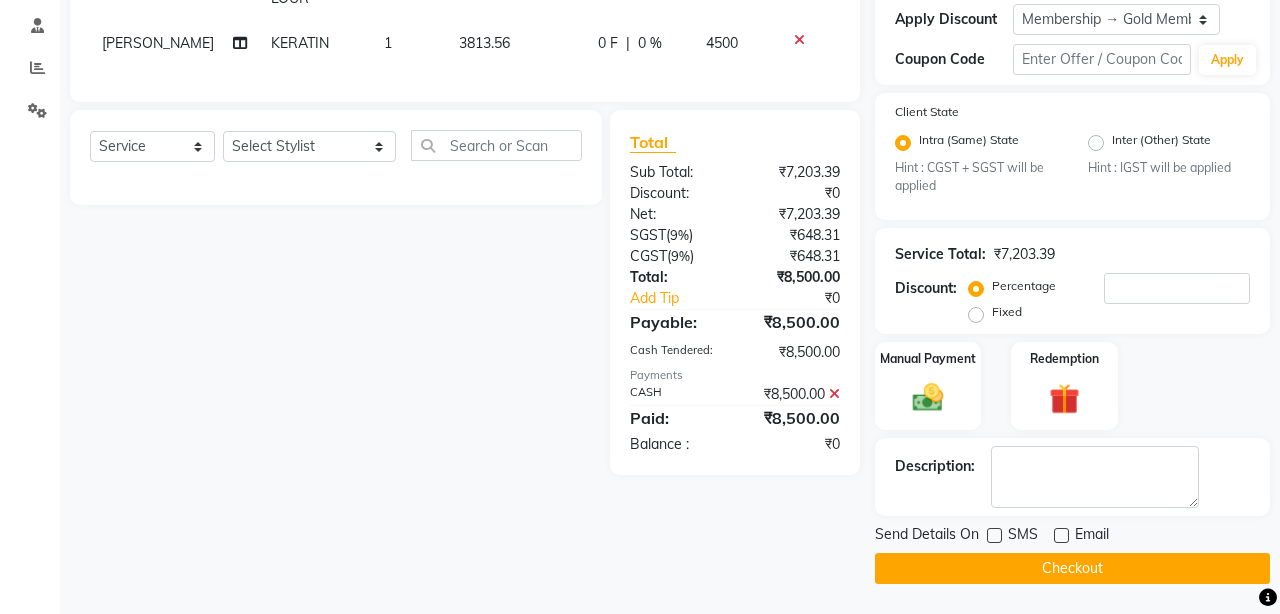 click on "Checkout" 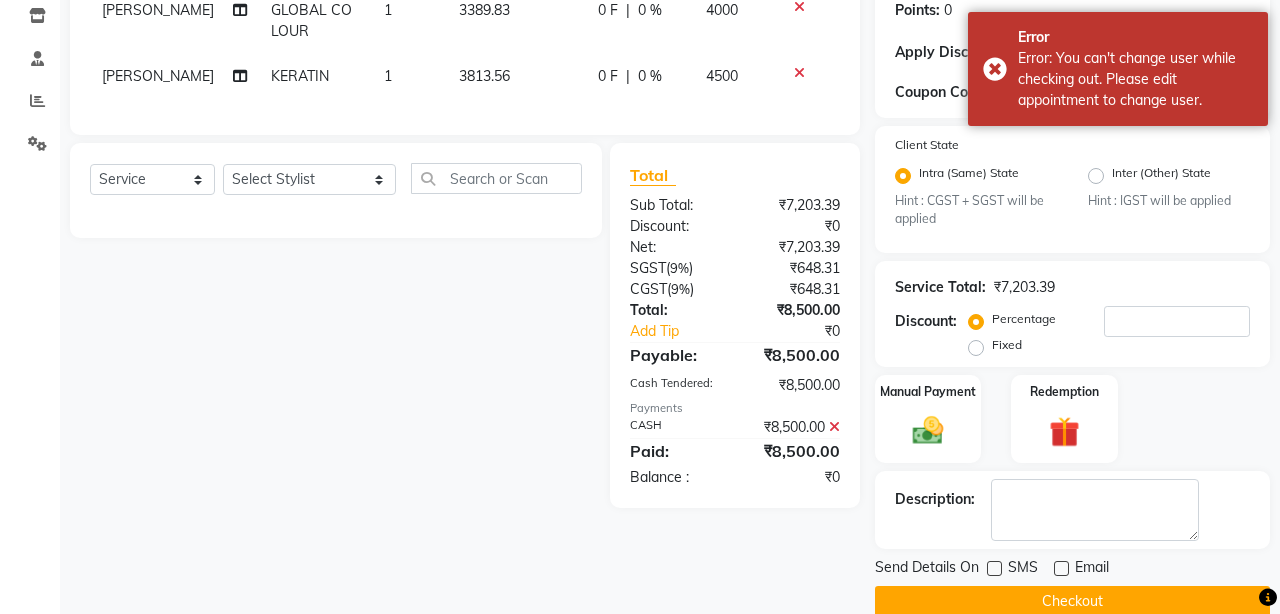 scroll, scrollTop: 375, scrollLeft: 0, axis: vertical 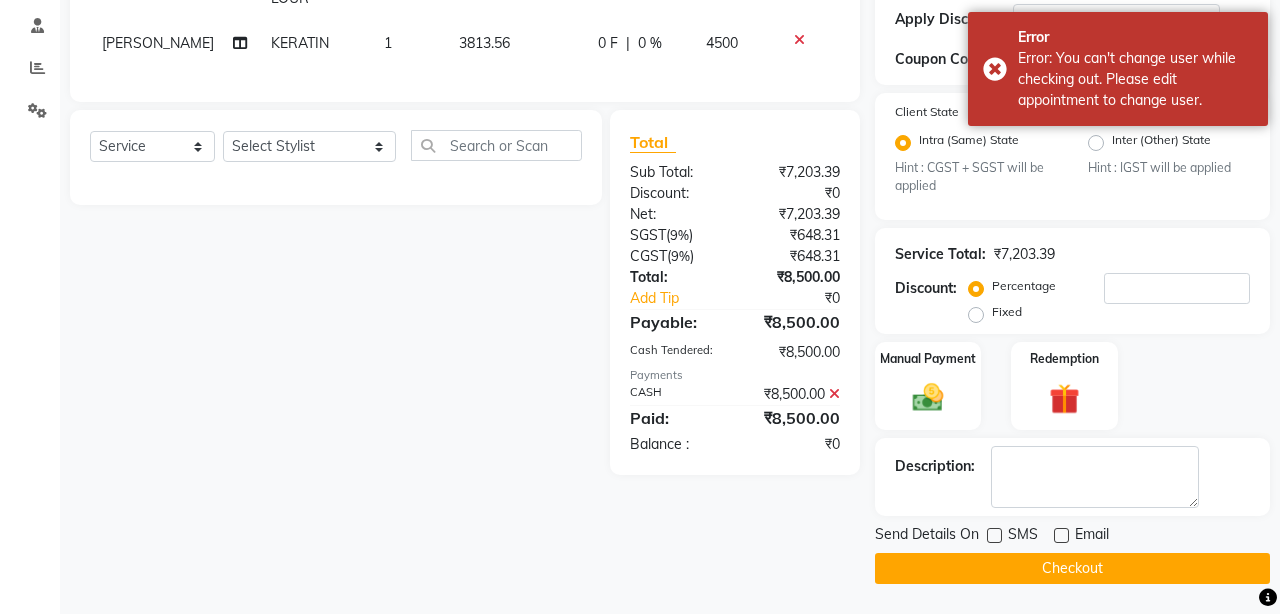 click 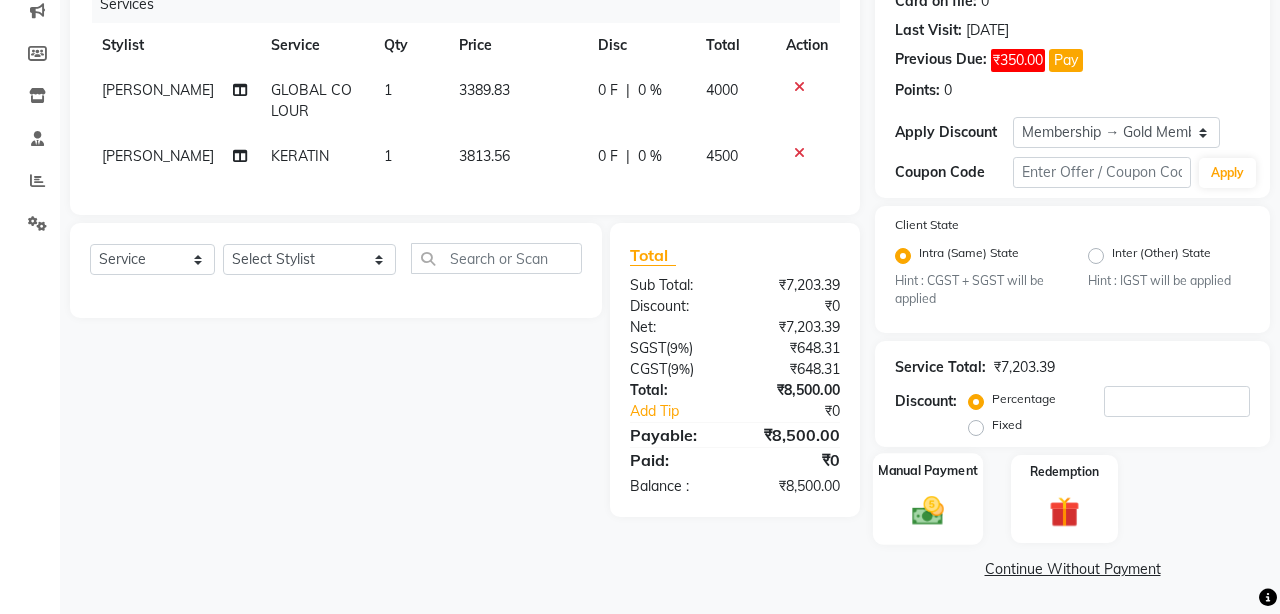 click 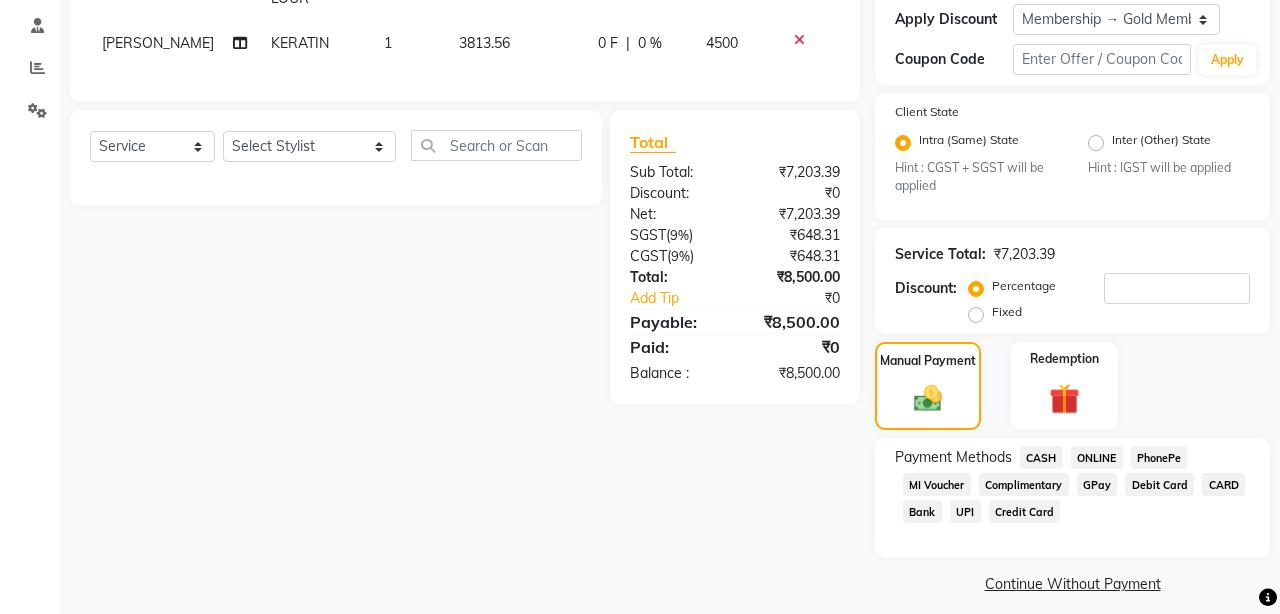 click on "CASH" 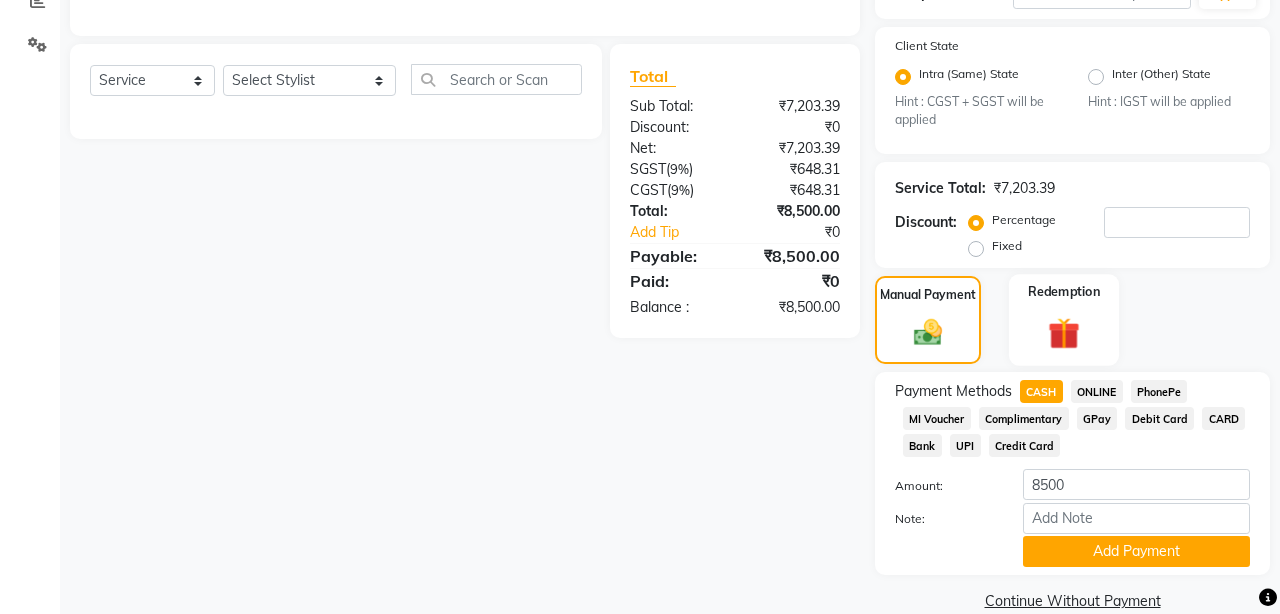 scroll, scrollTop: 473, scrollLeft: 0, axis: vertical 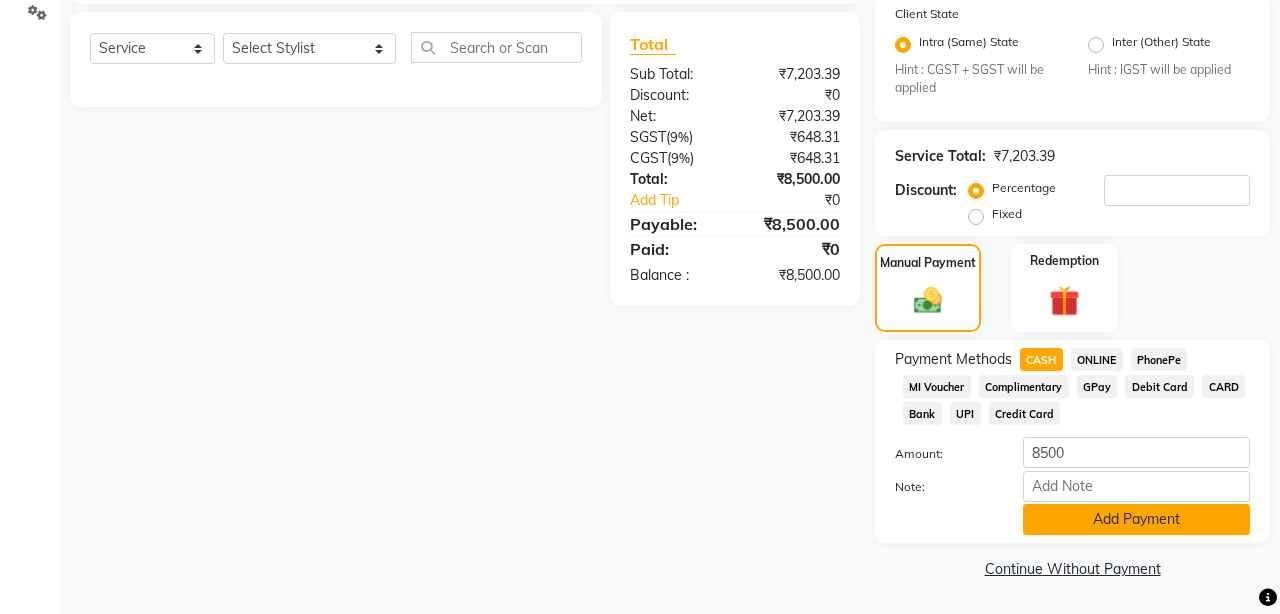 click on "Add Payment" 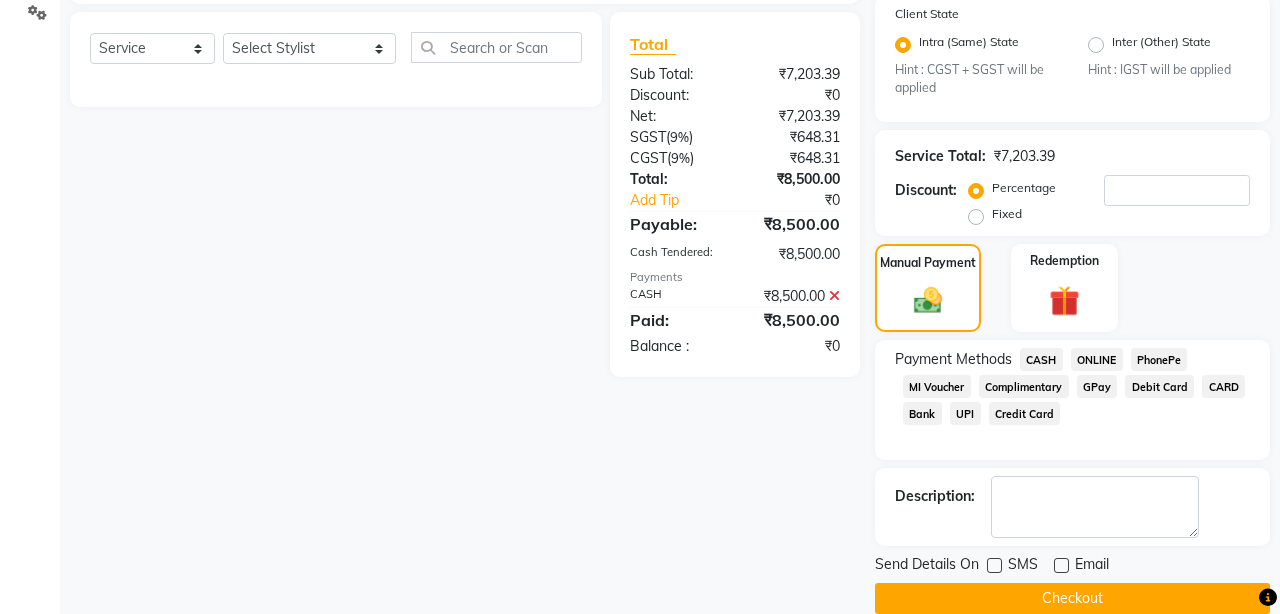 scroll, scrollTop: 503, scrollLeft: 0, axis: vertical 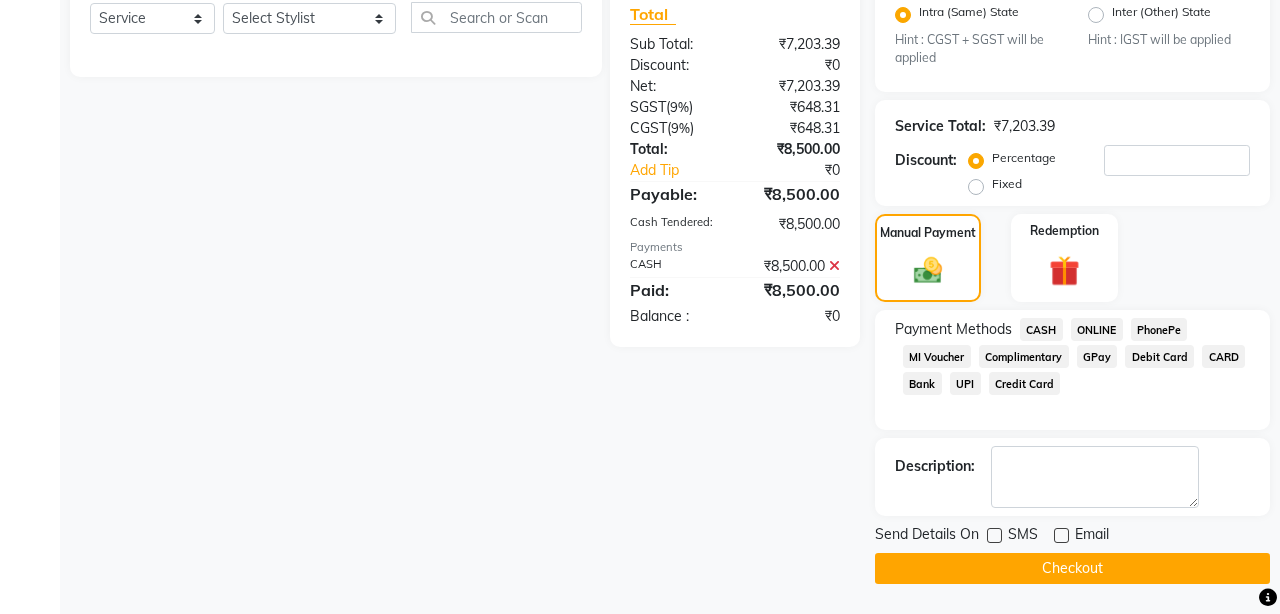 click on "Checkout" 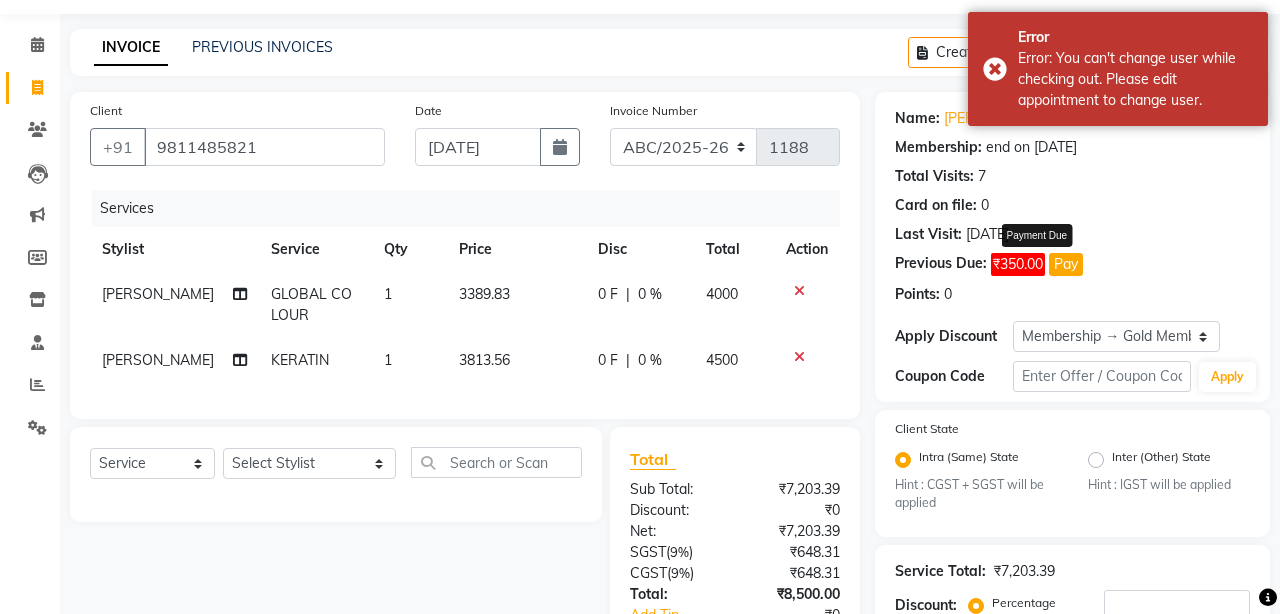 scroll, scrollTop: 0, scrollLeft: 0, axis: both 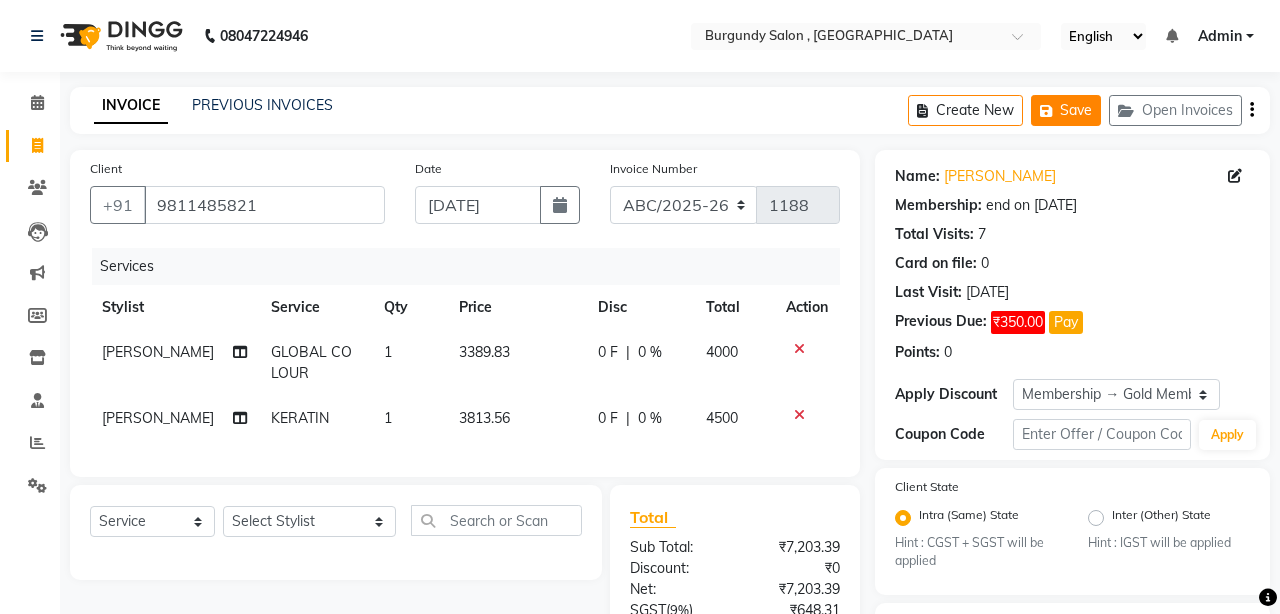 click on "Save" 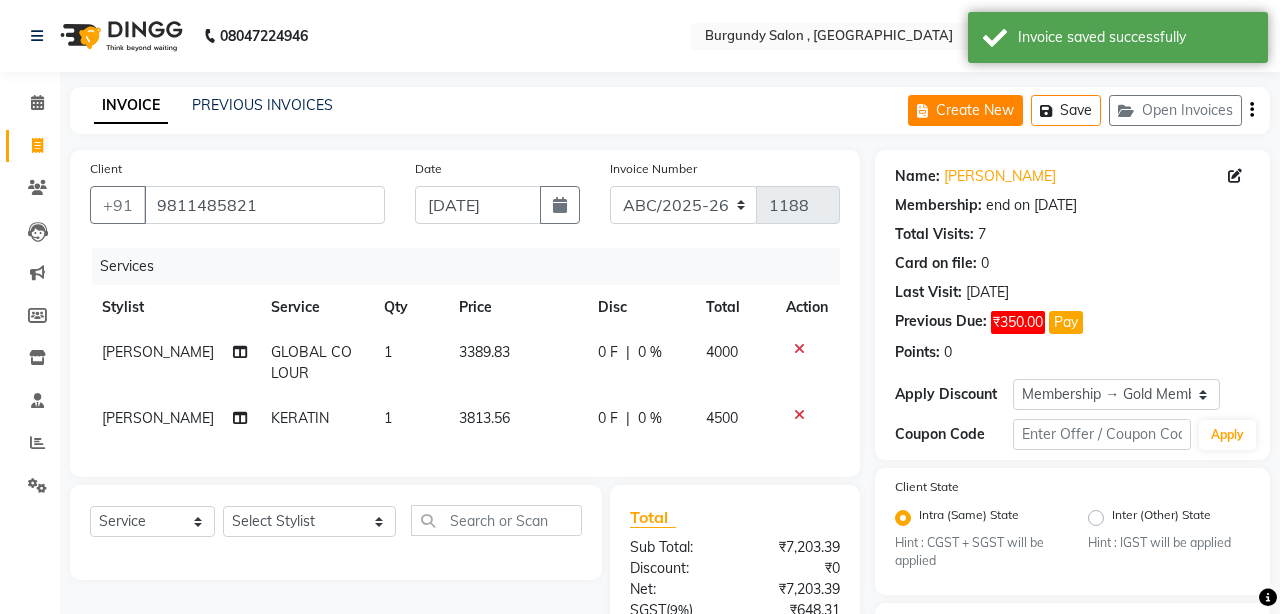 click on "Create New" 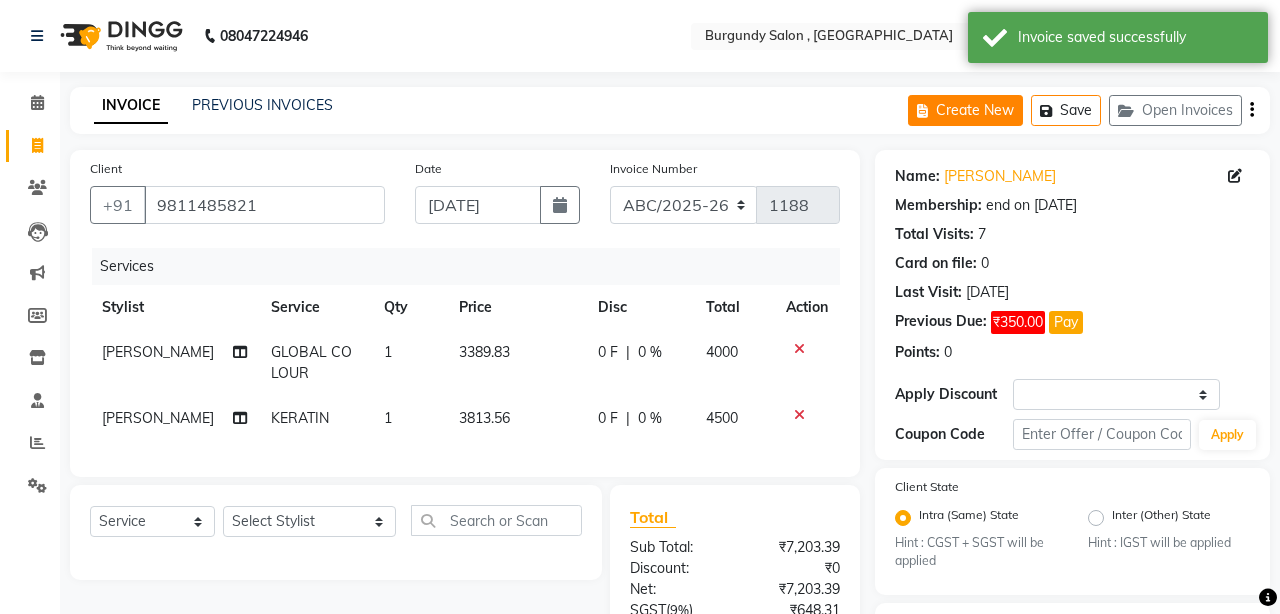 select on "service" 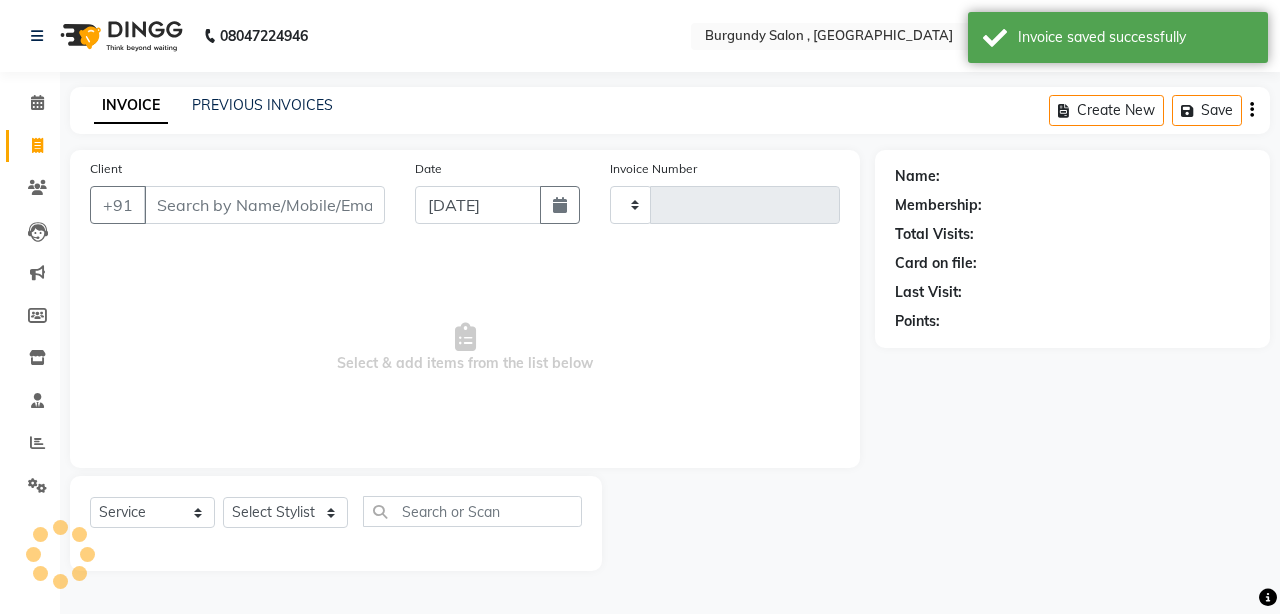 type on "1188" 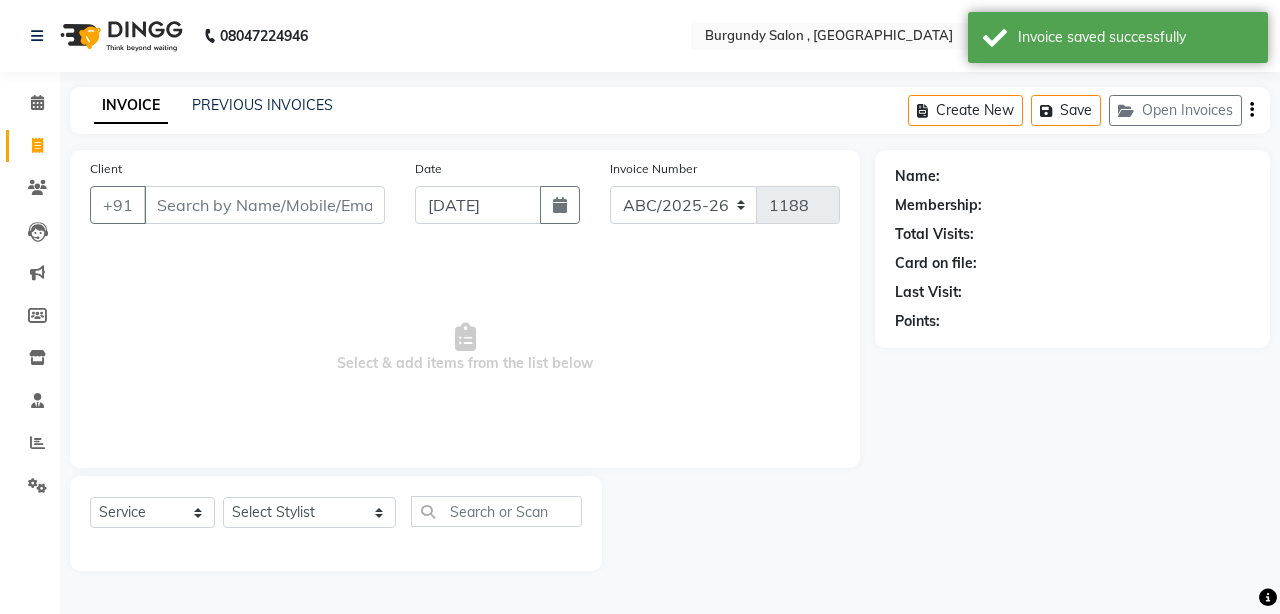 click on "Client" at bounding box center (264, 205) 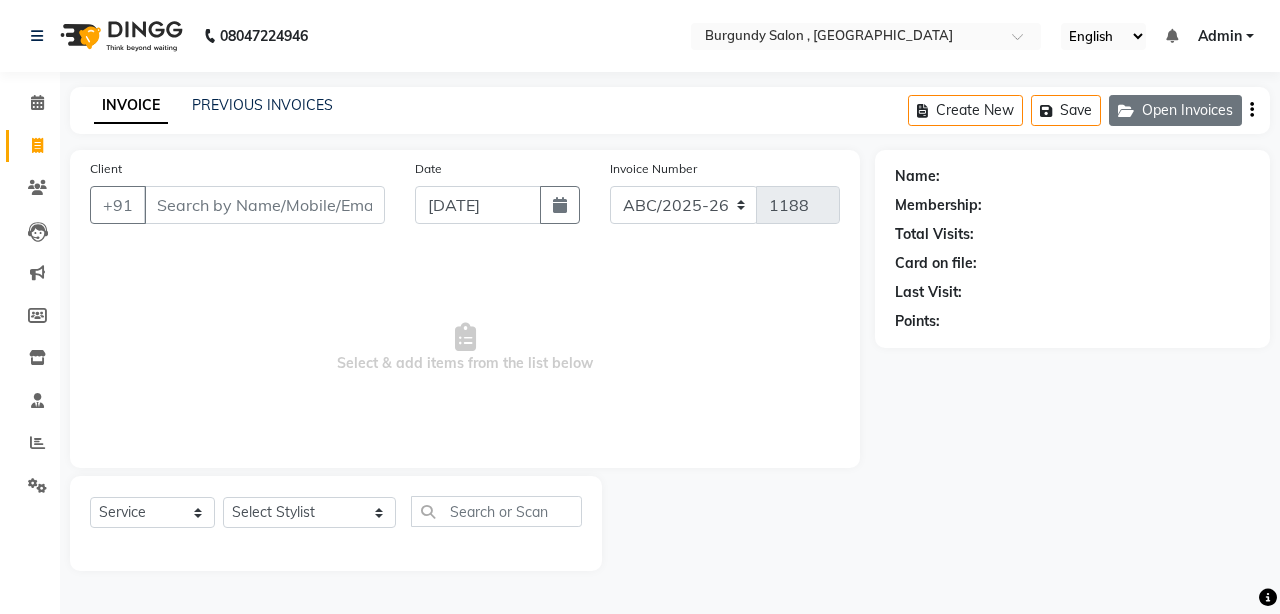 click on "Open Invoices" 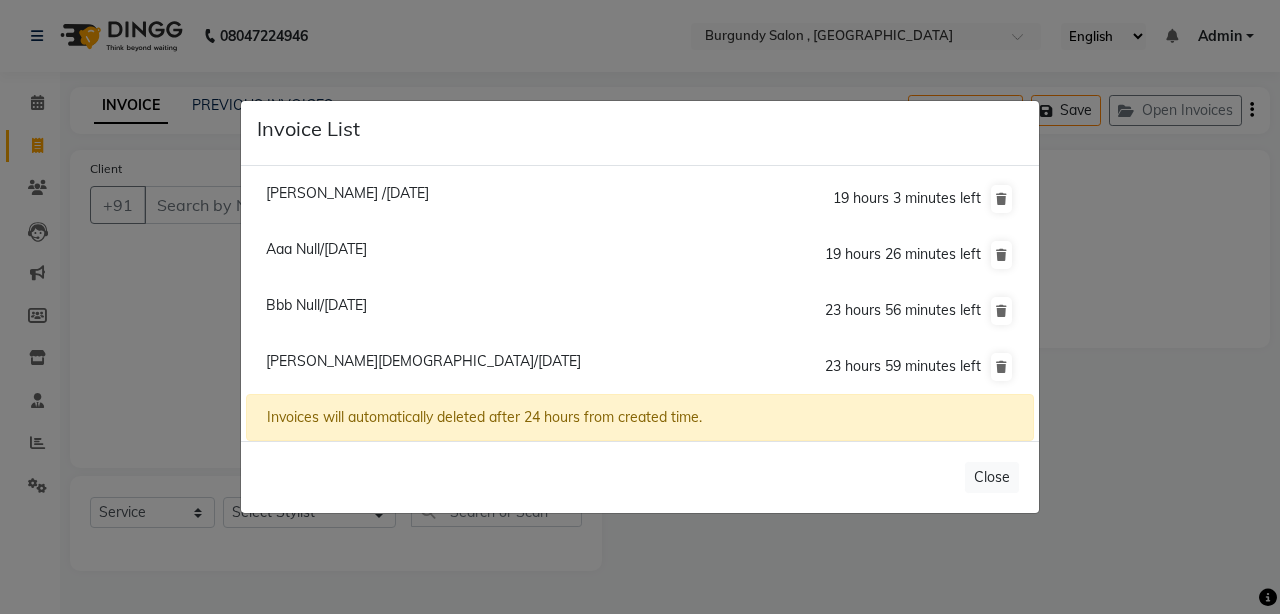 click on "[PERSON_NAME][DEMOGRAPHIC_DATA]/[DATE]" 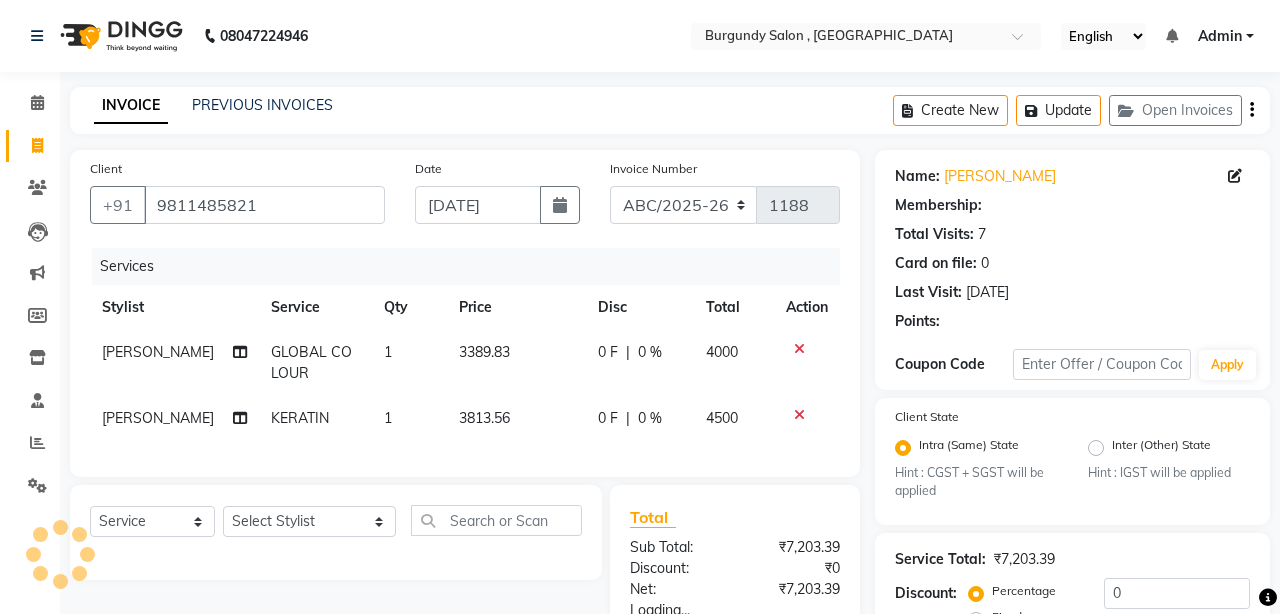 select on "1: Object" 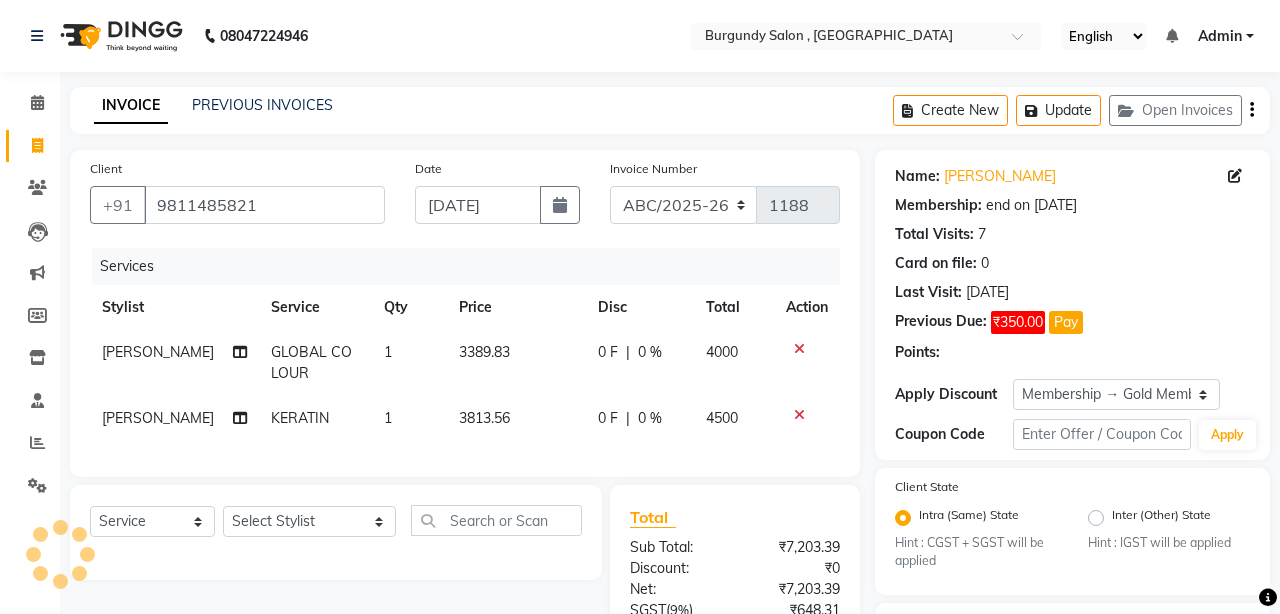 type 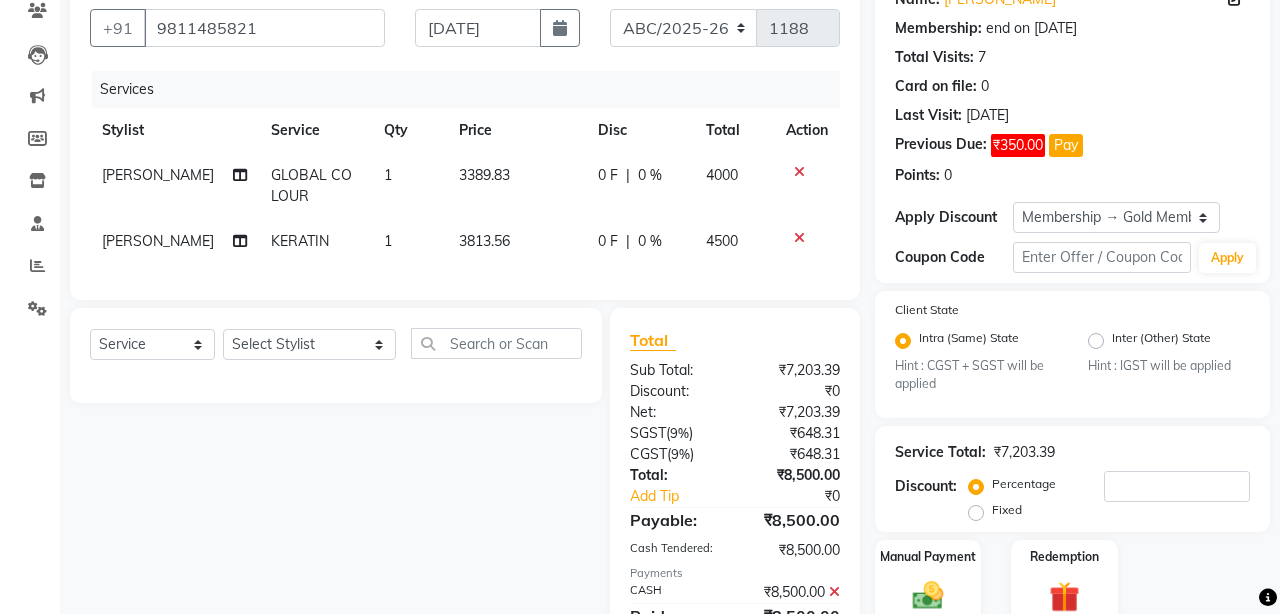 scroll, scrollTop: 375, scrollLeft: 0, axis: vertical 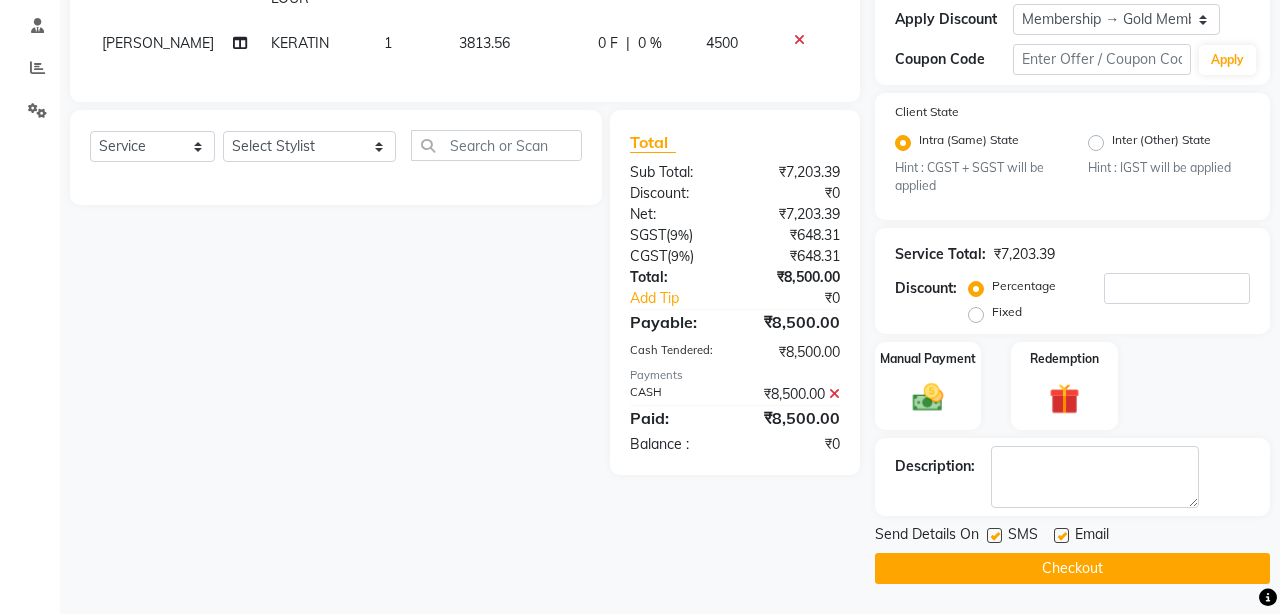 click on "Checkout" 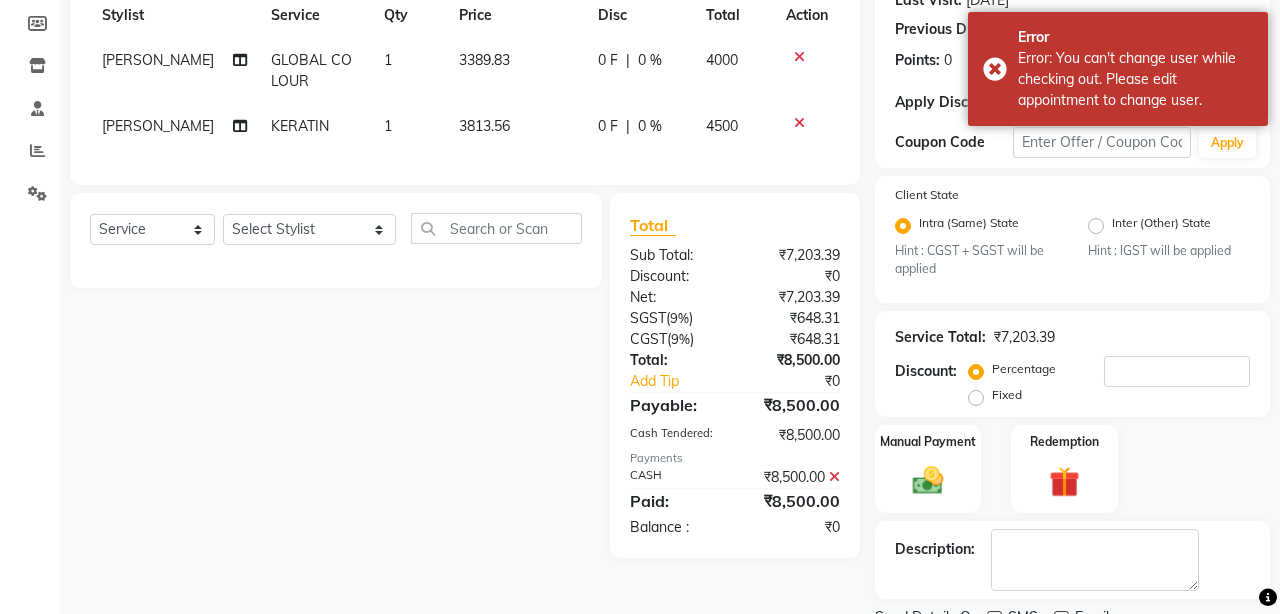 scroll, scrollTop: 0, scrollLeft: 0, axis: both 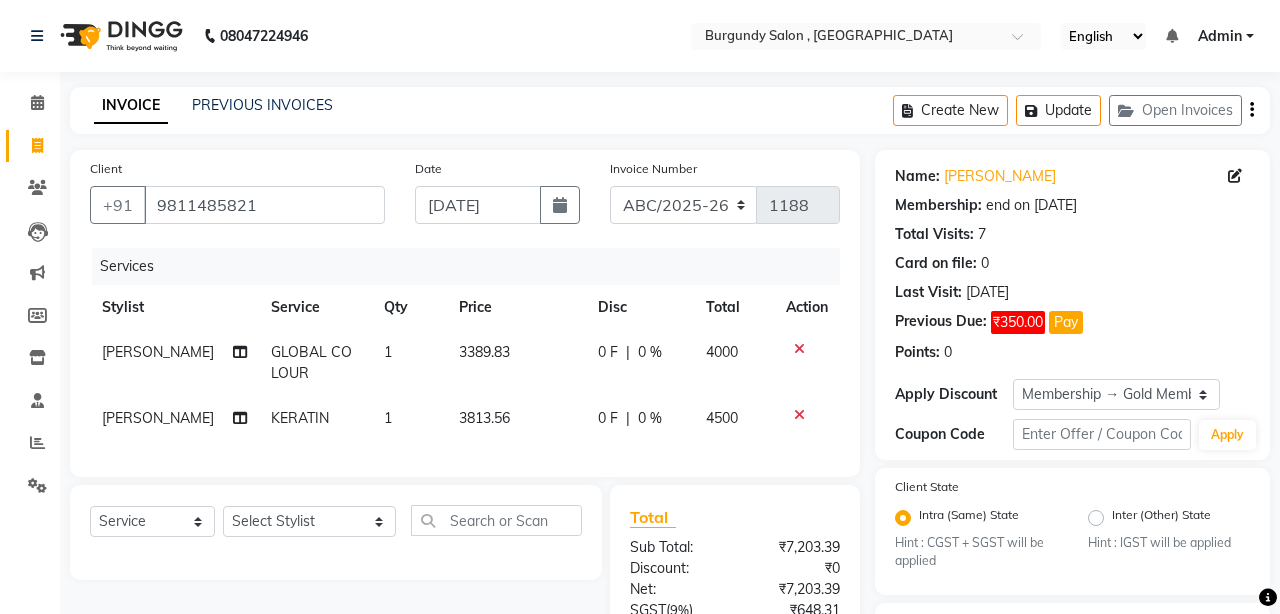 click on "Name: [PERSON_NAME][DEMOGRAPHIC_DATA] Membership: end on [DATE] Total Visits:  7 Card on file:  0 Last Visit:   [DATE] Previous Due:  ₹350.00 Pay Points:   0  Apply Discount Select Membership → Gold Membership  Coupon Code Apply" 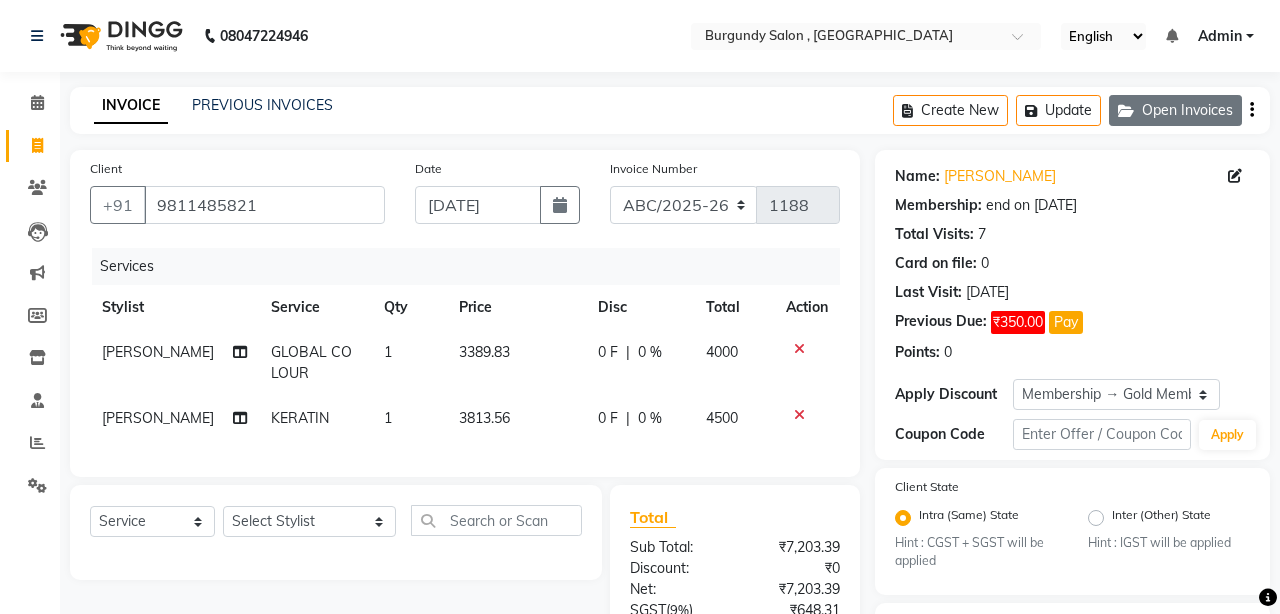 click on "Open Invoices" 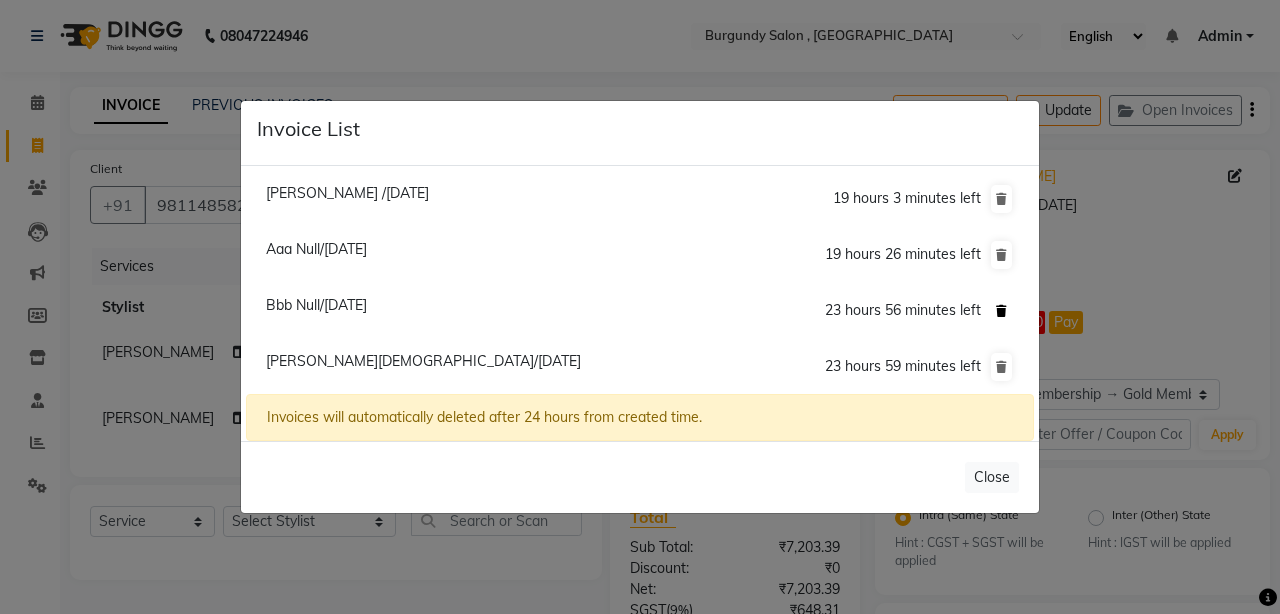 click 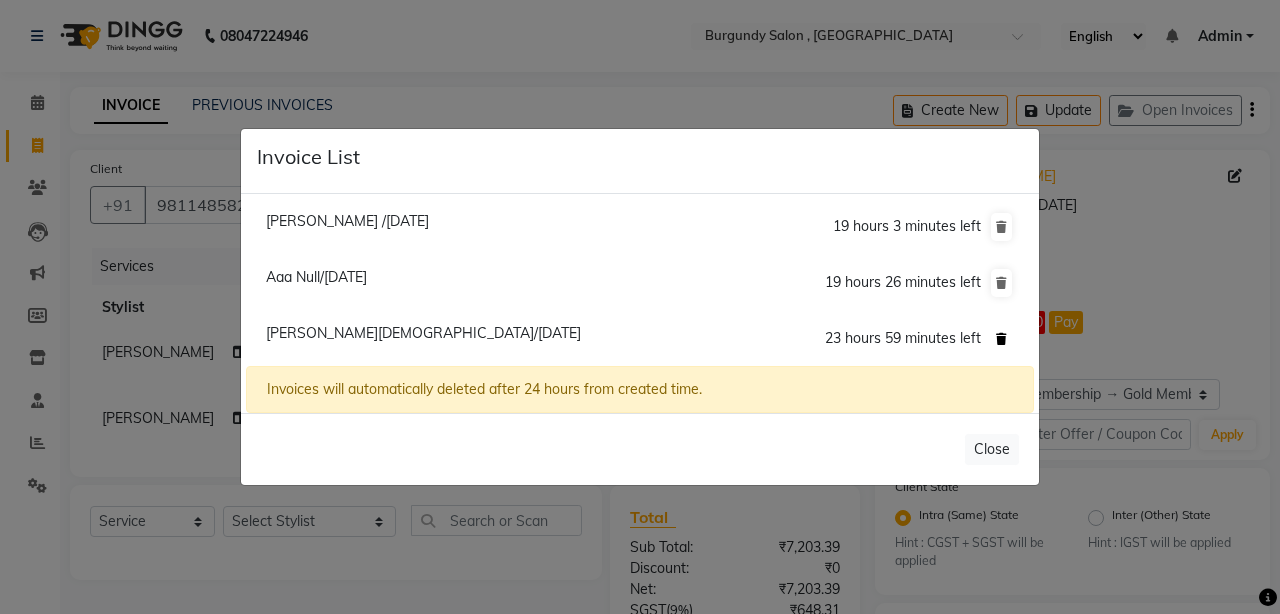 click 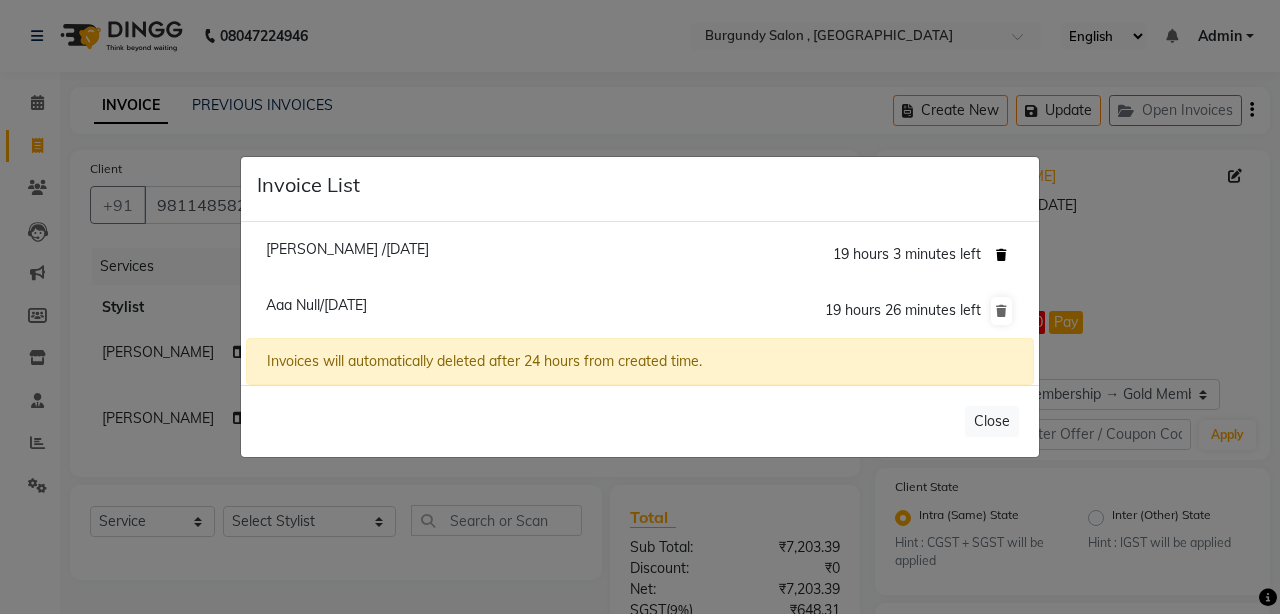 click 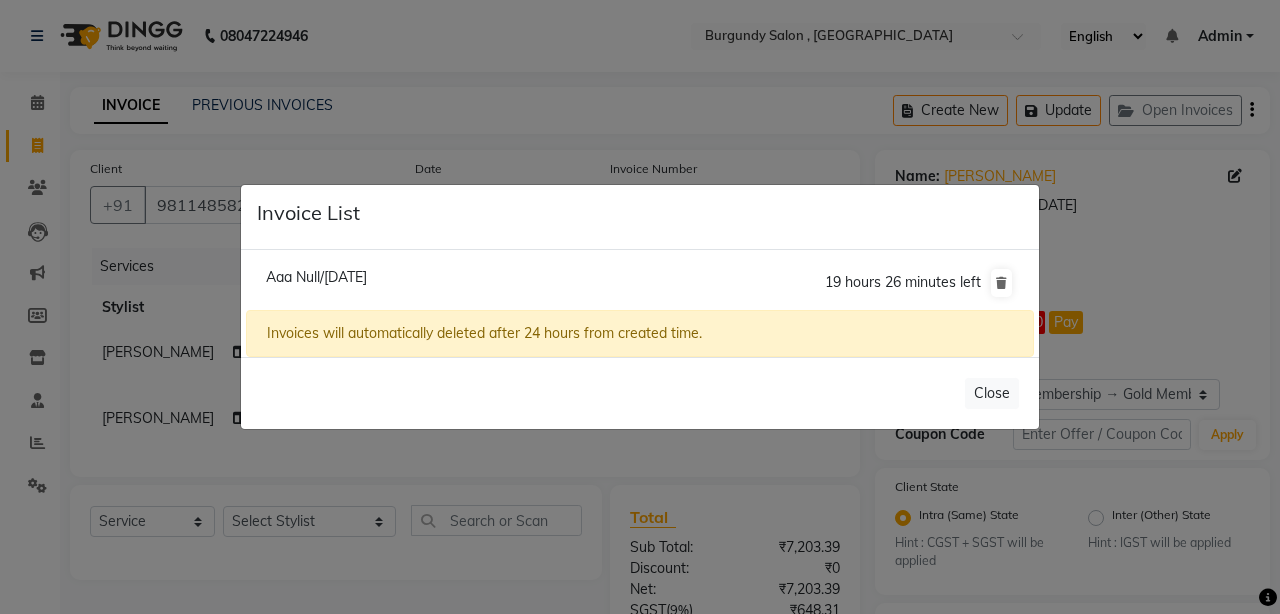 click on "Aaa Null/[DATE]  19 hours 26 minutes left" 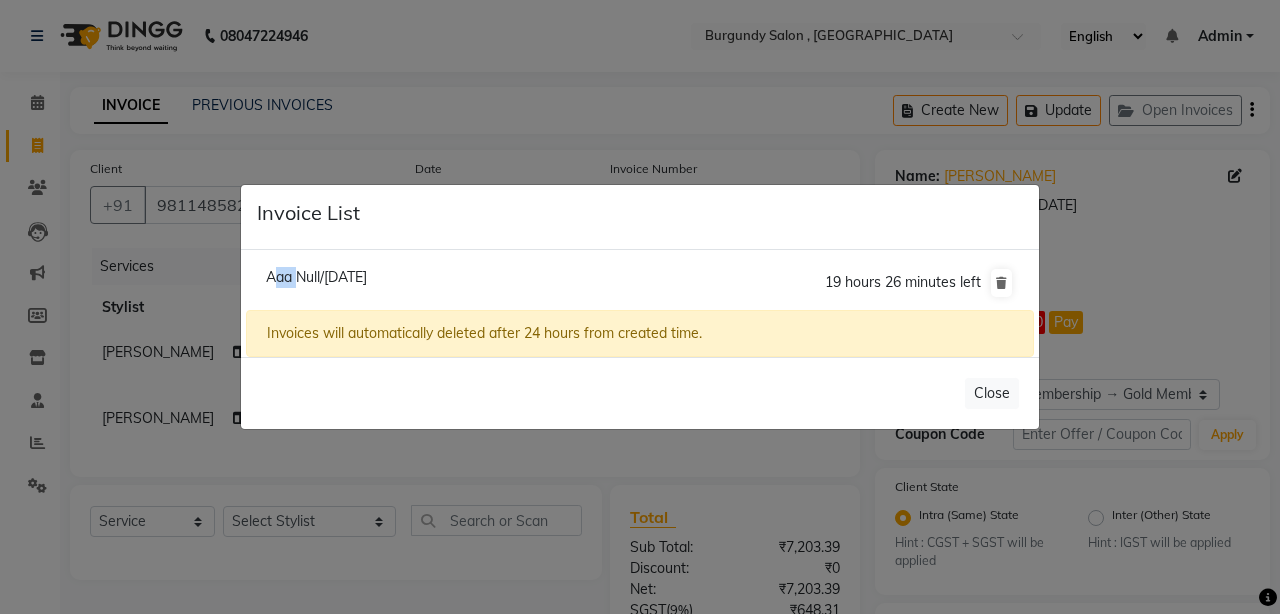 click on "Aaa Null/[DATE]" 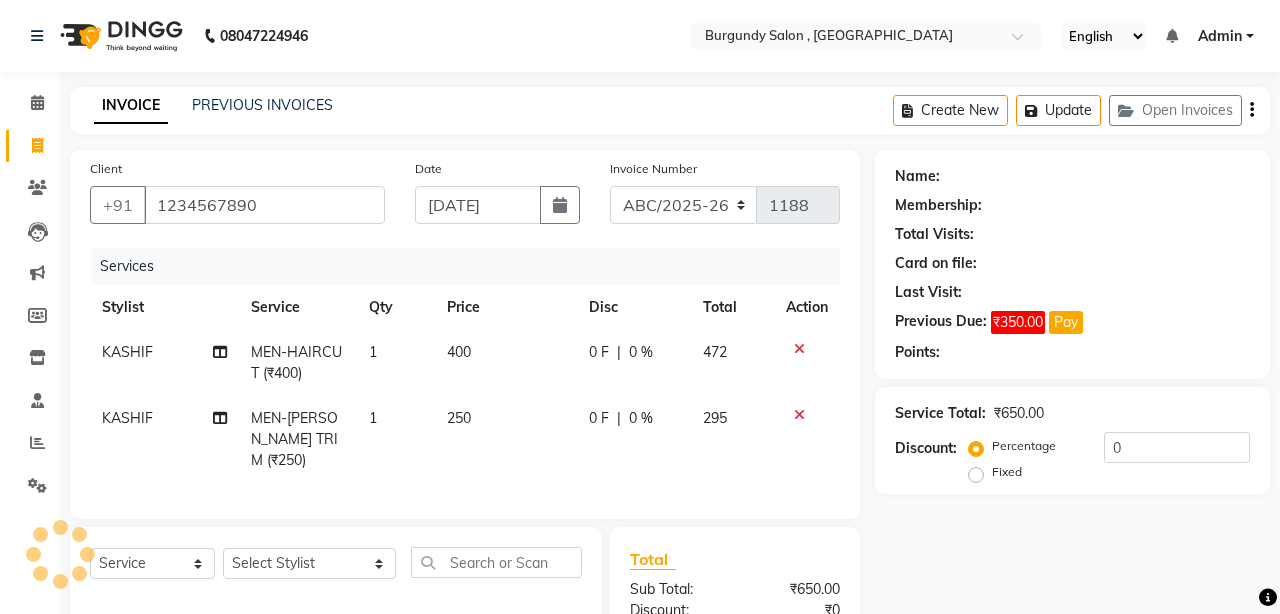 click on "Invoices will automatically deleted after 24 hours from created time." 